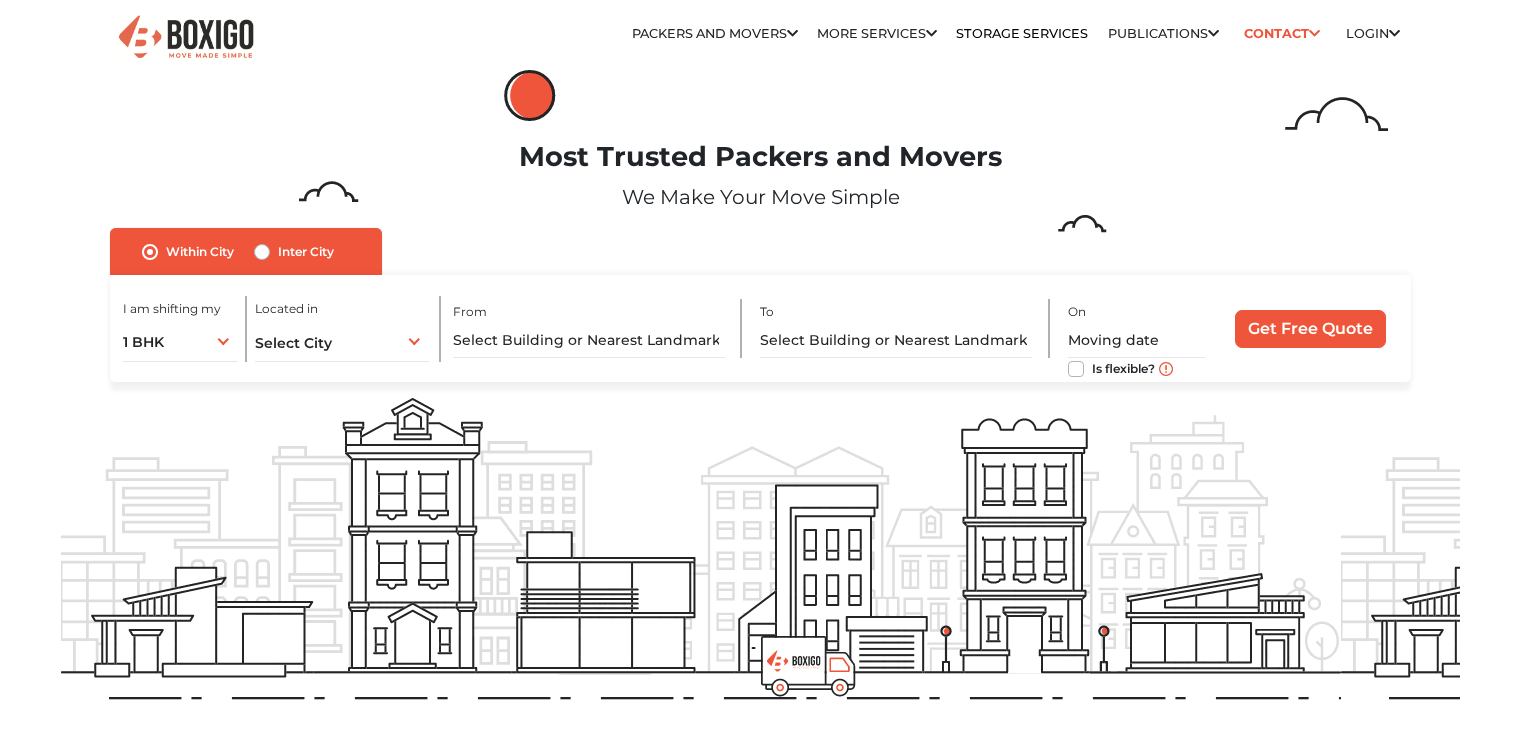 scroll, scrollTop: 0, scrollLeft: 0, axis: both 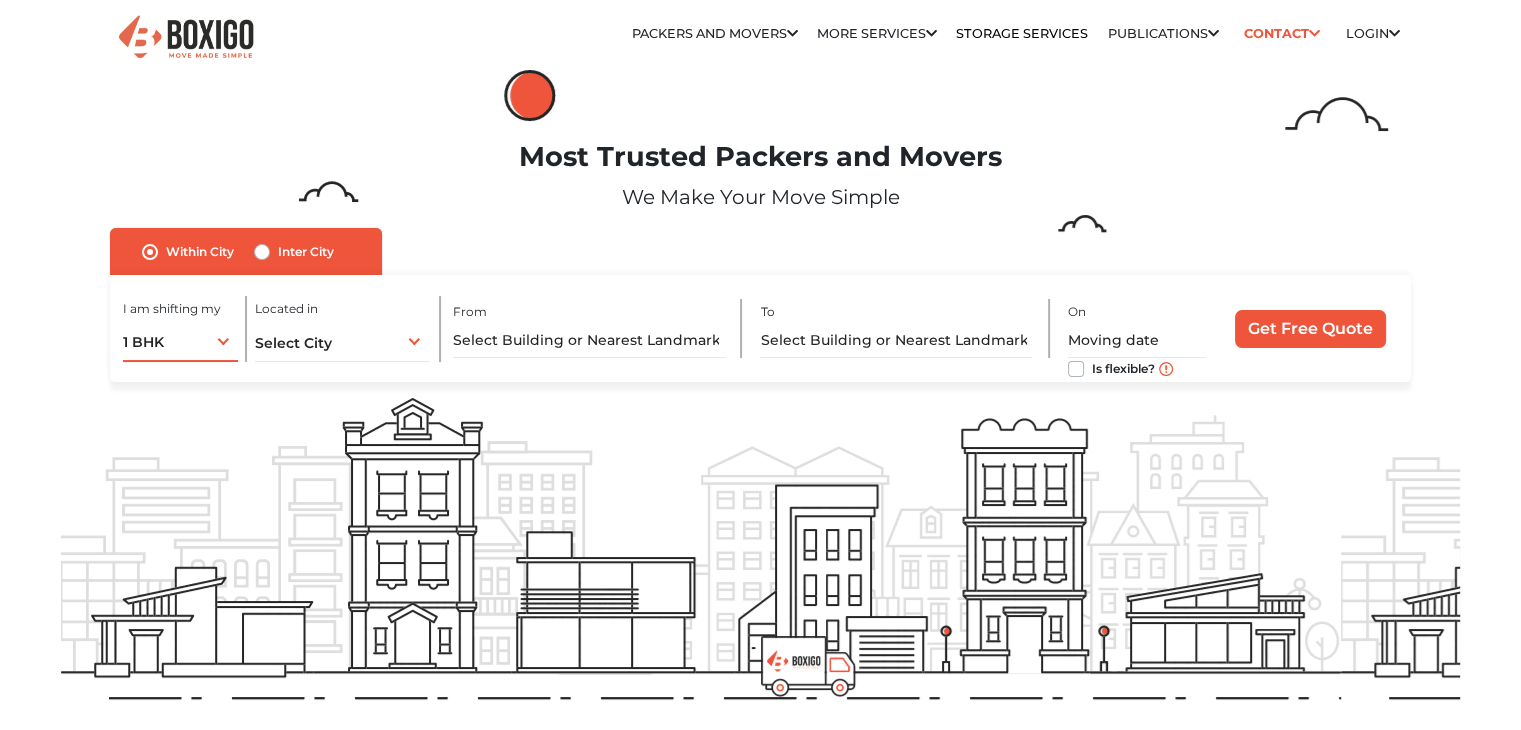 click on "1 BHK  1 BHK  2 BHK  3 BHK  3 + BHK  FEW ITEMS" at bounding box center (180, 341) 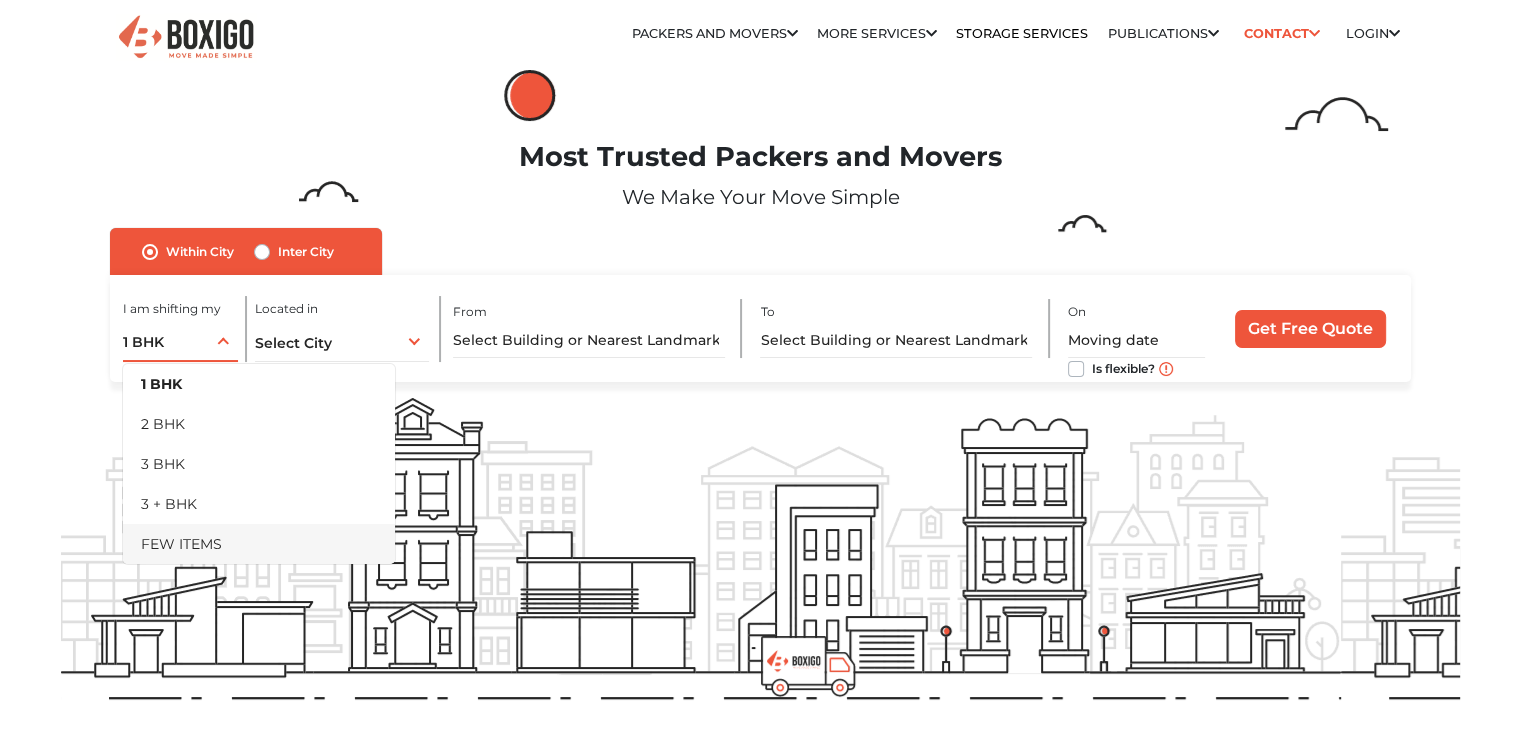 click on "FEW ITEMS" at bounding box center (259, 544) 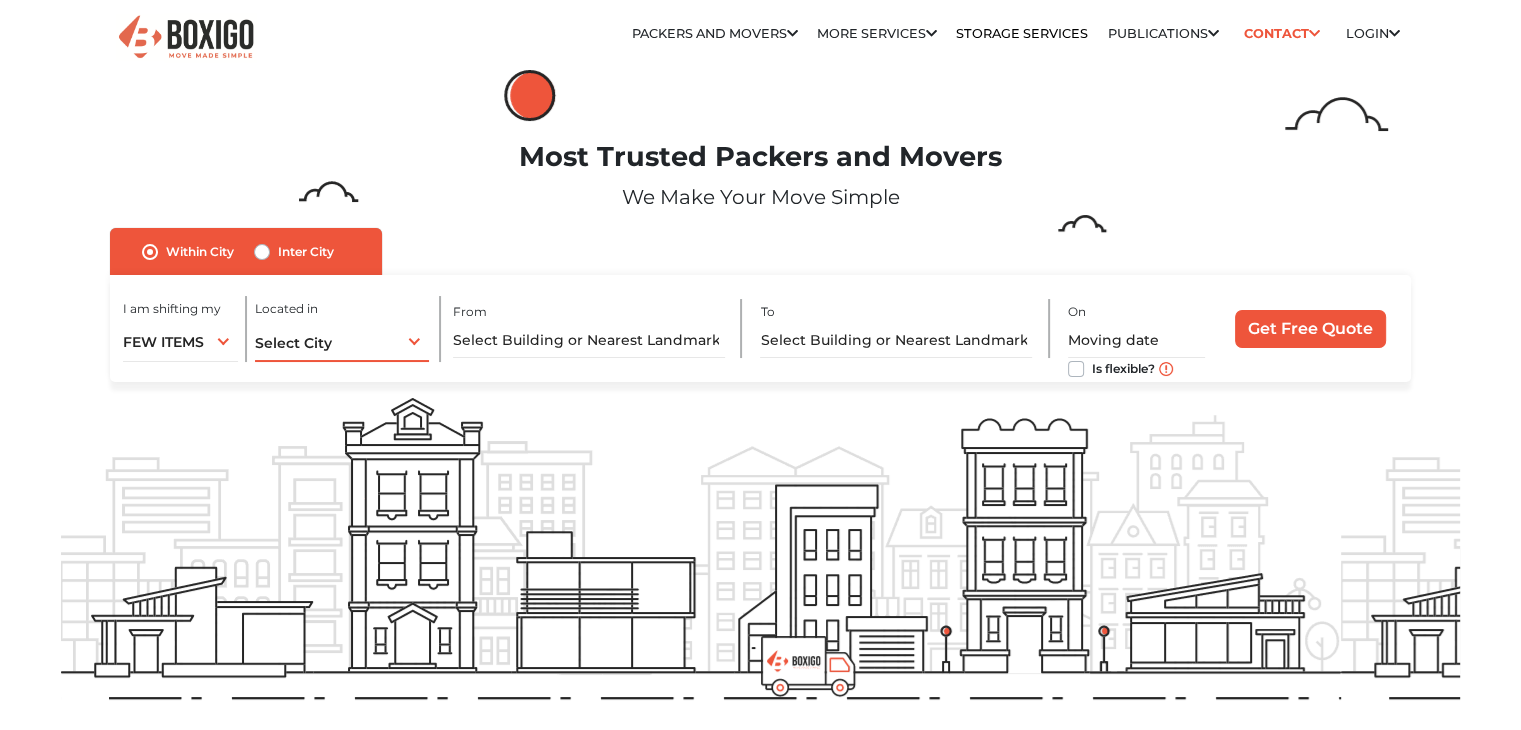 click on "Select City   Select City  [GEOGRAPHIC_DATA] [GEOGRAPHIC_DATA] [GEOGRAPHIC_DATA] [GEOGRAPHIC_DATA] [GEOGRAPHIC_DATA] [GEOGRAPHIC_DATA] [GEOGRAPHIC_DATA] [GEOGRAPHIC_DATA] [GEOGRAPHIC_DATA] [GEOGRAPHIC_DATA] [GEOGRAPHIC_DATA] [GEOGRAPHIC_DATA] [GEOGRAPHIC_DATA] [GEOGRAPHIC_DATA] [GEOGRAPHIC_DATA] & [GEOGRAPHIC_DATA] [GEOGRAPHIC_DATA] [GEOGRAPHIC_DATA] [GEOGRAPHIC_DATA] [GEOGRAPHIC_DATA] [GEOGRAPHIC_DATA] [GEOGRAPHIC_DATA] [GEOGRAPHIC_DATA] [GEOGRAPHIC_DATA] [GEOGRAPHIC_DATA] [GEOGRAPHIC_DATA] [GEOGRAPHIC_DATA] [GEOGRAPHIC_DATA] [GEOGRAPHIC_DATA] [GEOGRAPHIC_DATA] [GEOGRAPHIC_DATA] [GEOGRAPHIC_DATA] [GEOGRAPHIC_DATA] [GEOGRAPHIC_DATA] [GEOGRAPHIC_DATA] [GEOGRAPHIC_DATA] [GEOGRAPHIC_DATA]" at bounding box center [342, 341] 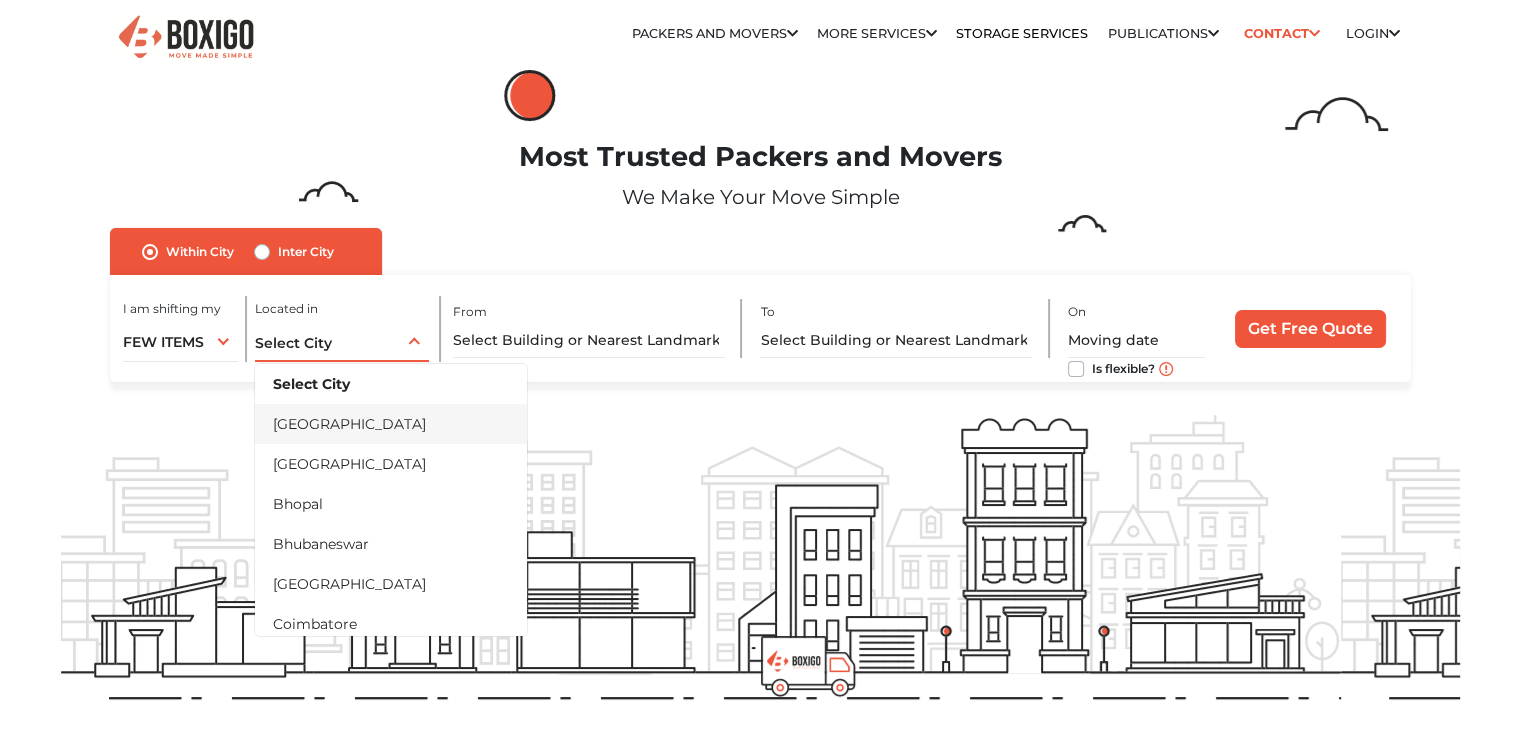 click on "[GEOGRAPHIC_DATA]" at bounding box center [391, 424] 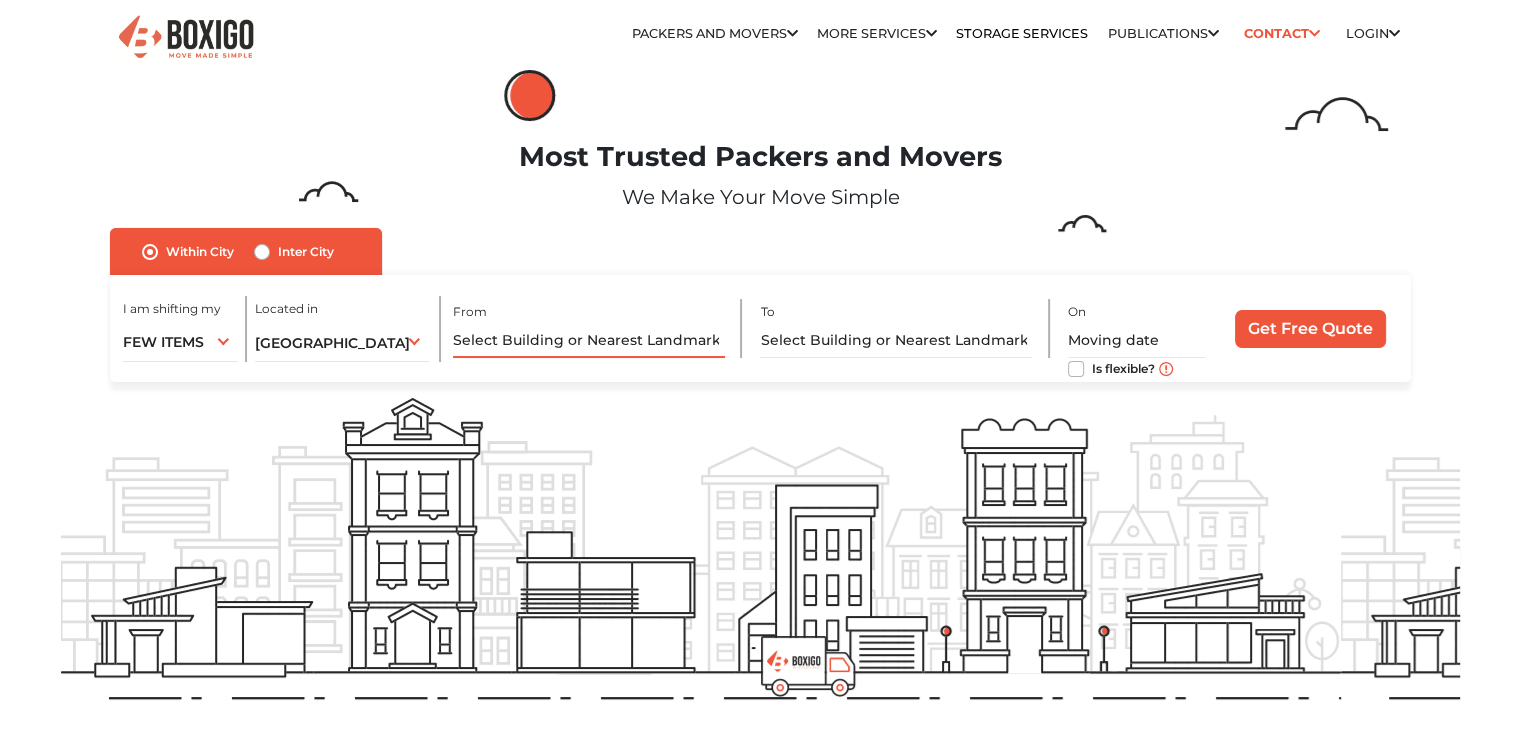 click at bounding box center (589, 340) 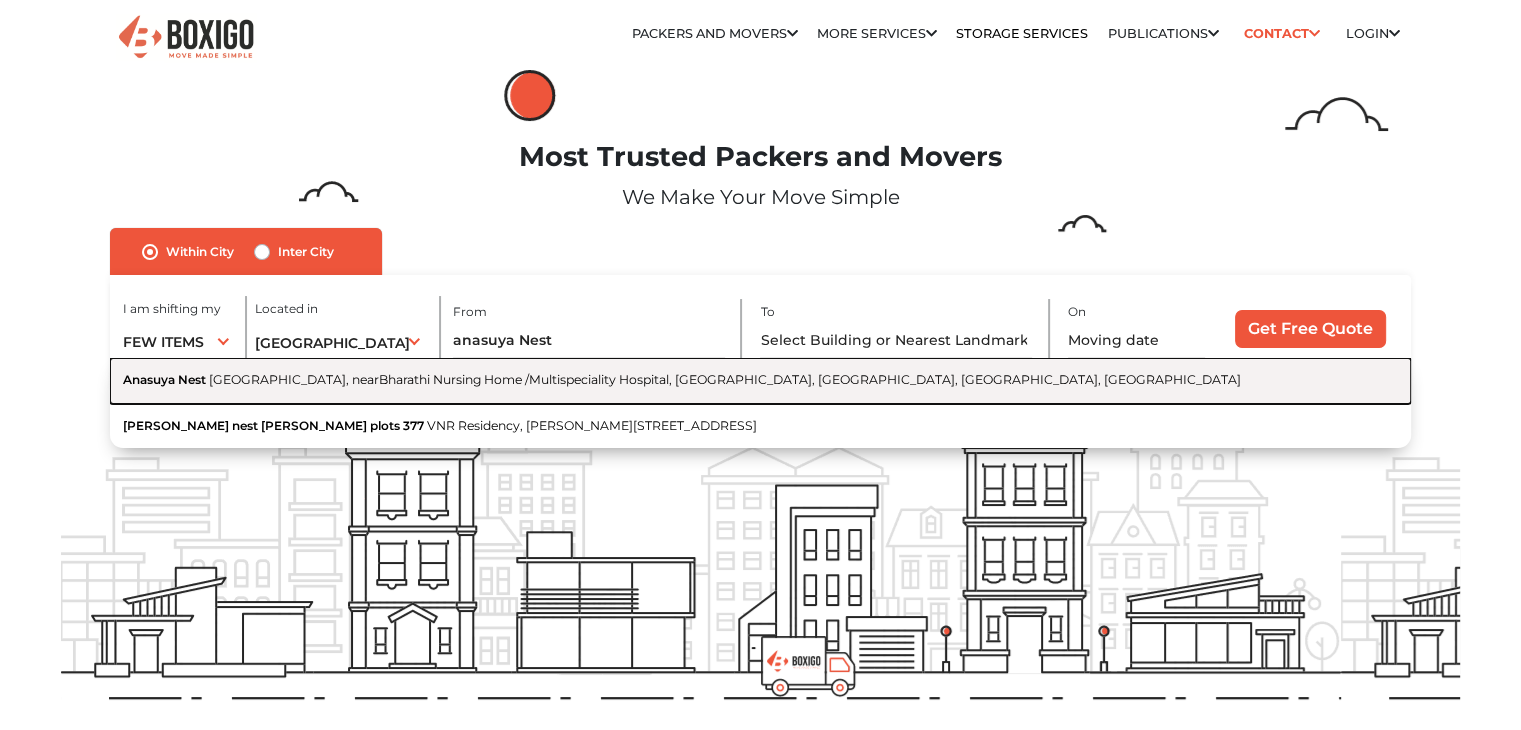 click on "[GEOGRAPHIC_DATA], nearBharathi Nursing Home /Multispeciality Hospital, [GEOGRAPHIC_DATA], [GEOGRAPHIC_DATA], [GEOGRAPHIC_DATA], [GEOGRAPHIC_DATA]" at bounding box center (725, 379) 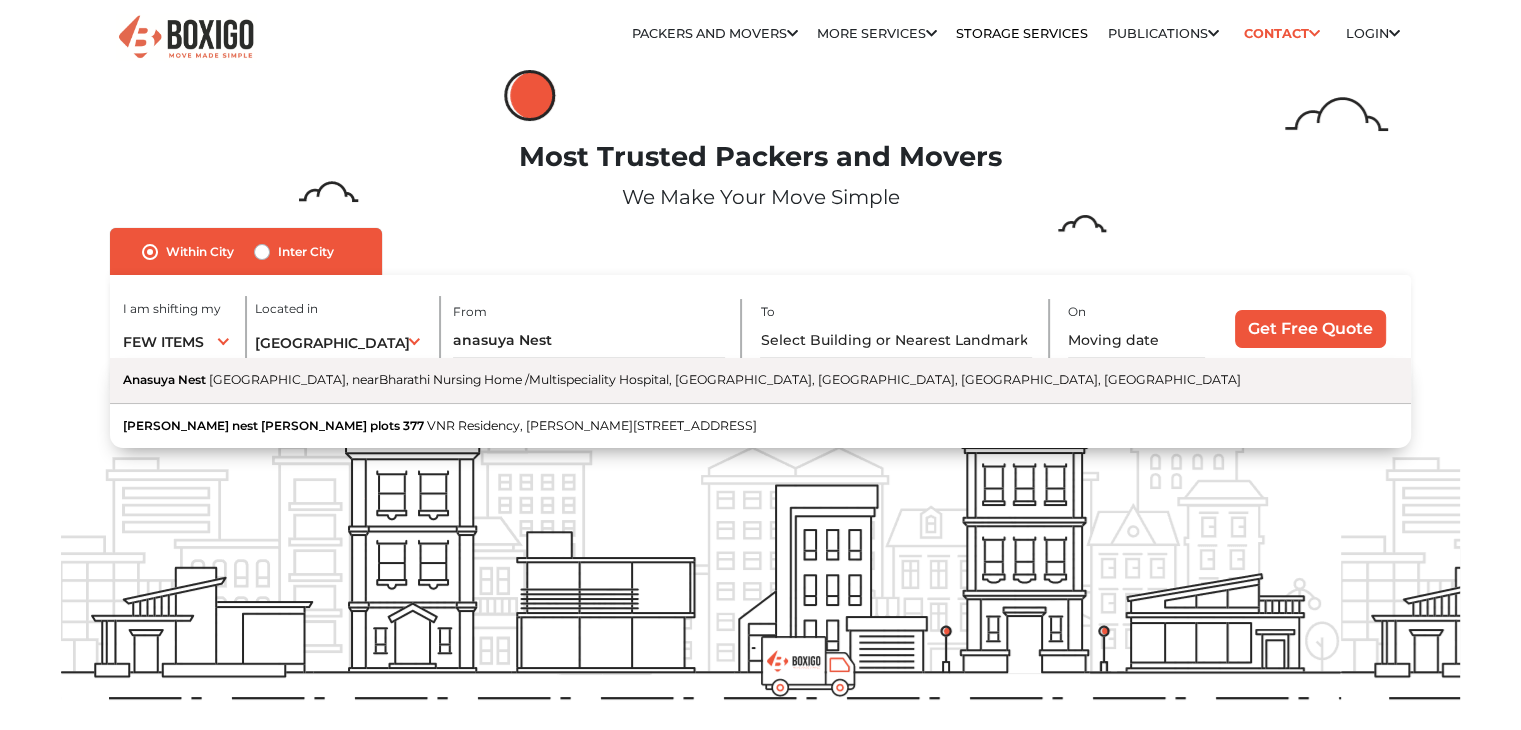 type on "[GEOGRAPHIC_DATA], [GEOGRAPHIC_DATA], nearBharathi Nursing Home /Multispeciality Hospital, [GEOGRAPHIC_DATA], [GEOGRAPHIC_DATA], [GEOGRAPHIC_DATA], [GEOGRAPHIC_DATA]" 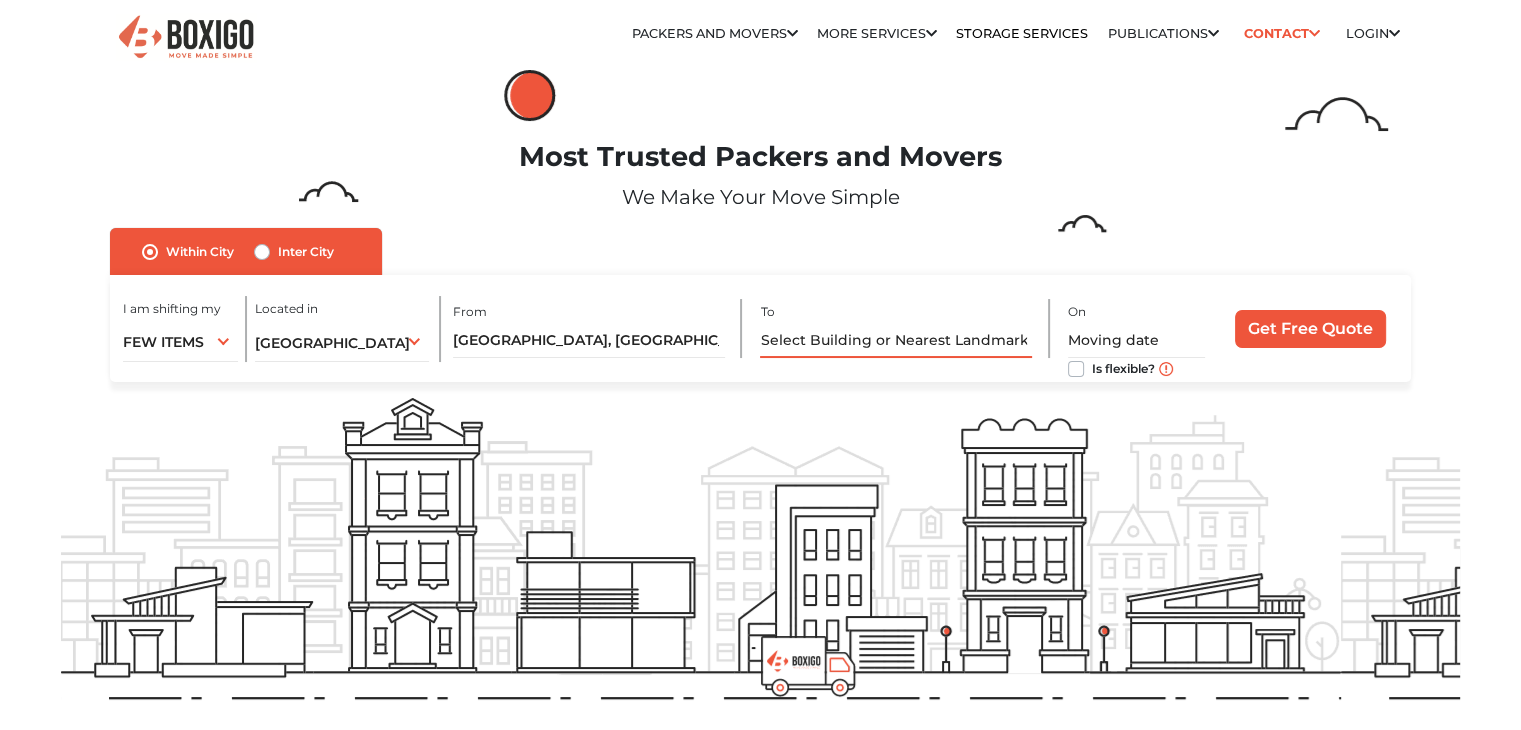 click at bounding box center [896, 340] 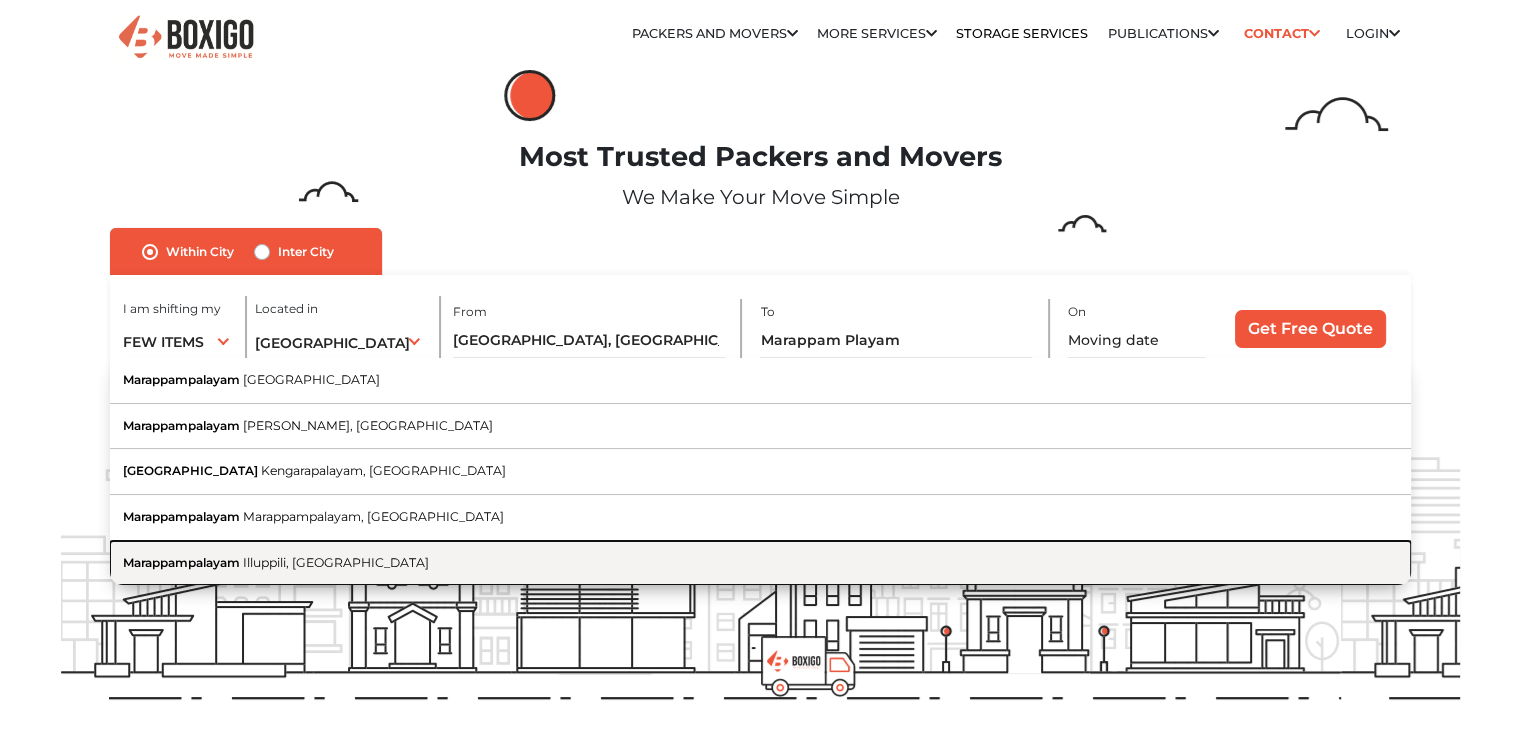 click on "Illuppili, [GEOGRAPHIC_DATA]" at bounding box center (336, 562) 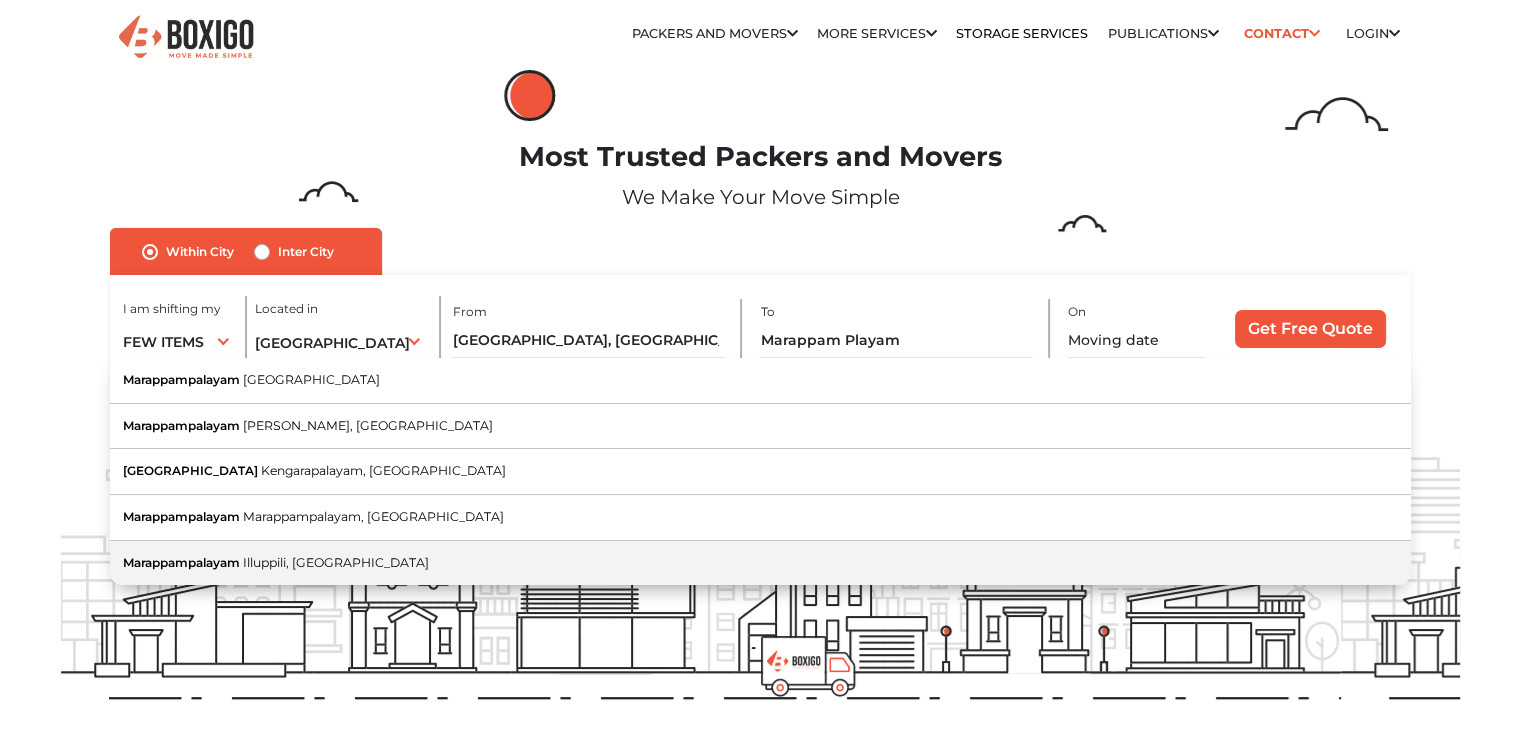 type on "Marappampalayam, [GEOGRAPHIC_DATA], [GEOGRAPHIC_DATA]" 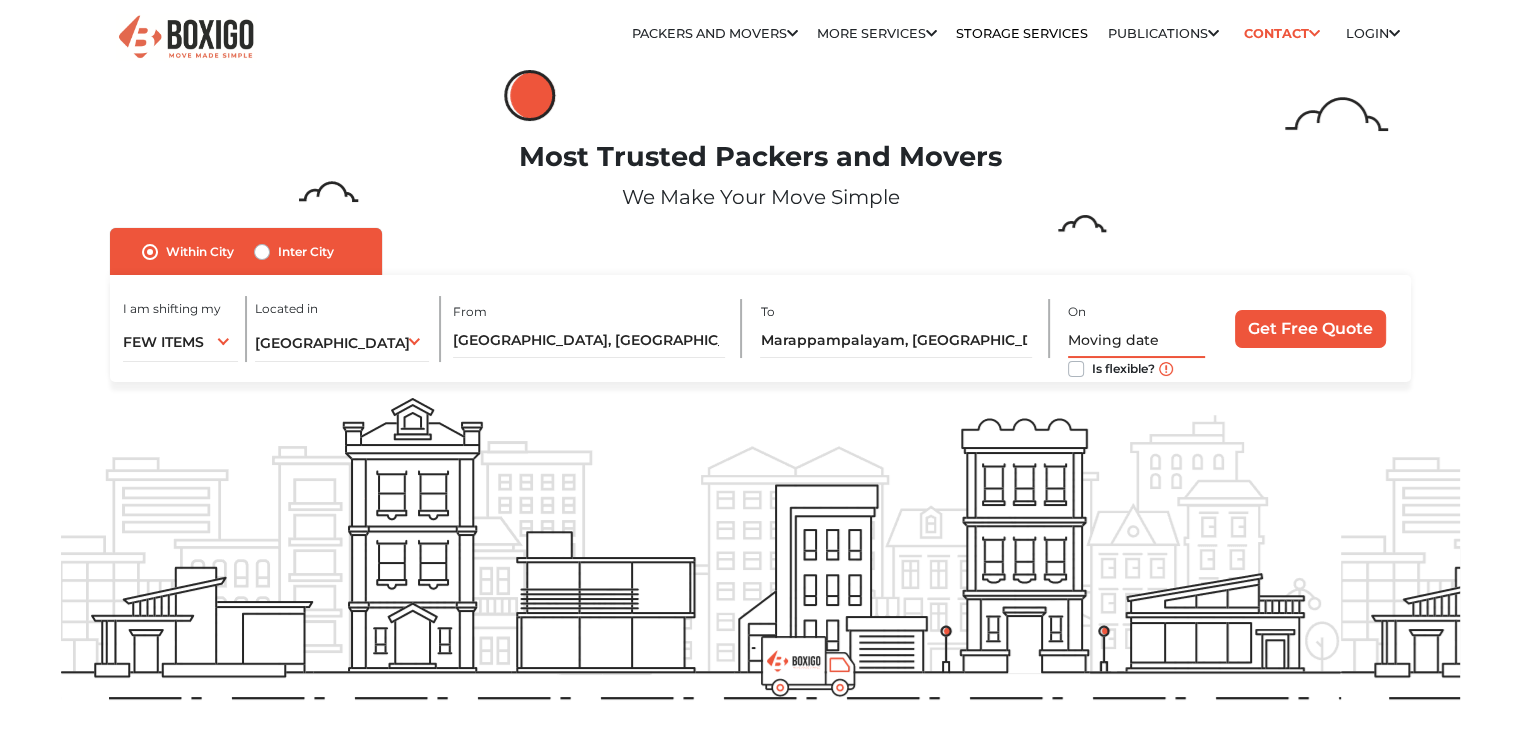 click at bounding box center (1136, 340) 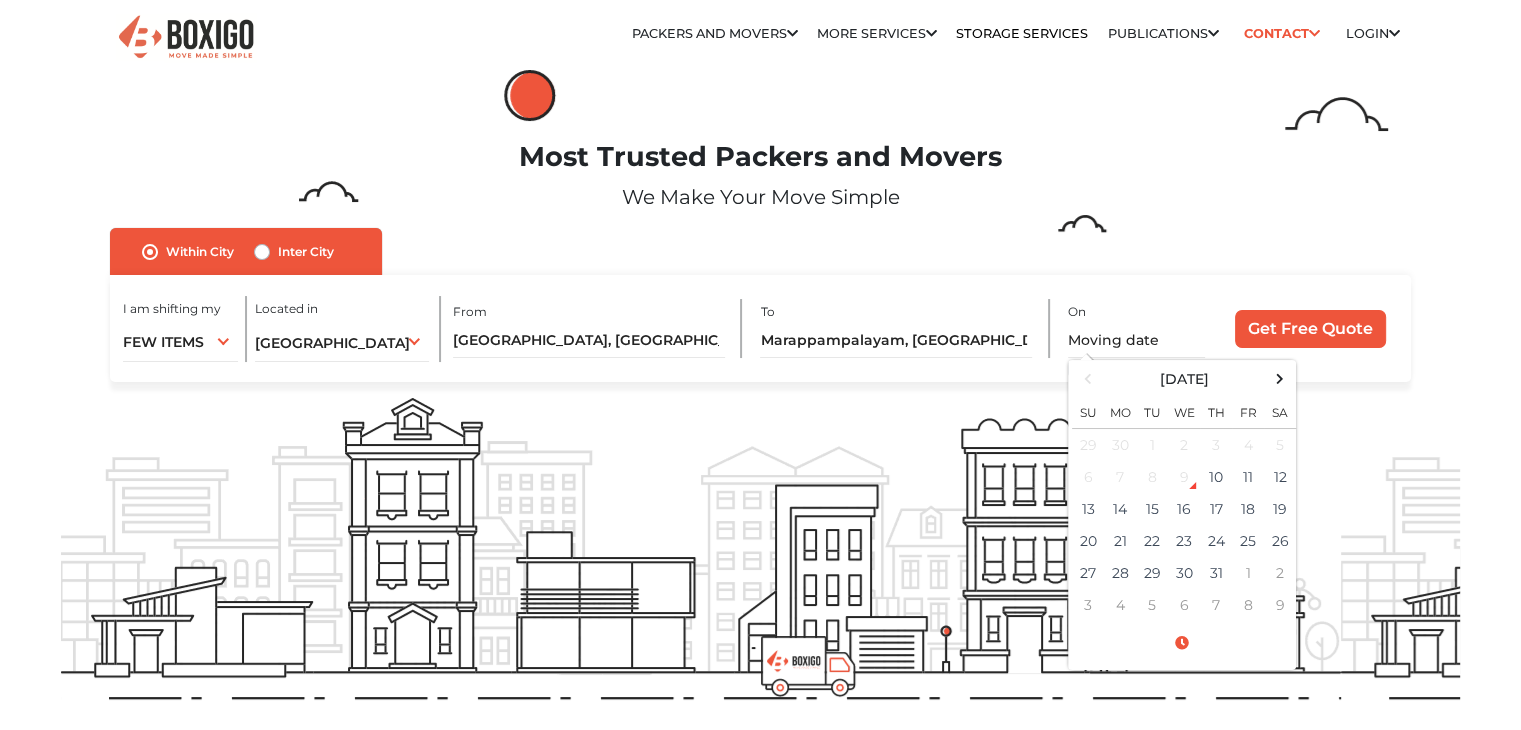 click on "On
[DATE] Su Mo Tu We Th Fr Sa 29 30 1 2 3 4 5 6 7 8 9 10 11 12 13 14 15 16 17 18 19 20 21 22 23 24 25 26 27 28 29 30 31 1 2 3 4 5 6 7 [DATE] Jan Feb Mar Apr May Jun [DATE] Aug Sep Oct Nov Dec [DATE]-[DATE] 2020 2021 2022 2023 2024 2025 2026 2027 2028 2029 2030 2031 [DATE]-2107 [DATE] - [DATE] [DATE] - [DATE] [DATE] - [DATE] [DATE] - [DATE] [DATE] - [DATE] [DATE] - [DATE] [DATE] - [DATE] [DATE] - [DATE] [DATE] - 2107 04 : 53 PM 12 01 02 03 04 05 06 07 08 09 10 11 00 05 10 15 20 25 30 35 40 45 50 55
Is flexible?" at bounding box center [1140, 328] 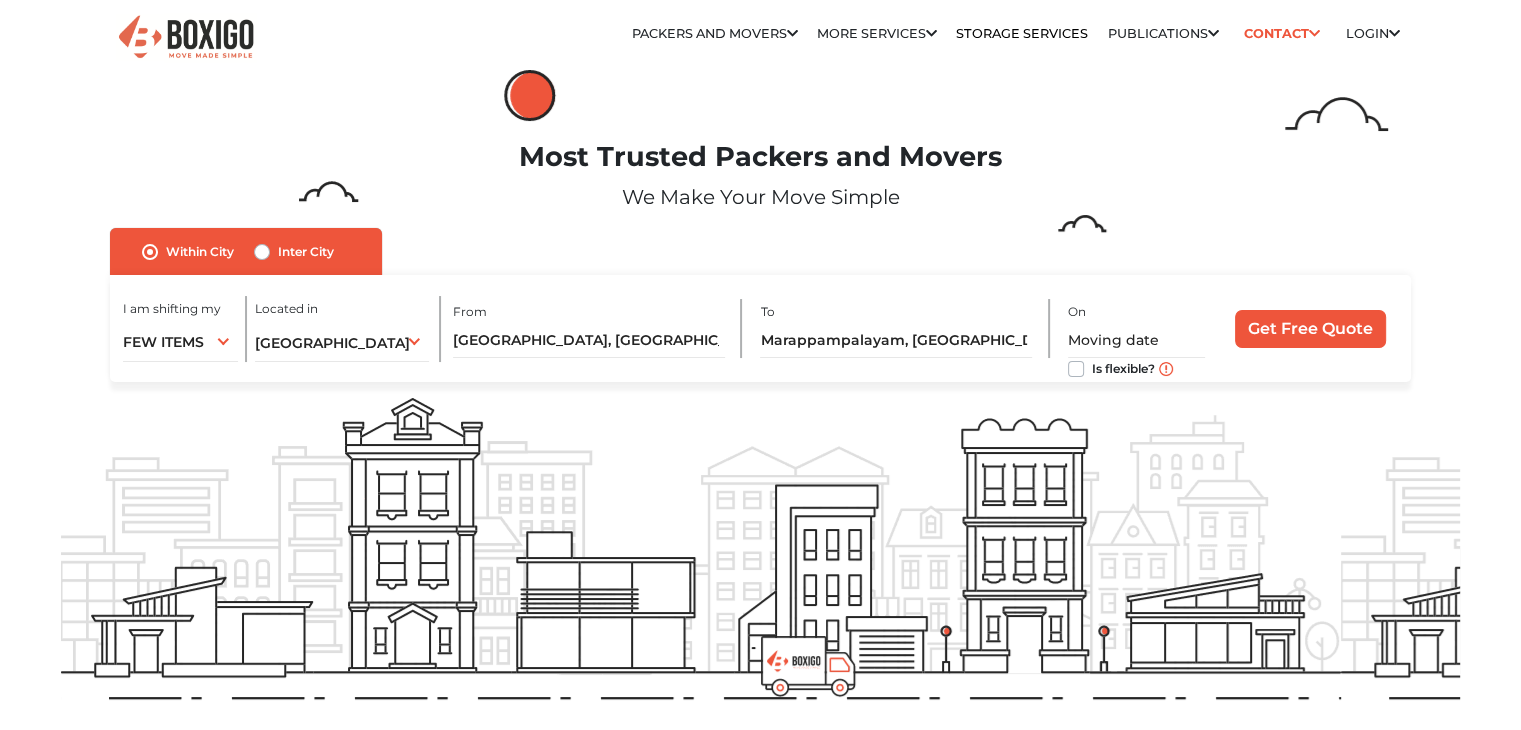 click on "Is flexible?" at bounding box center (1123, 367) 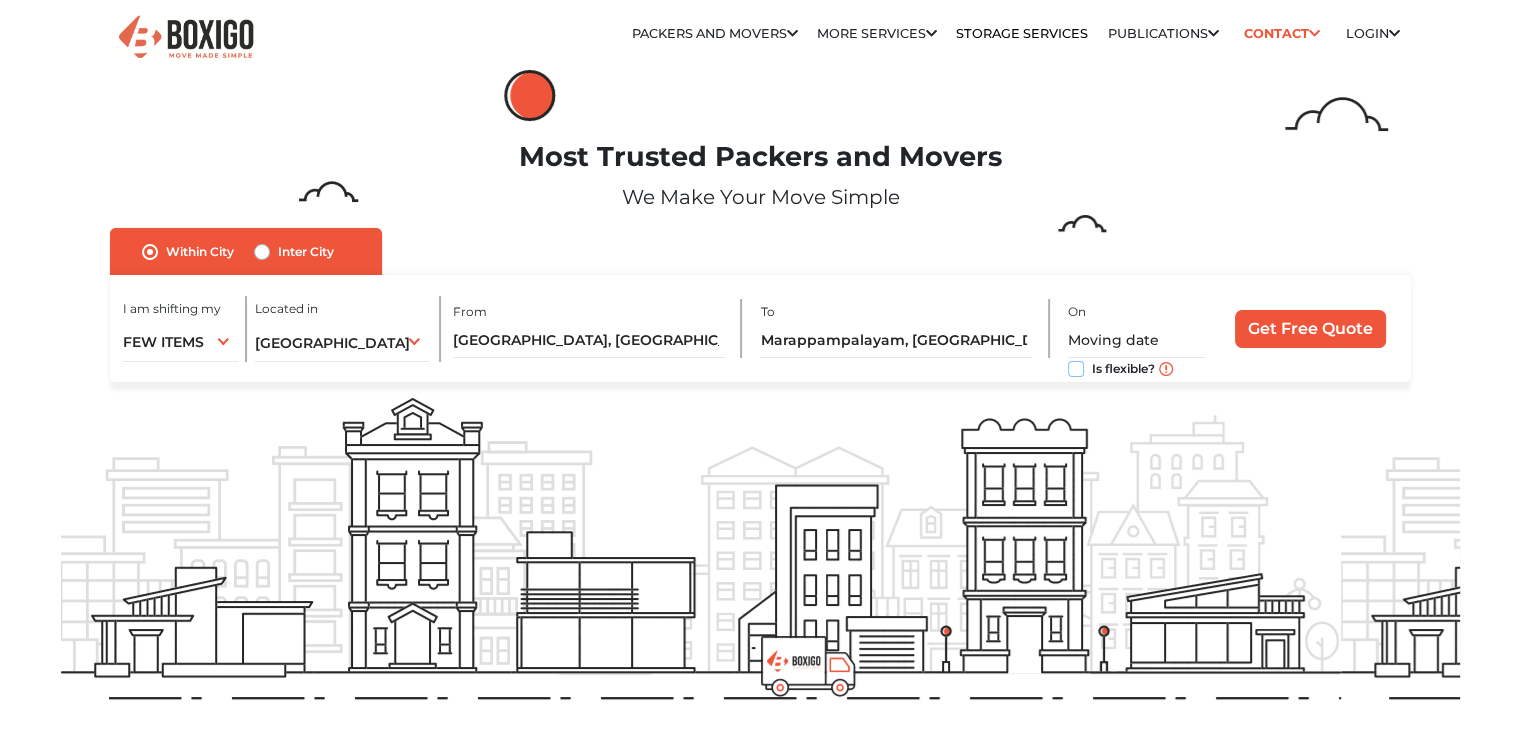 click on "Is flexible?" at bounding box center (1076, 367) 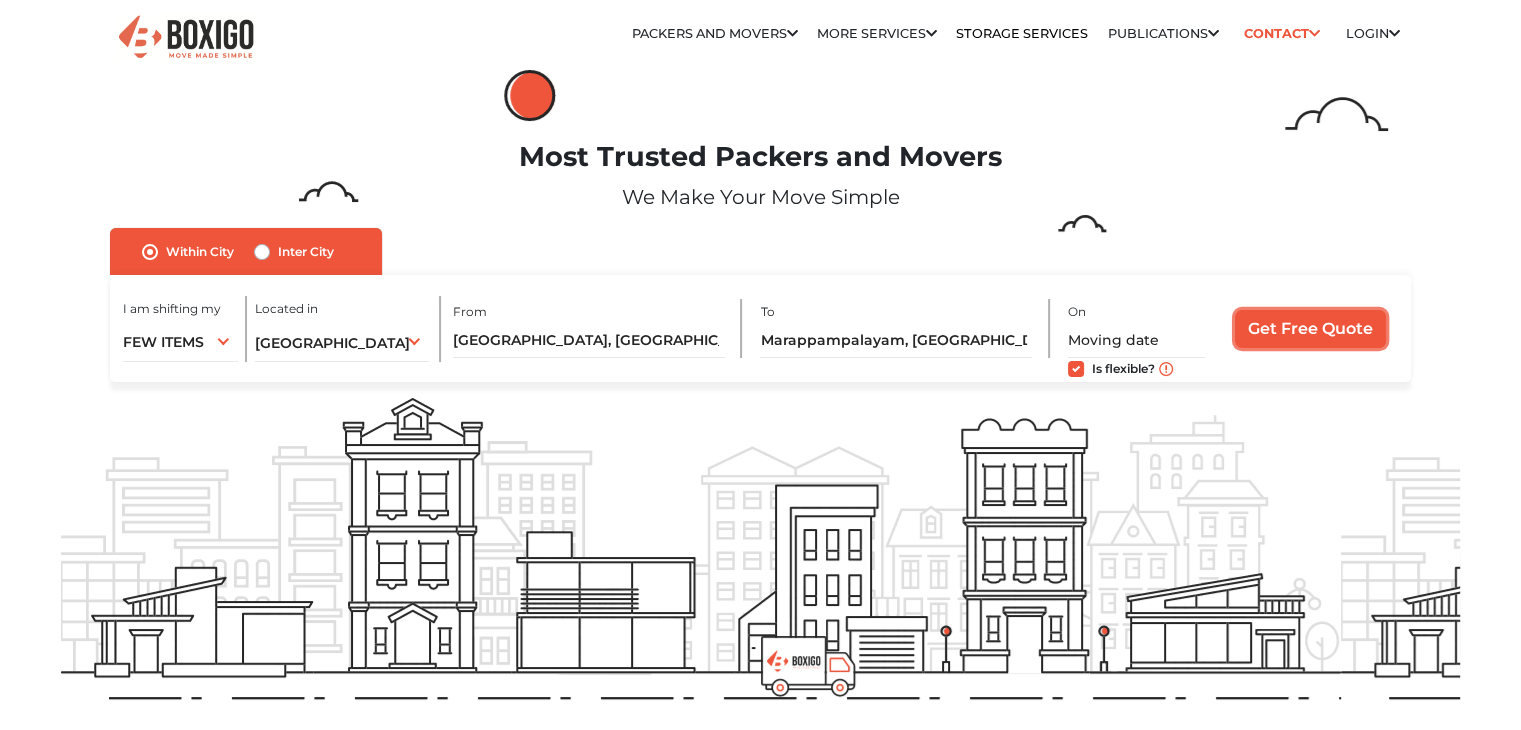 click on "Get Free Quote" at bounding box center [1310, 329] 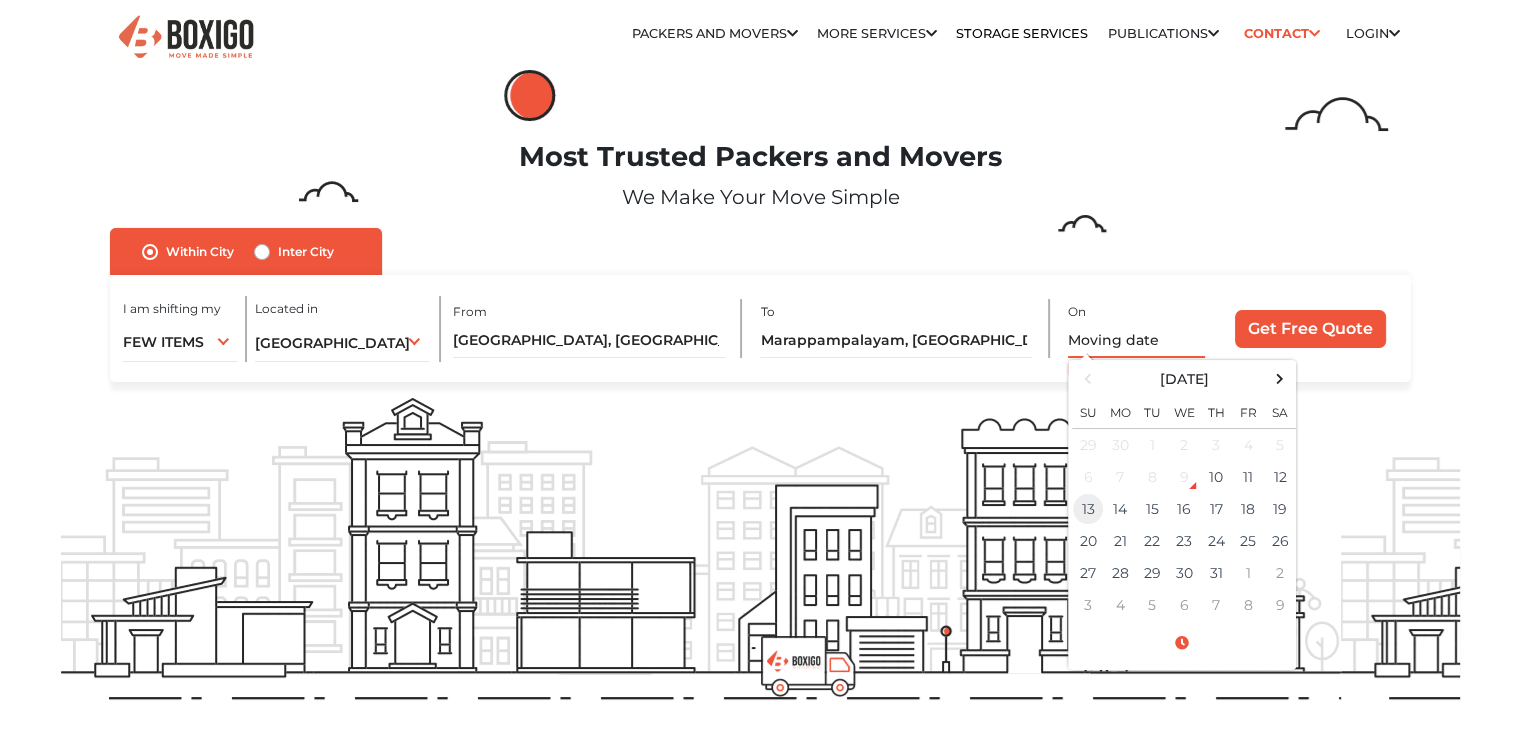 click on "13" at bounding box center [1088, 509] 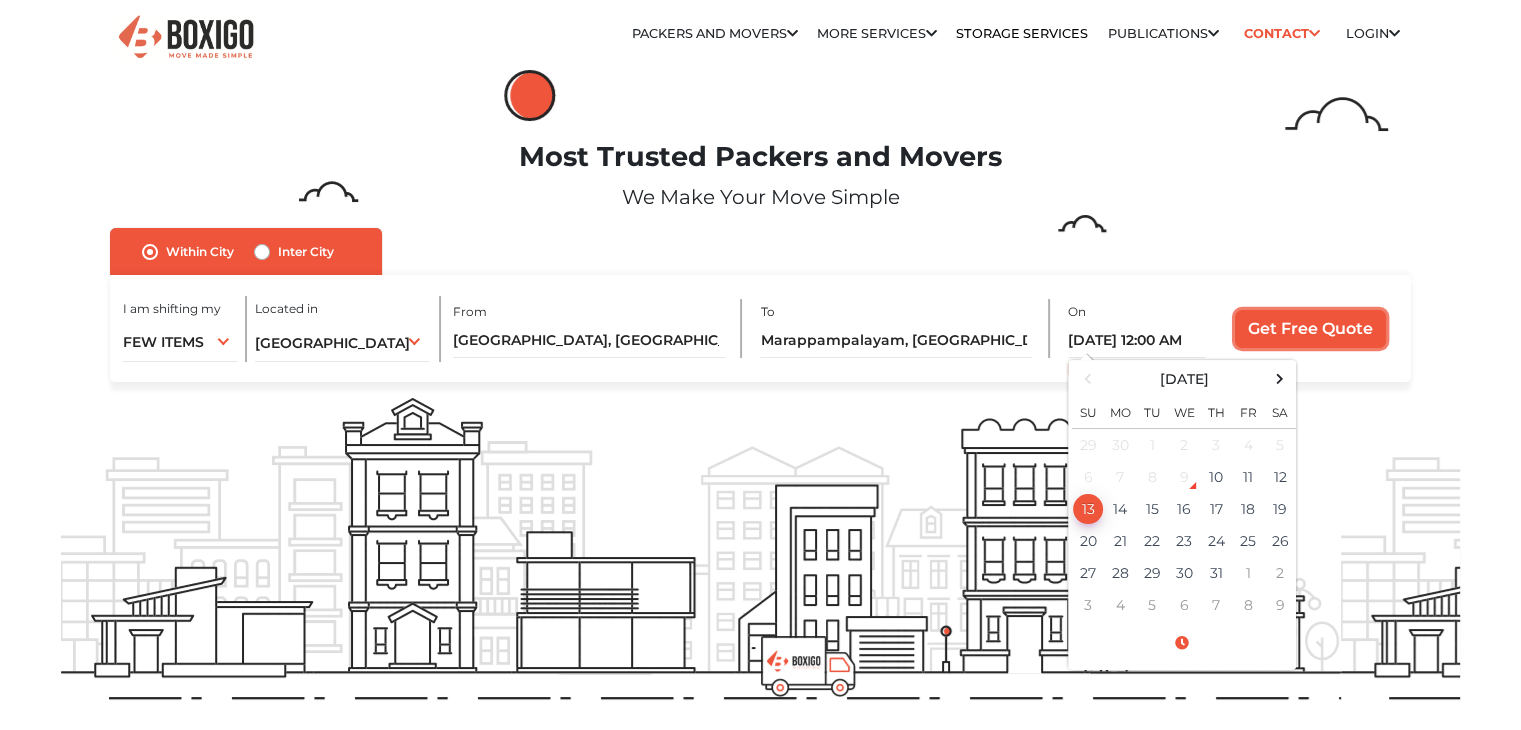 click on "Get Free Quote" at bounding box center (1310, 329) 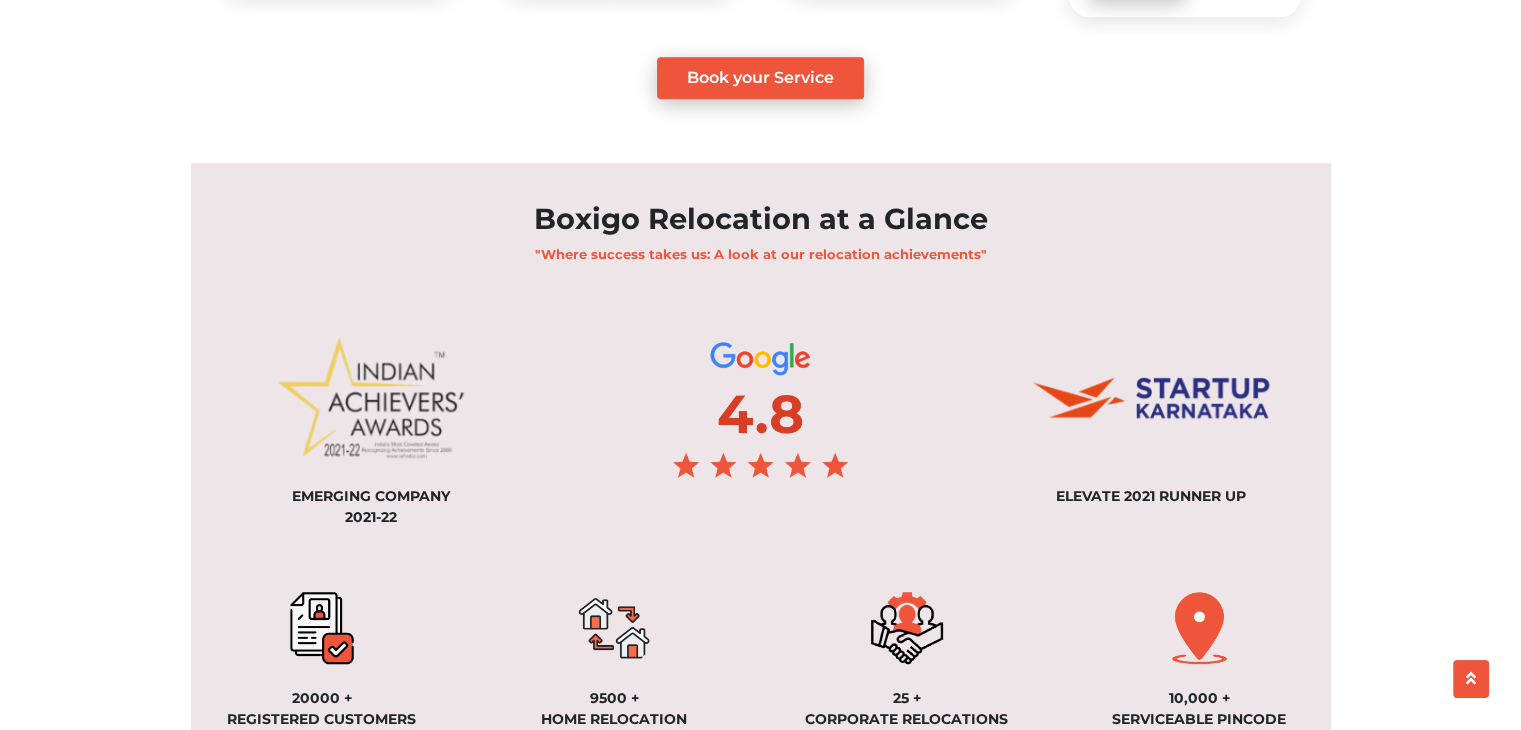 scroll, scrollTop: 1500, scrollLeft: 0, axis: vertical 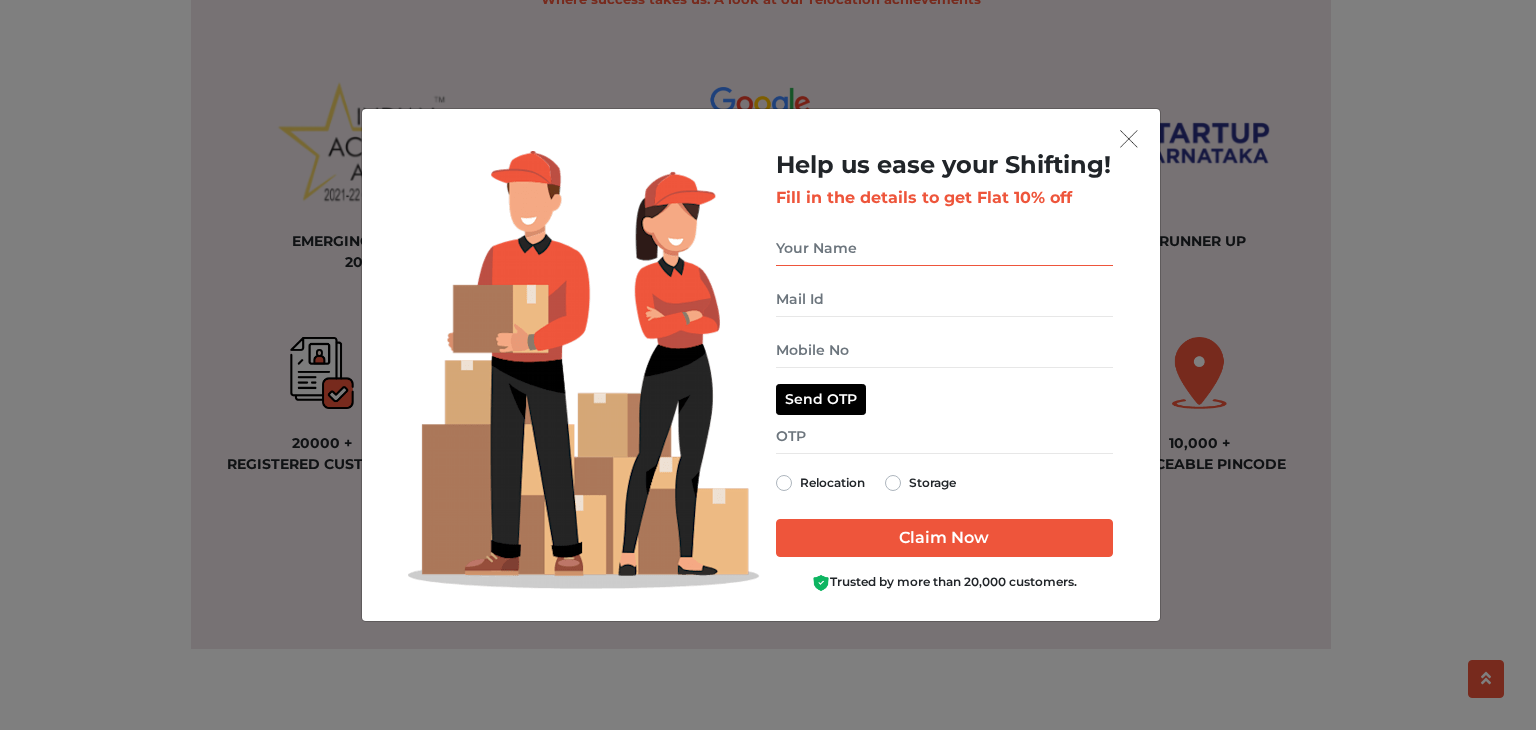 click at bounding box center (944, 248) 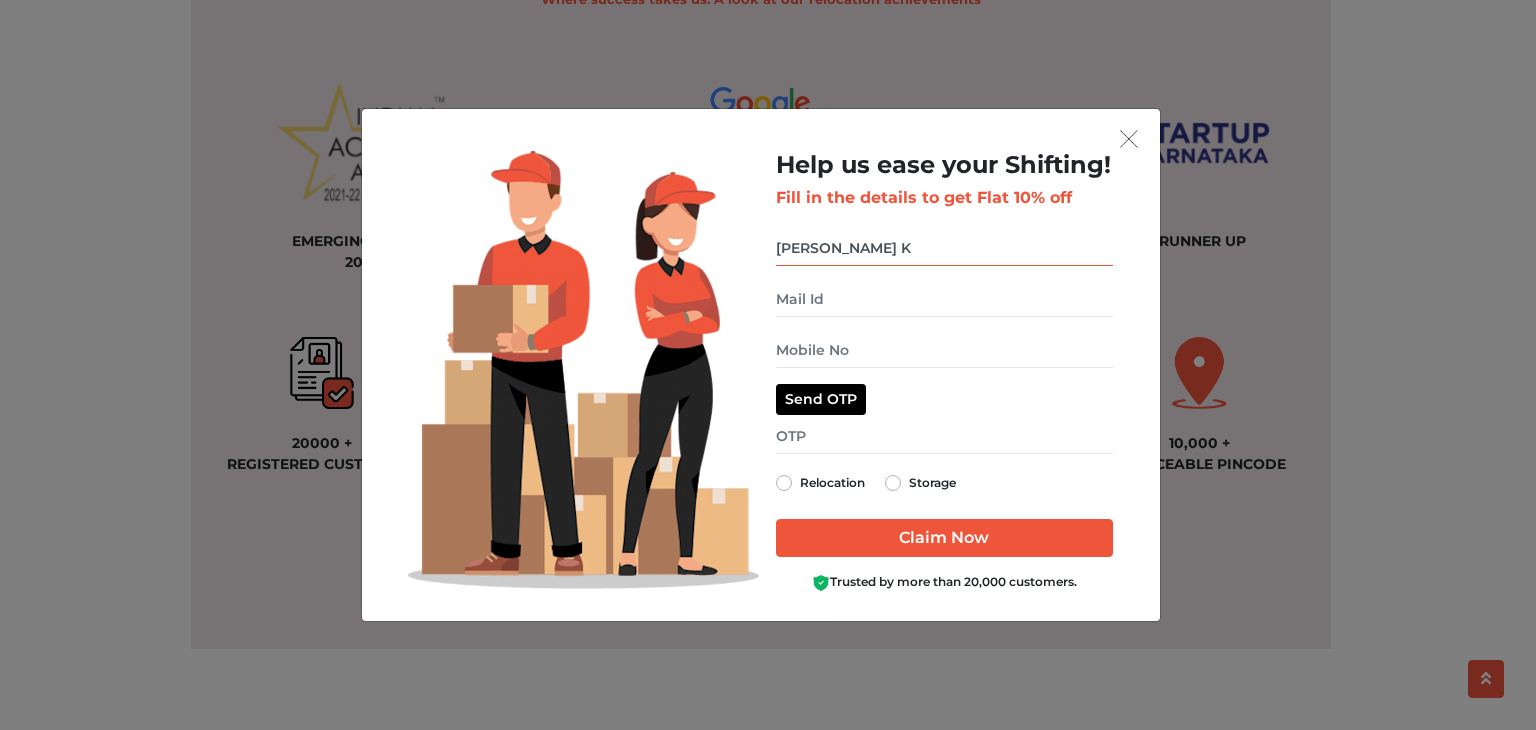 type on "[PERSON_NAME] K" 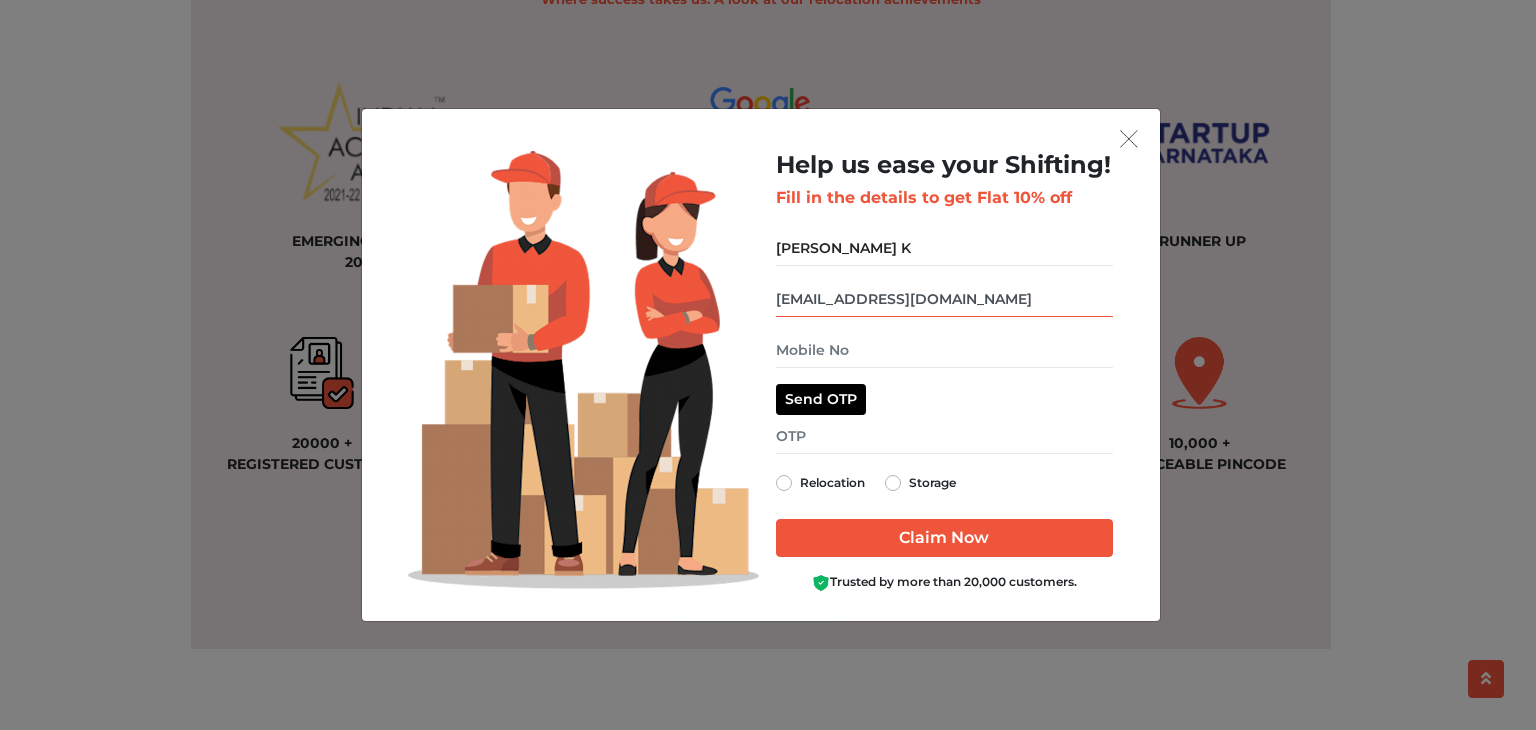 type on "[EMAIL_ADDRESS][DOMAIN_NAME]" 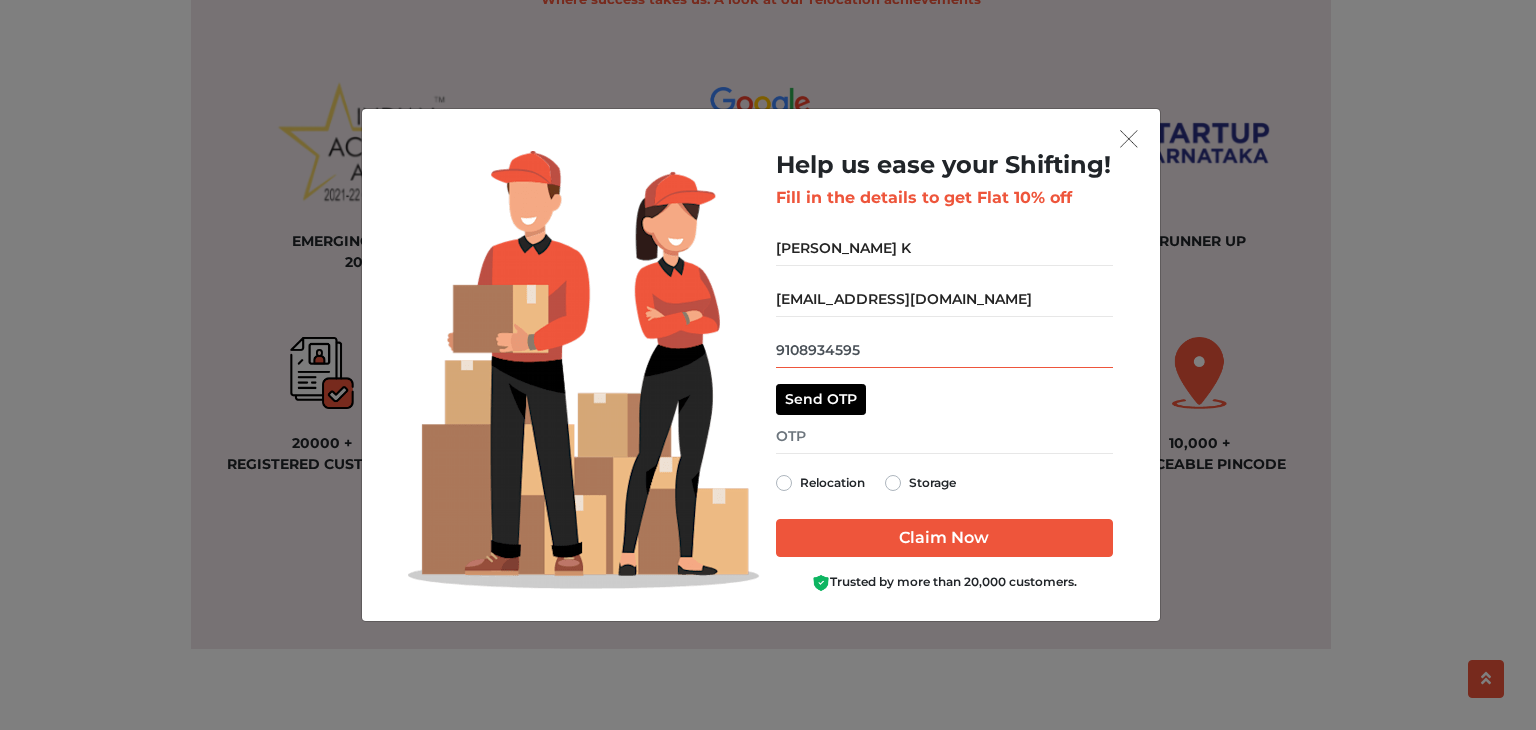 type on "9108934595" 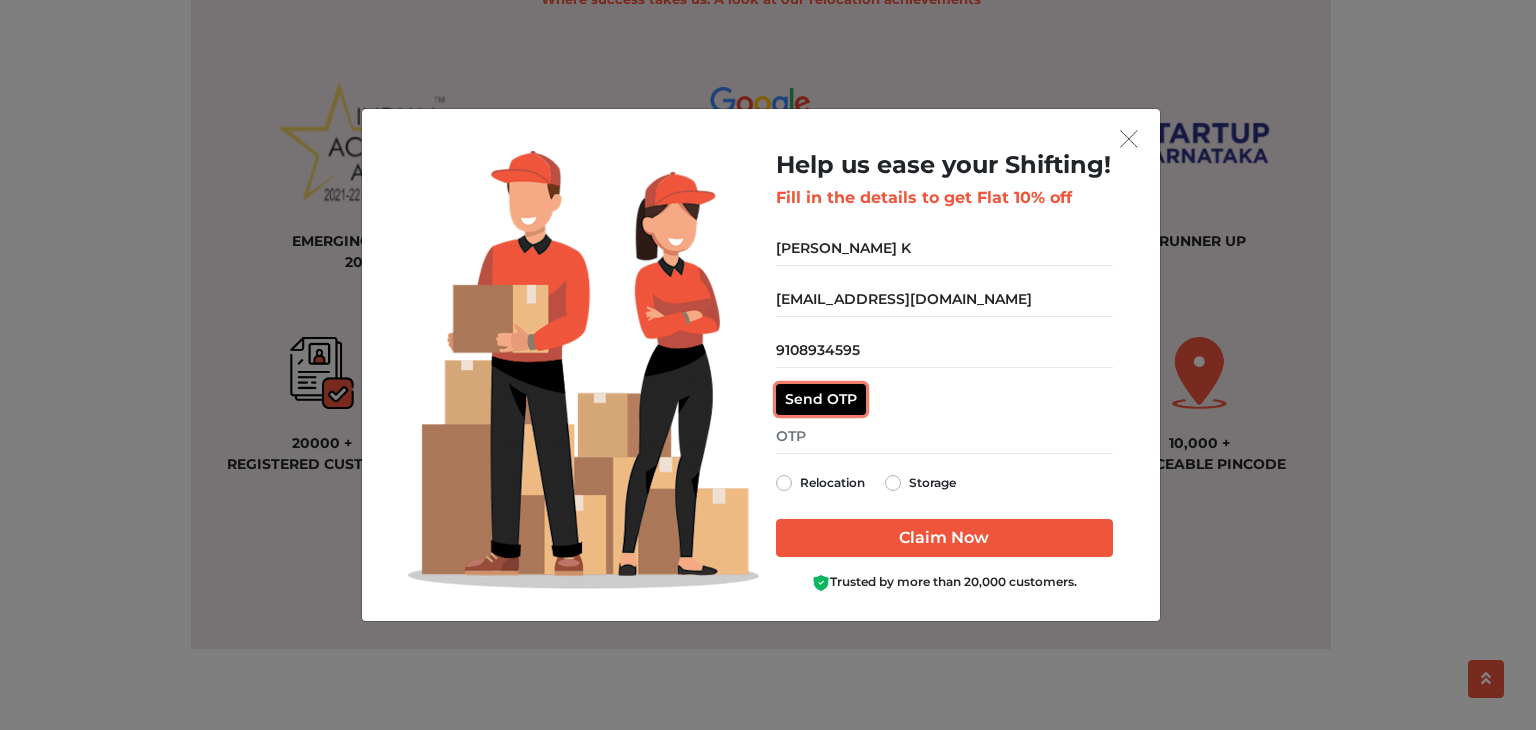 click on "Send OTP" at bounding box center (821, 399) 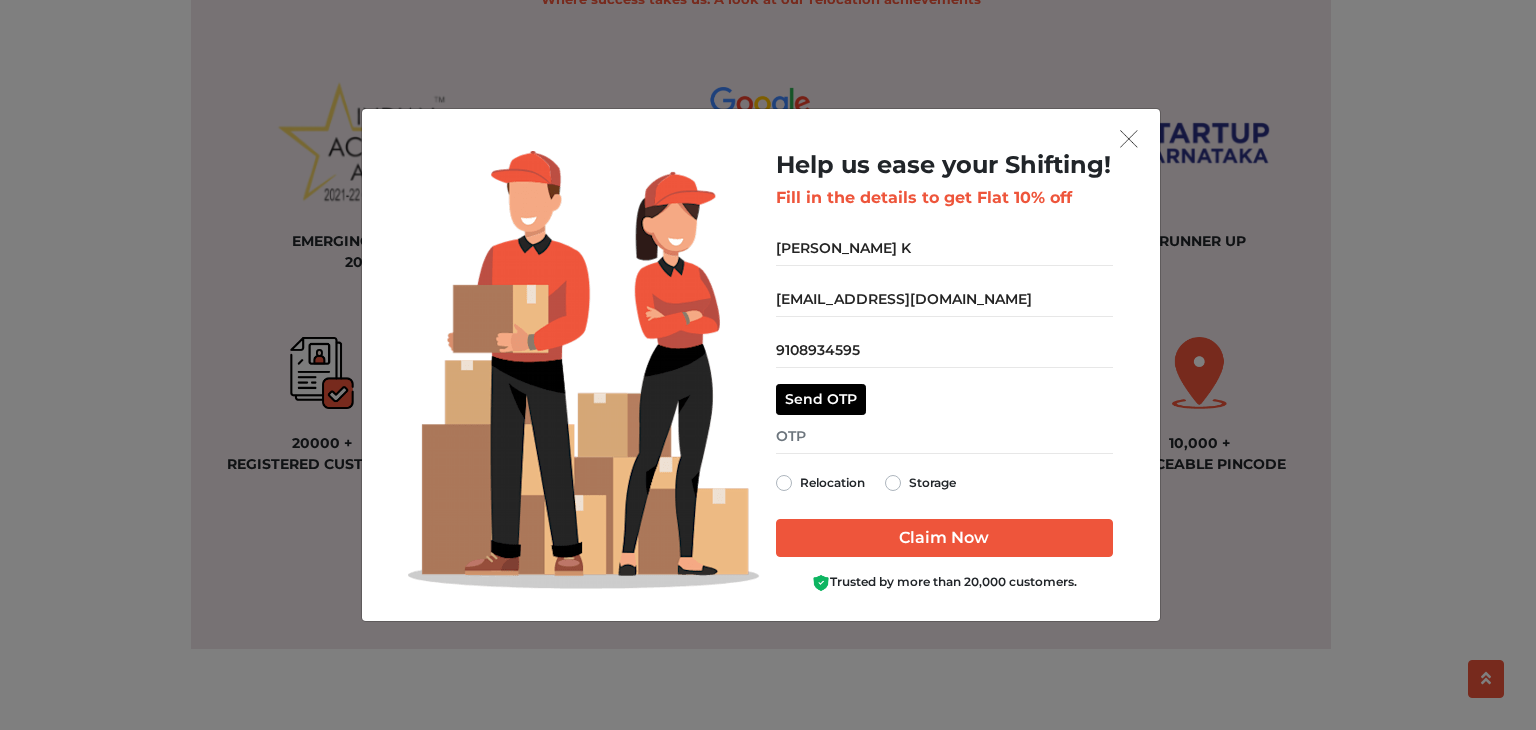 click on "Relocation" at bounding box center (832, 483) 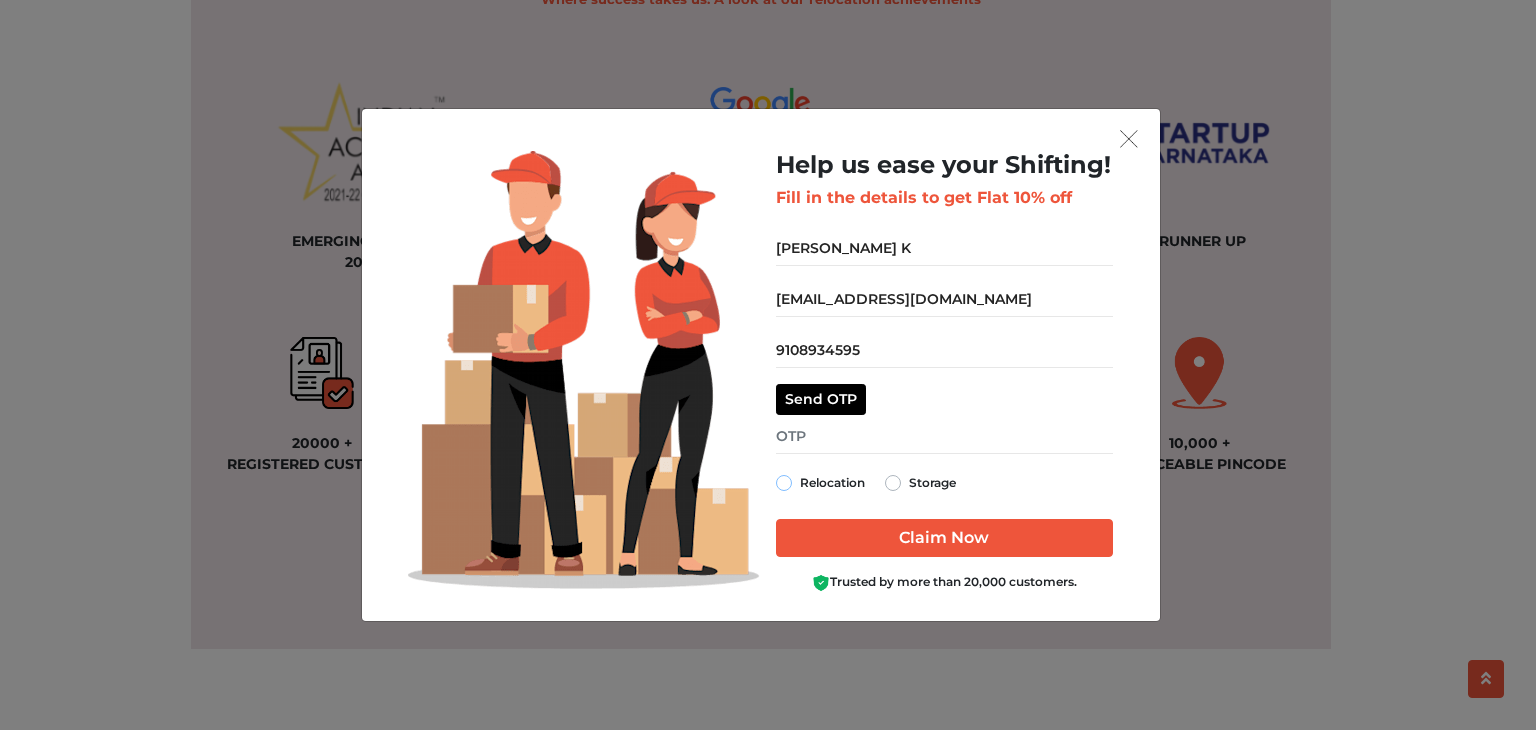 click on "Relocation" at bounding box center (784, 481) 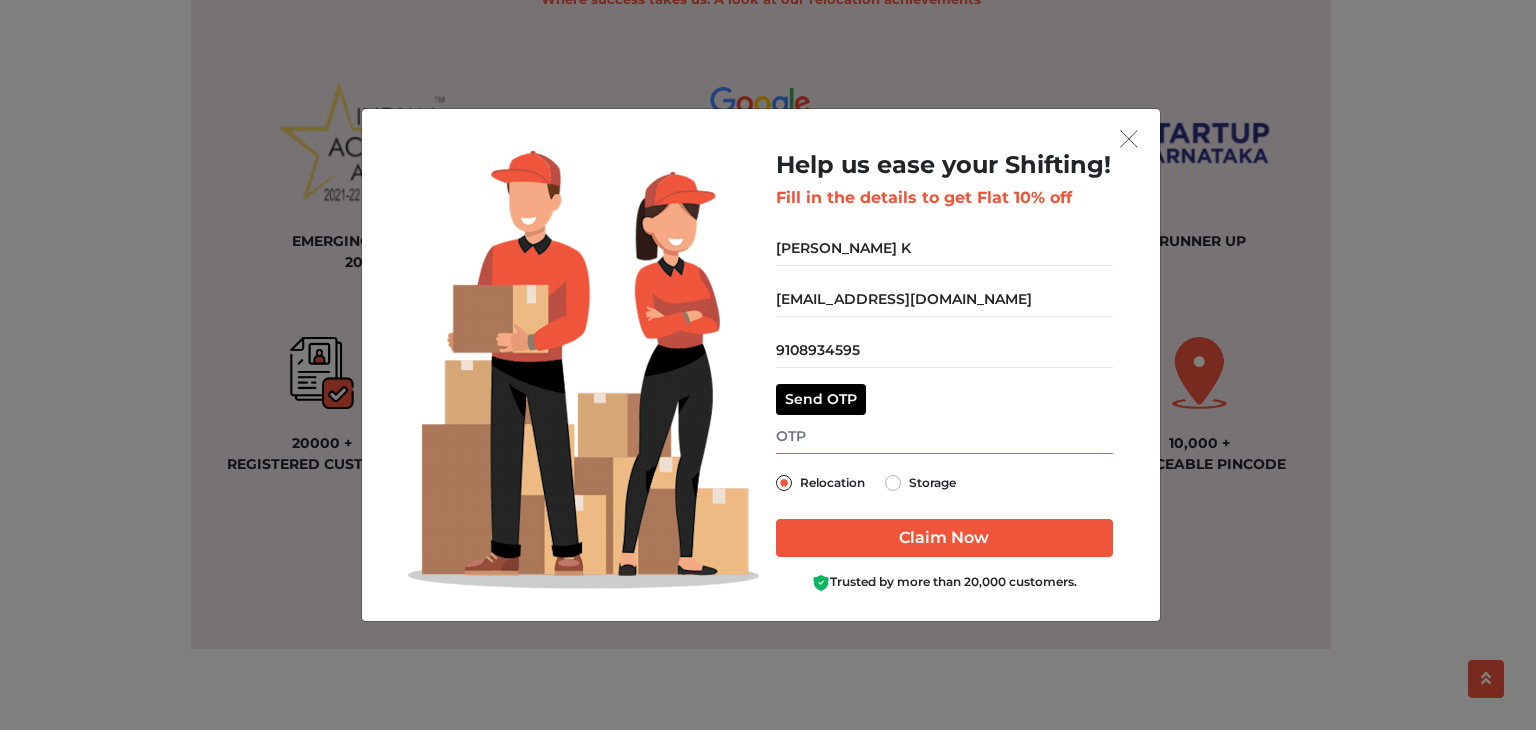 click at bounding box center (944, 436) 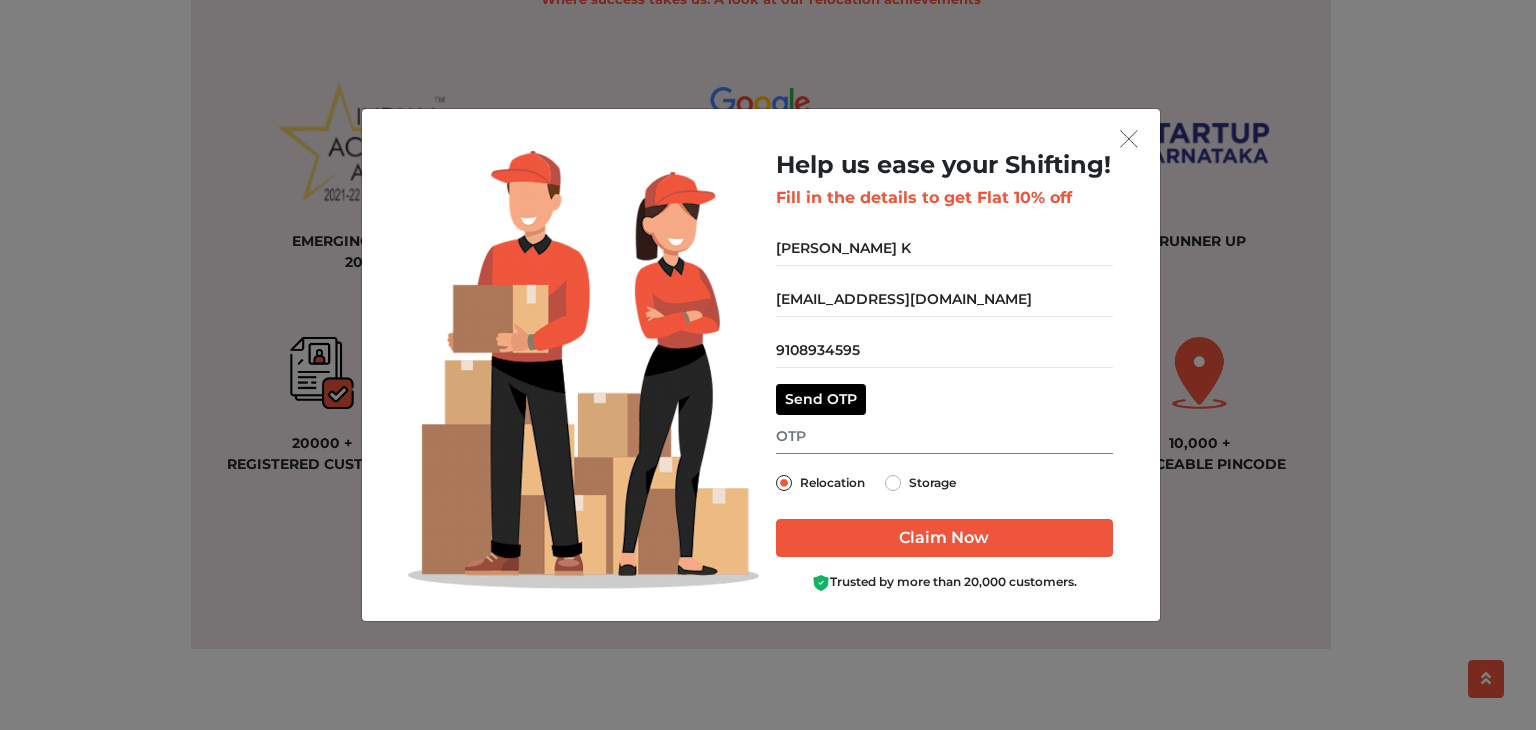 click at bounding box center [944, 436] 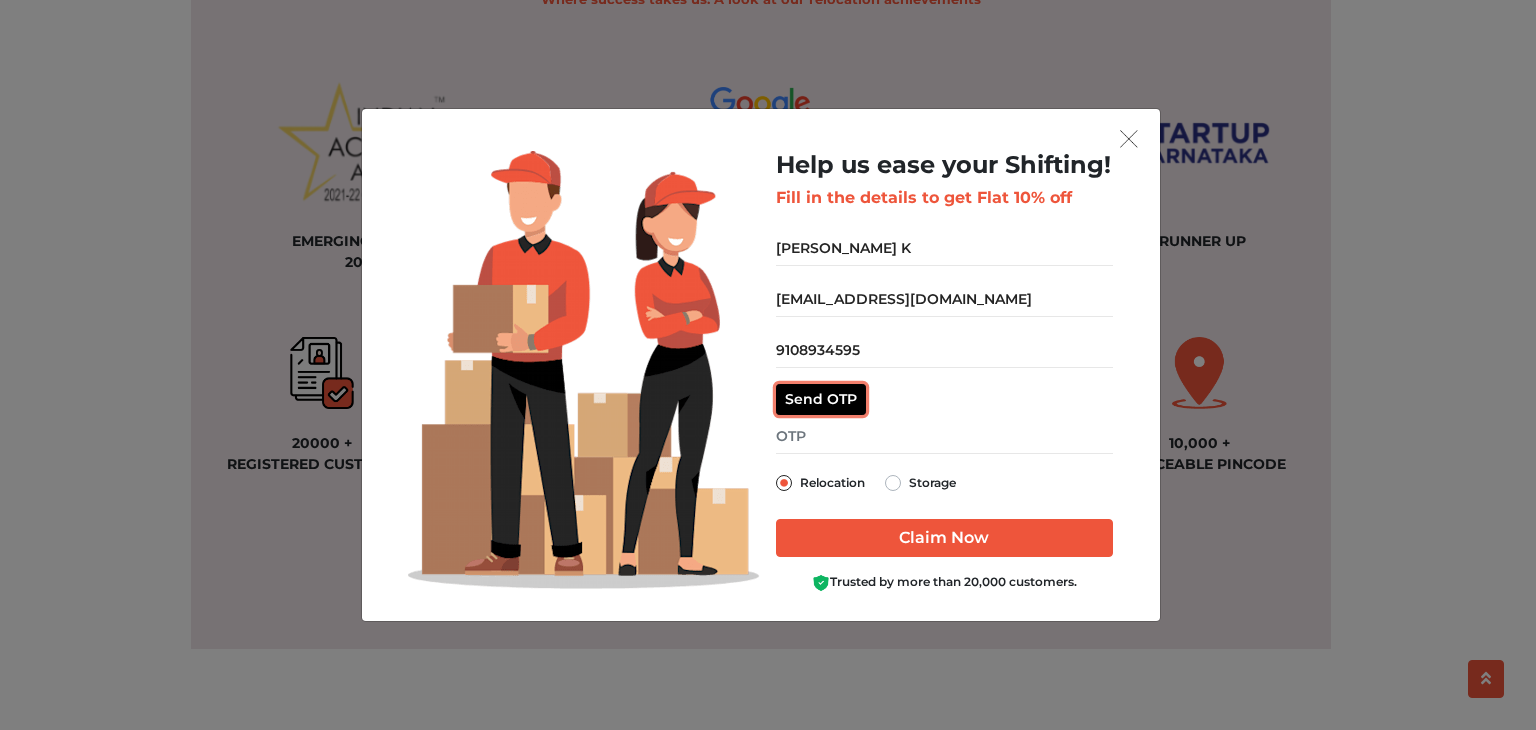 click on "Send OTP" at bounding box center [821, 399] 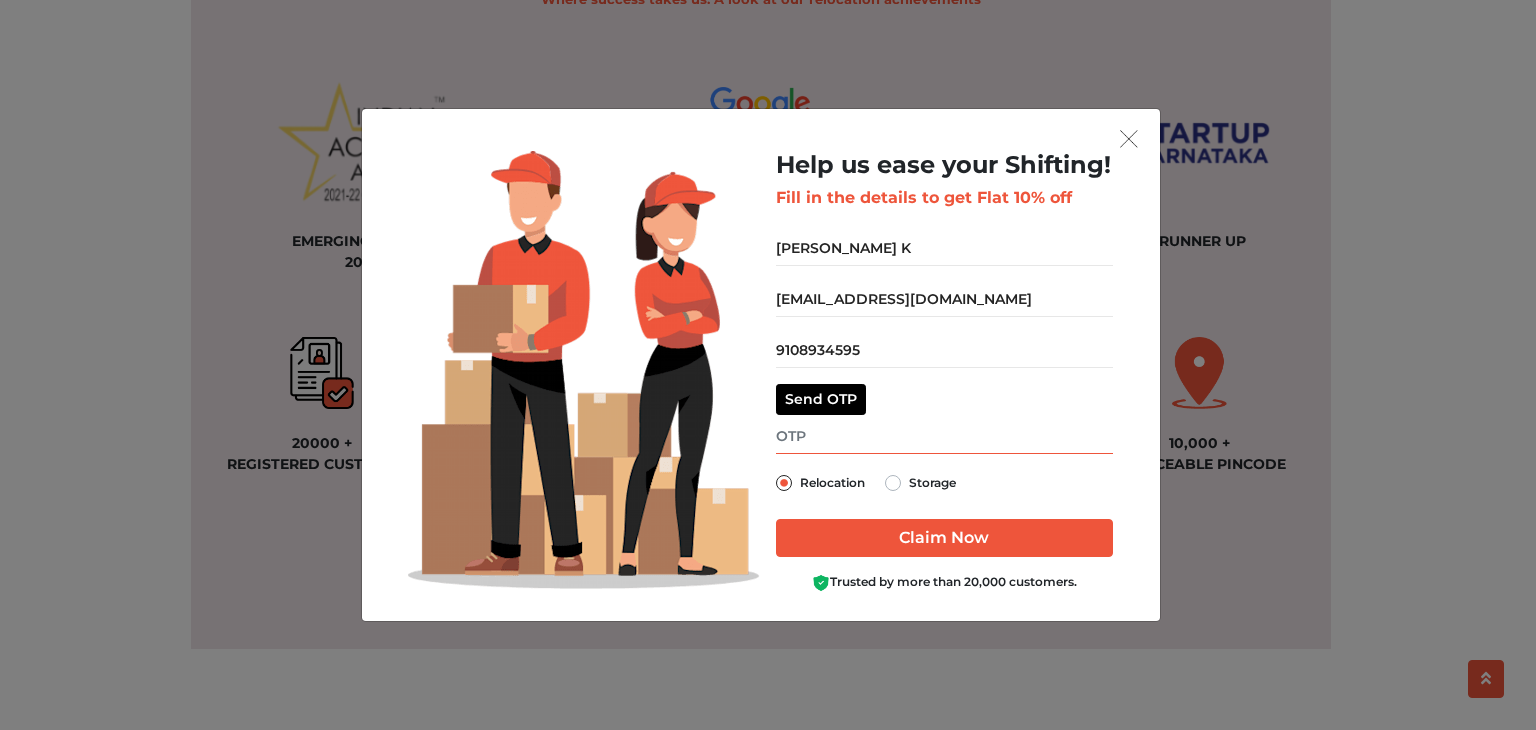 click at bounding box center [944, 436] 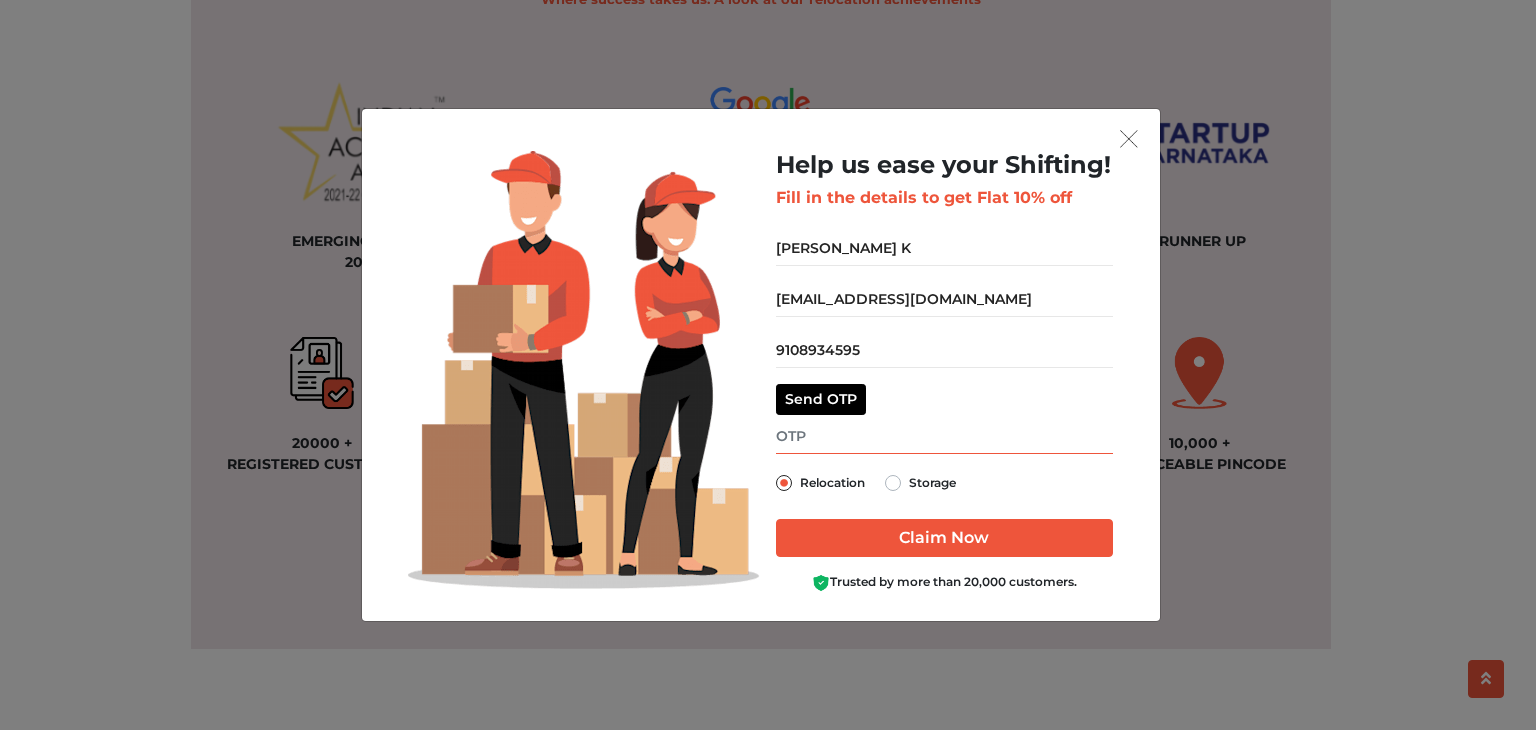 click at bounding box center (944, 436) 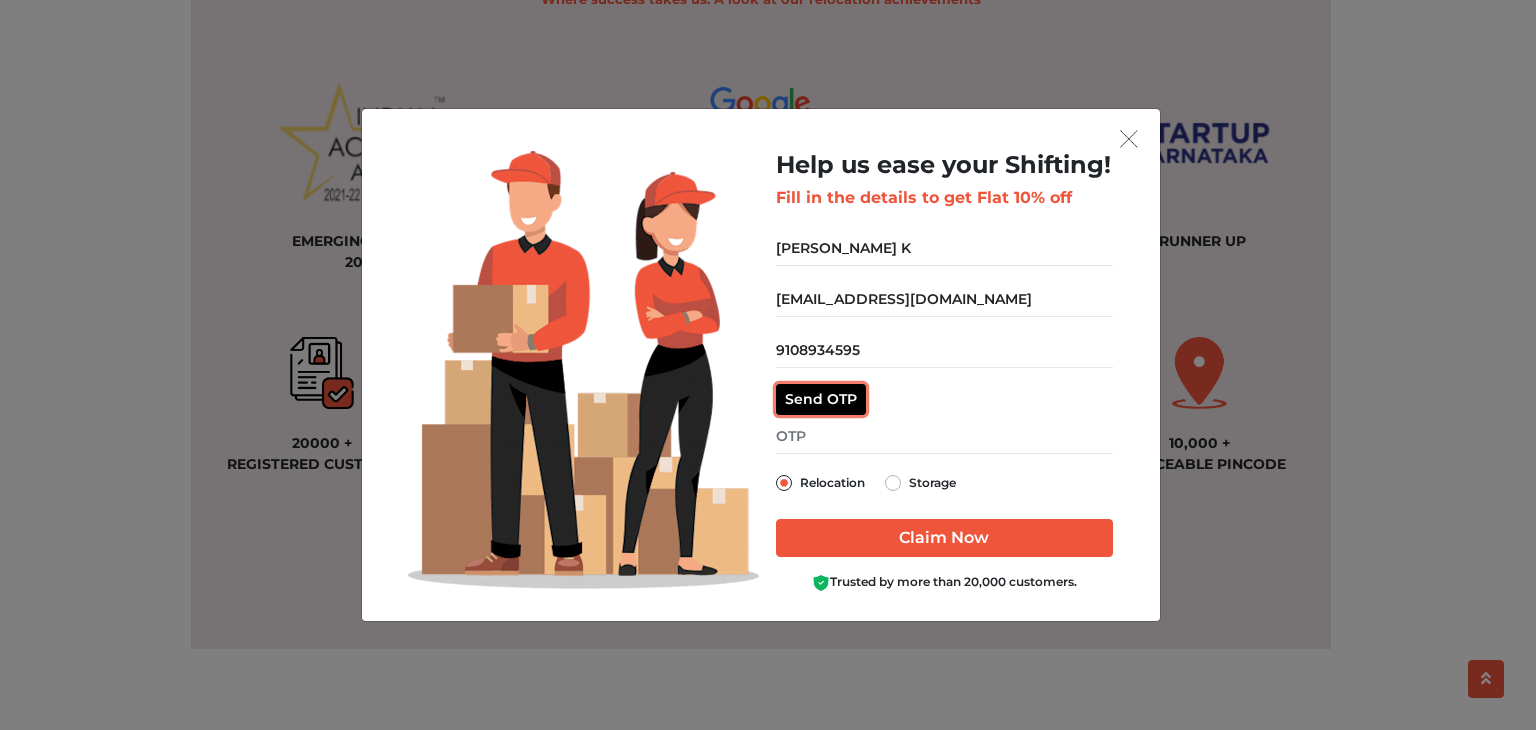 click on "Send OTP" at bounding box center [821, 399] 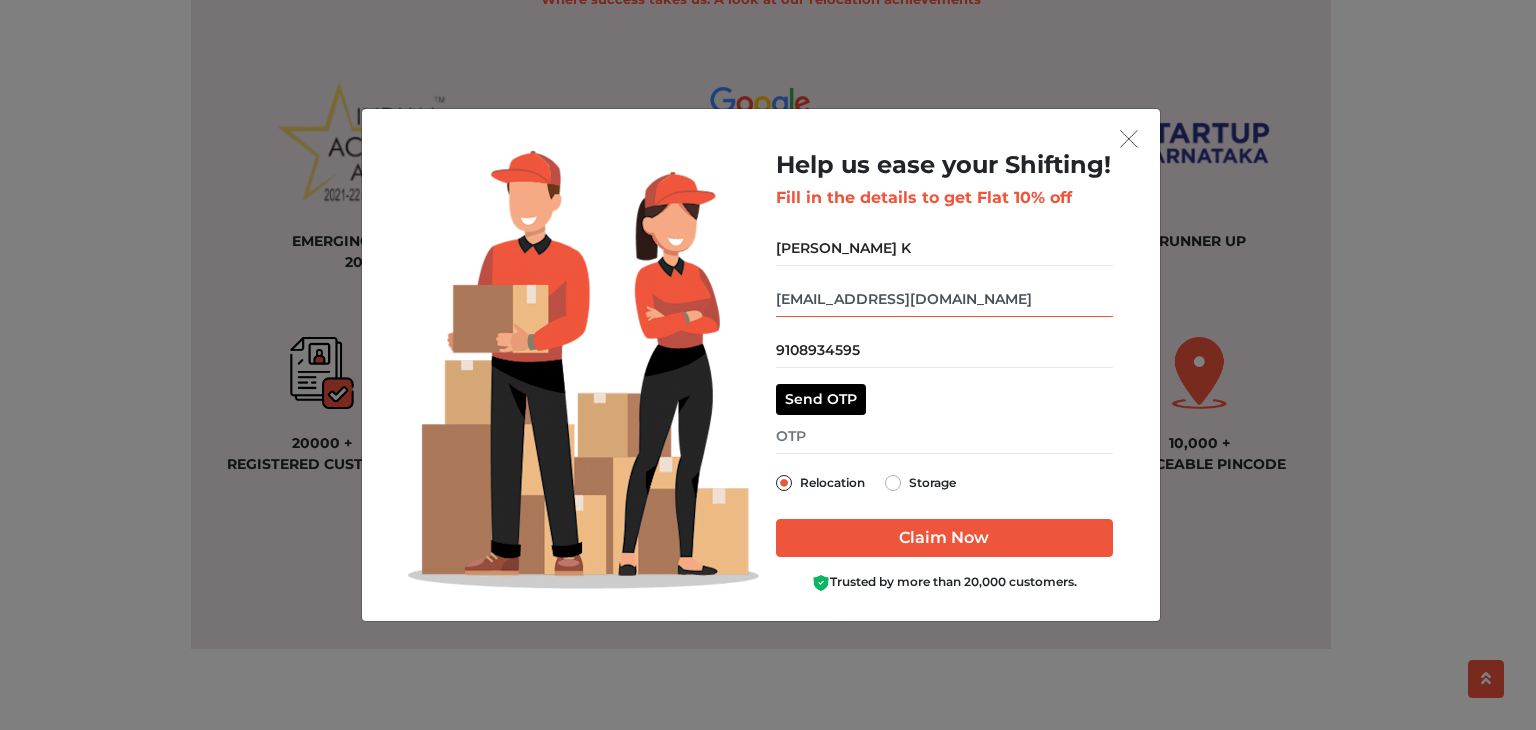 click on "[EMAIL_ADDRESS][DOMAIN_NAME]" at bounding box center (944, 299) 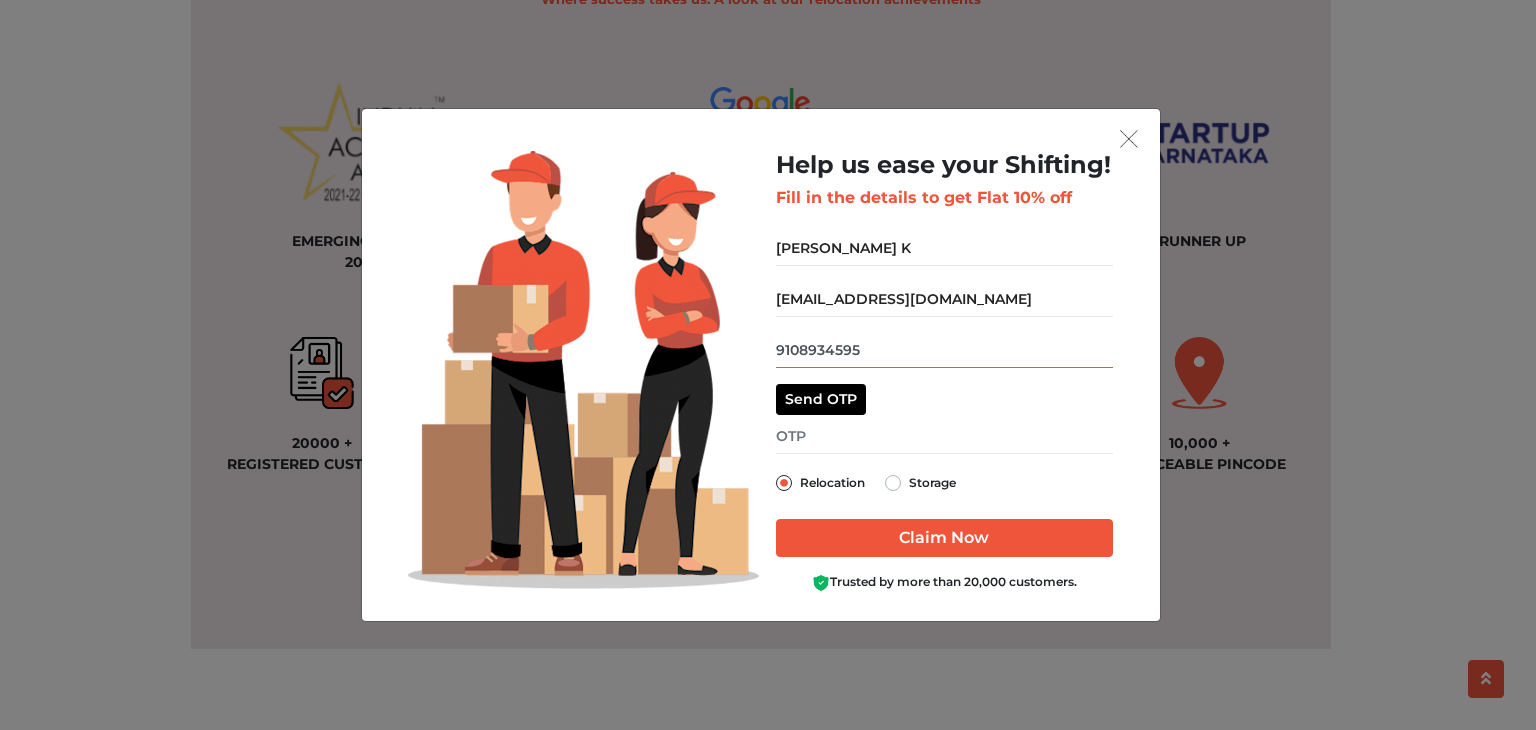 click on "9108934595" at bounding box center (944, 350) 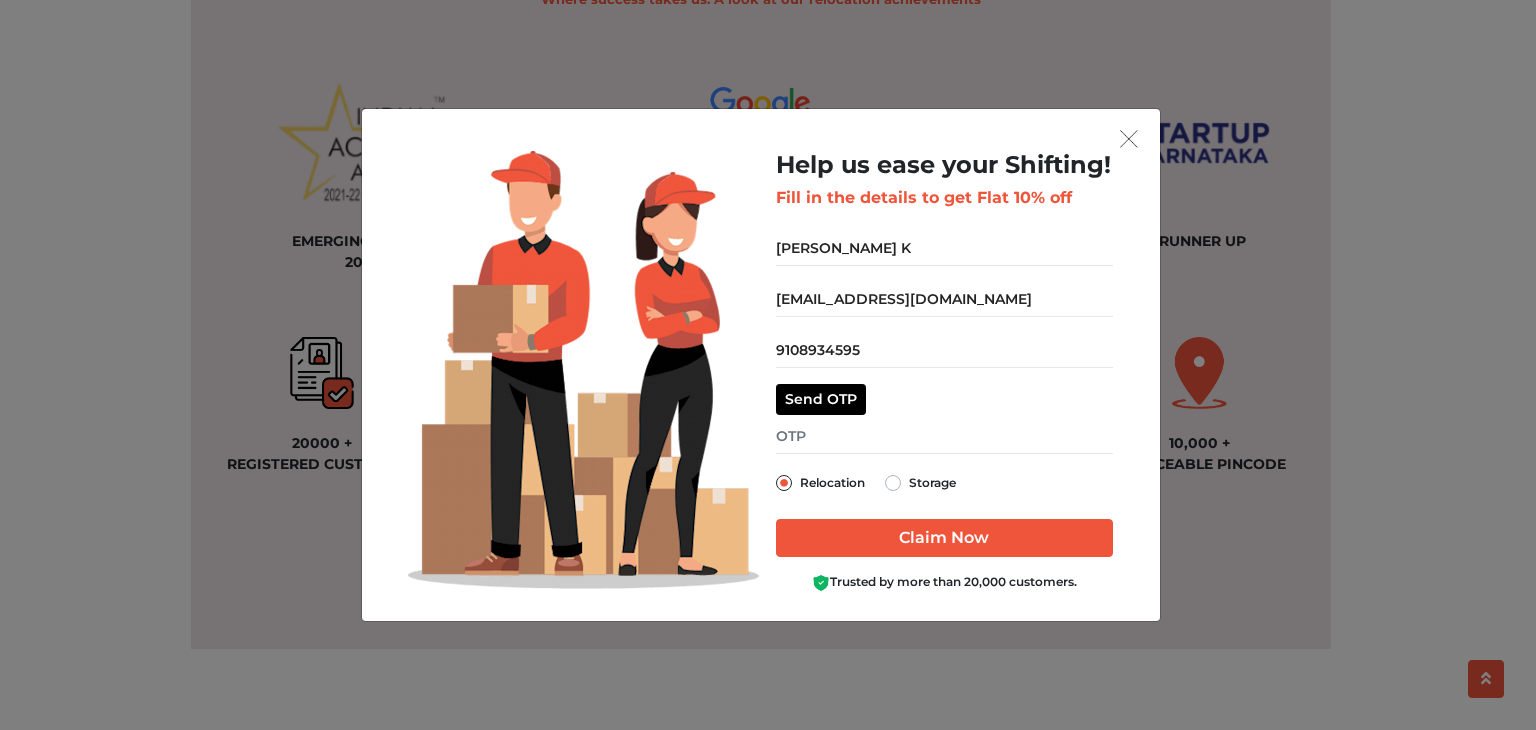 click on "Help us ease your Shifting!
Fill in the details to get Flat 10% off
[PERSON_NAME] K
[EMAIL_ADDRESS][DOMAIN_NAME]
9108934595
Send OTP
Relocation" at bounding box center (944, 371) 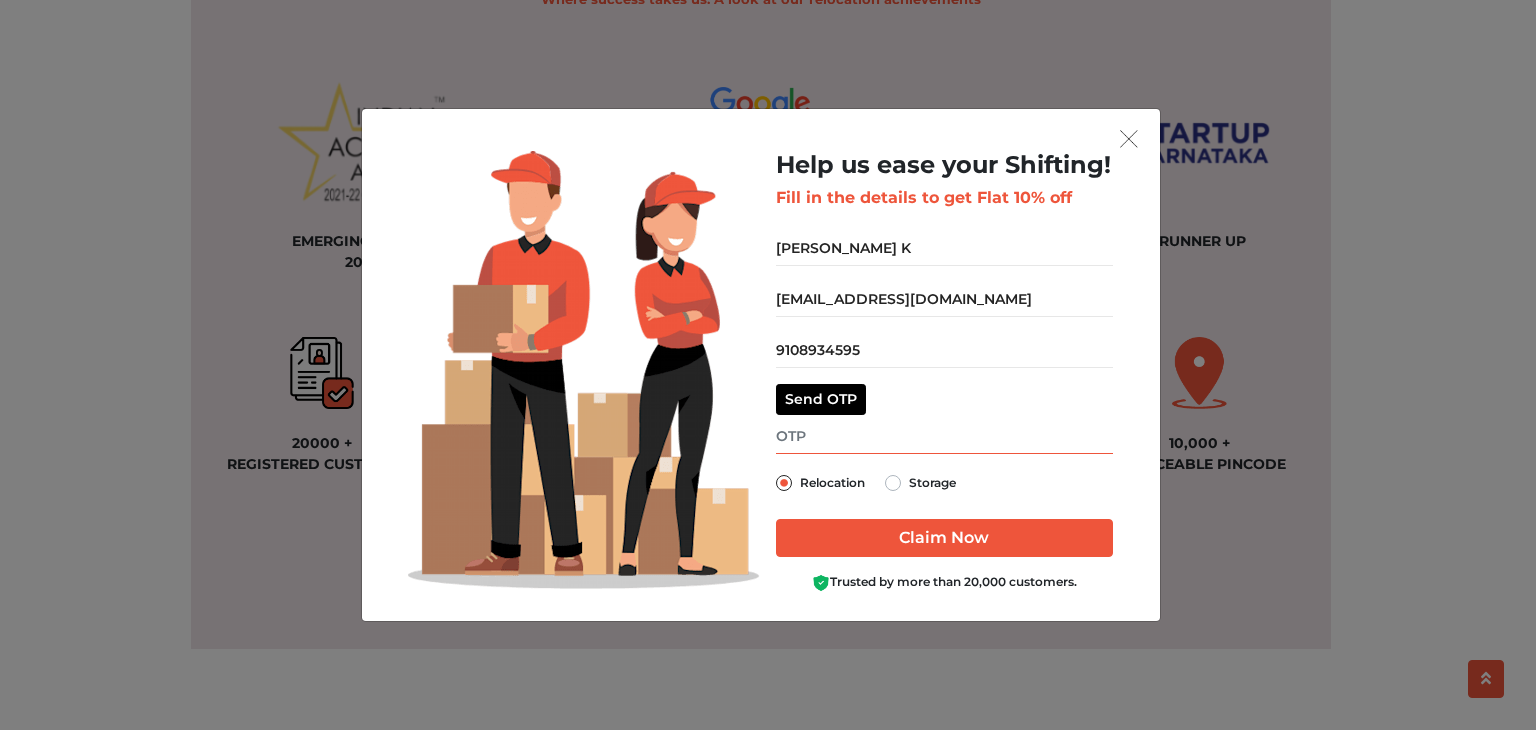 click at bounding box center (944, 436) 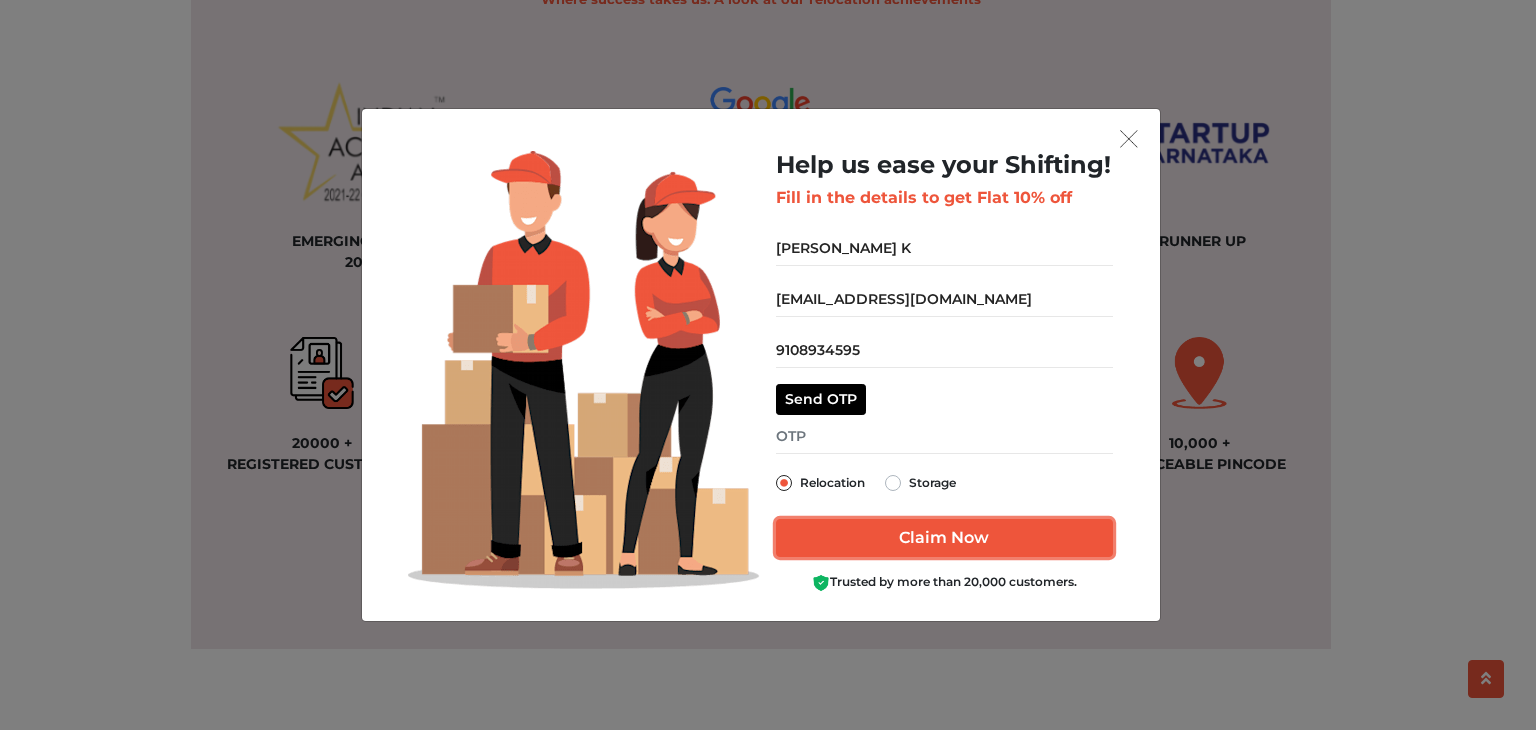 click on "Claim Now" at bounding box center [944, 538] 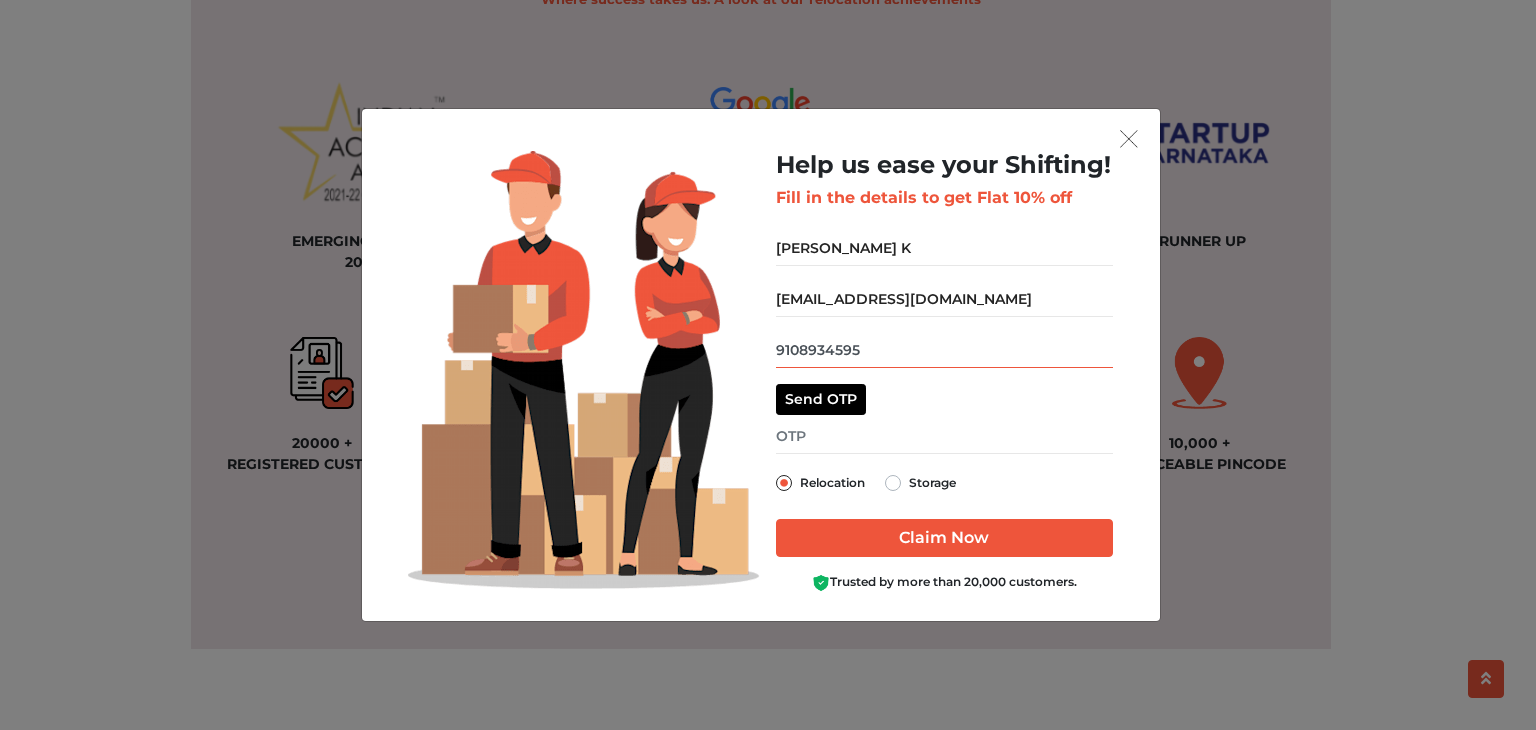 click on "9108934595" at bounding box center (944, 350) 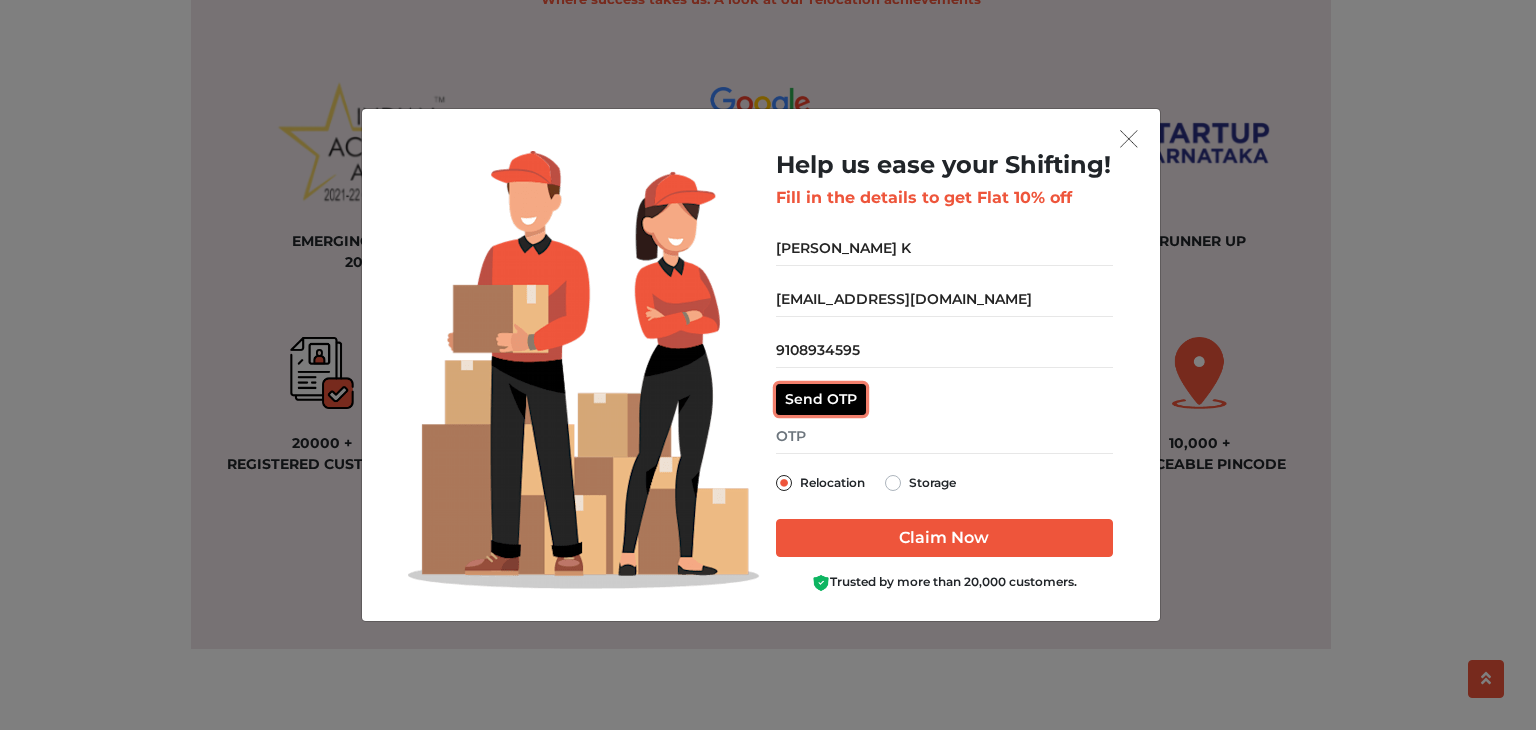 click on "Send OTP" at bounding box center (821, 399) 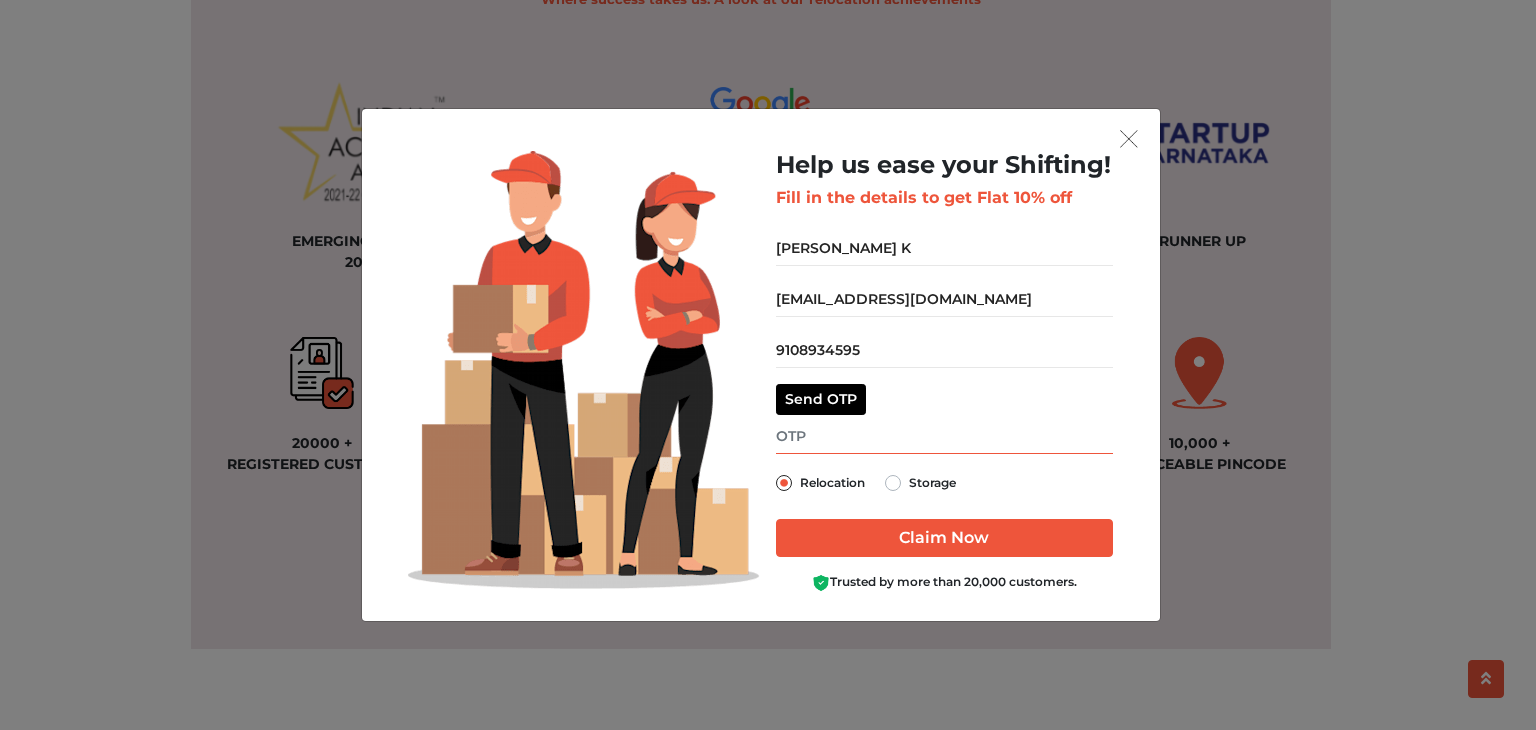 click at bounding box center (944, 436) 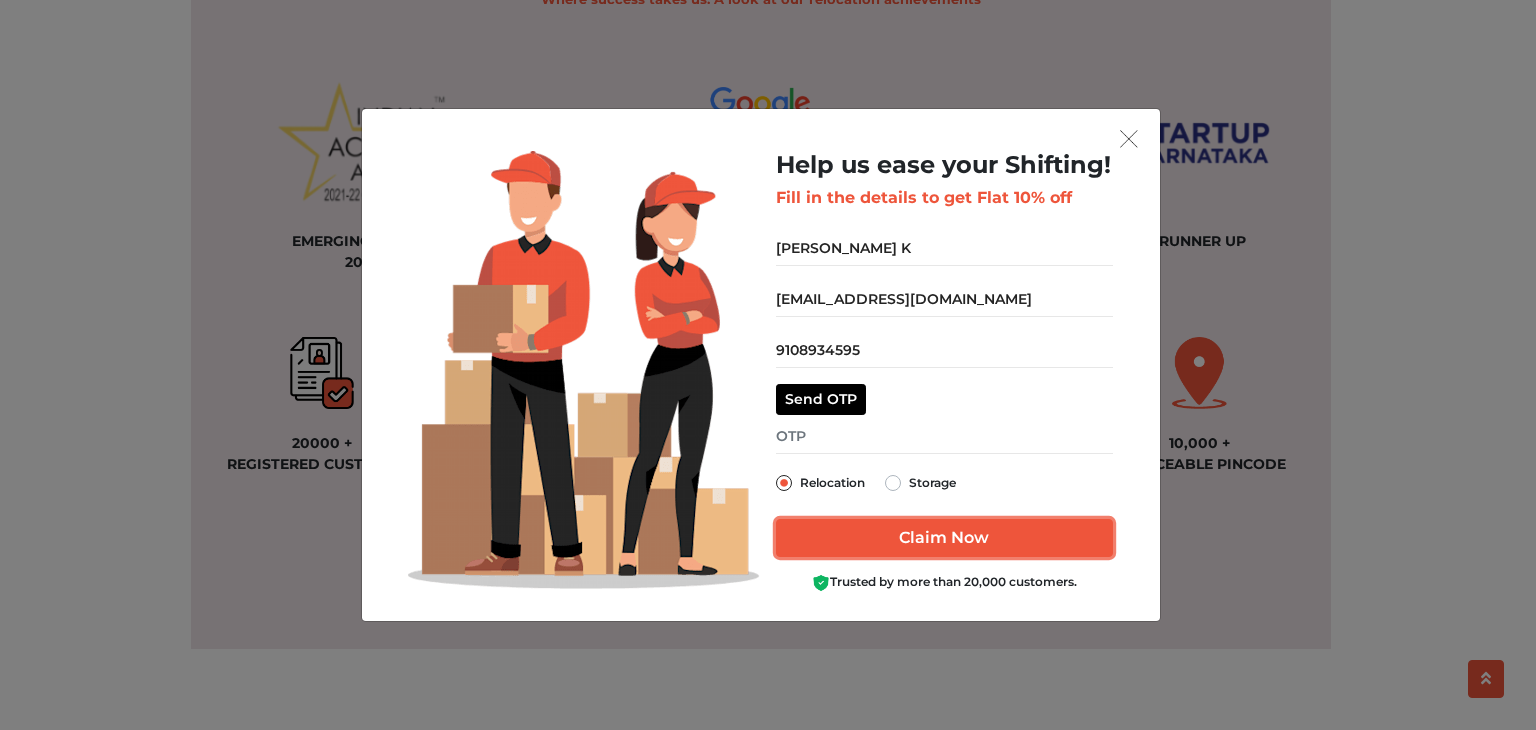click on "Claim Now" at bounding box center (944, 538) 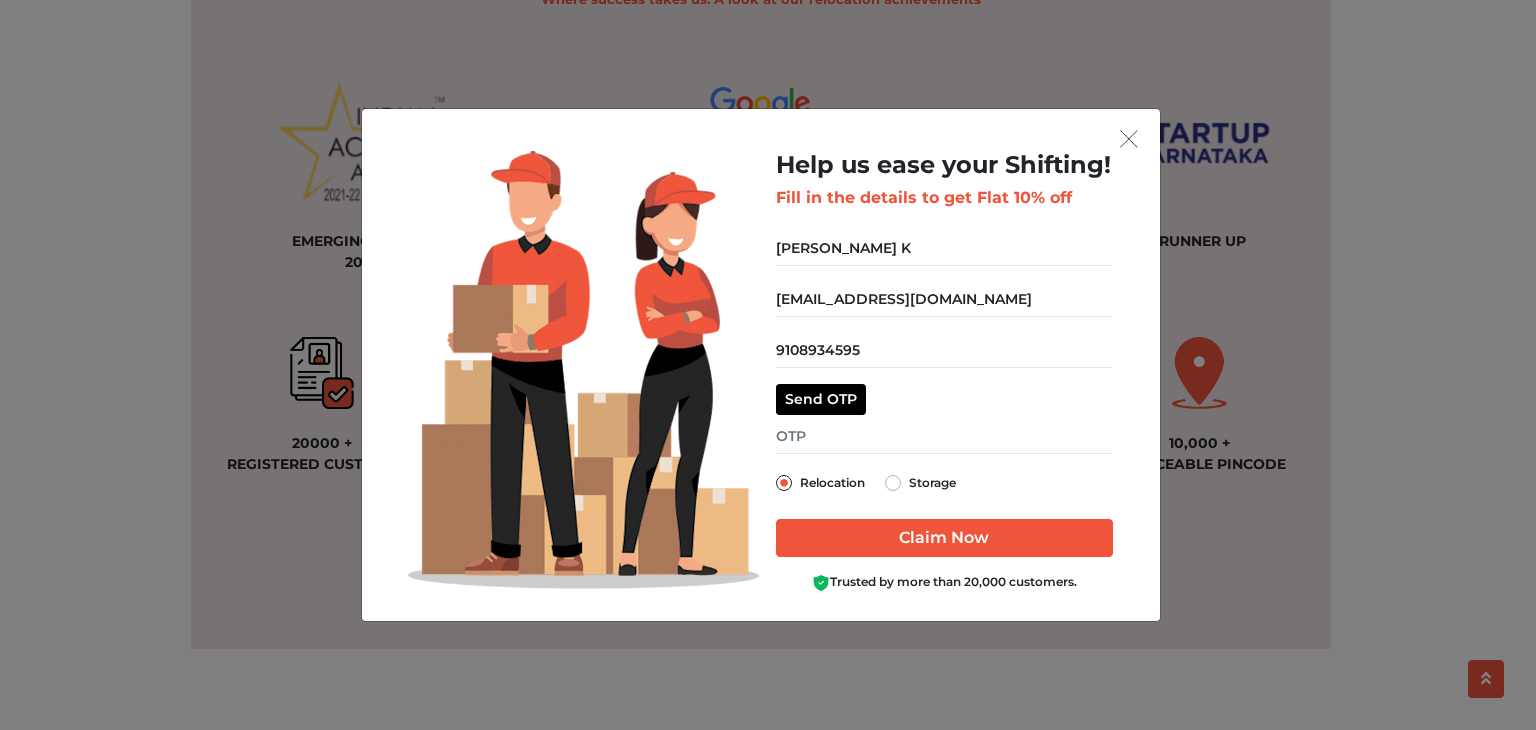 click on "Send OTP
OTP sent!" at bounding box center (944, 399) 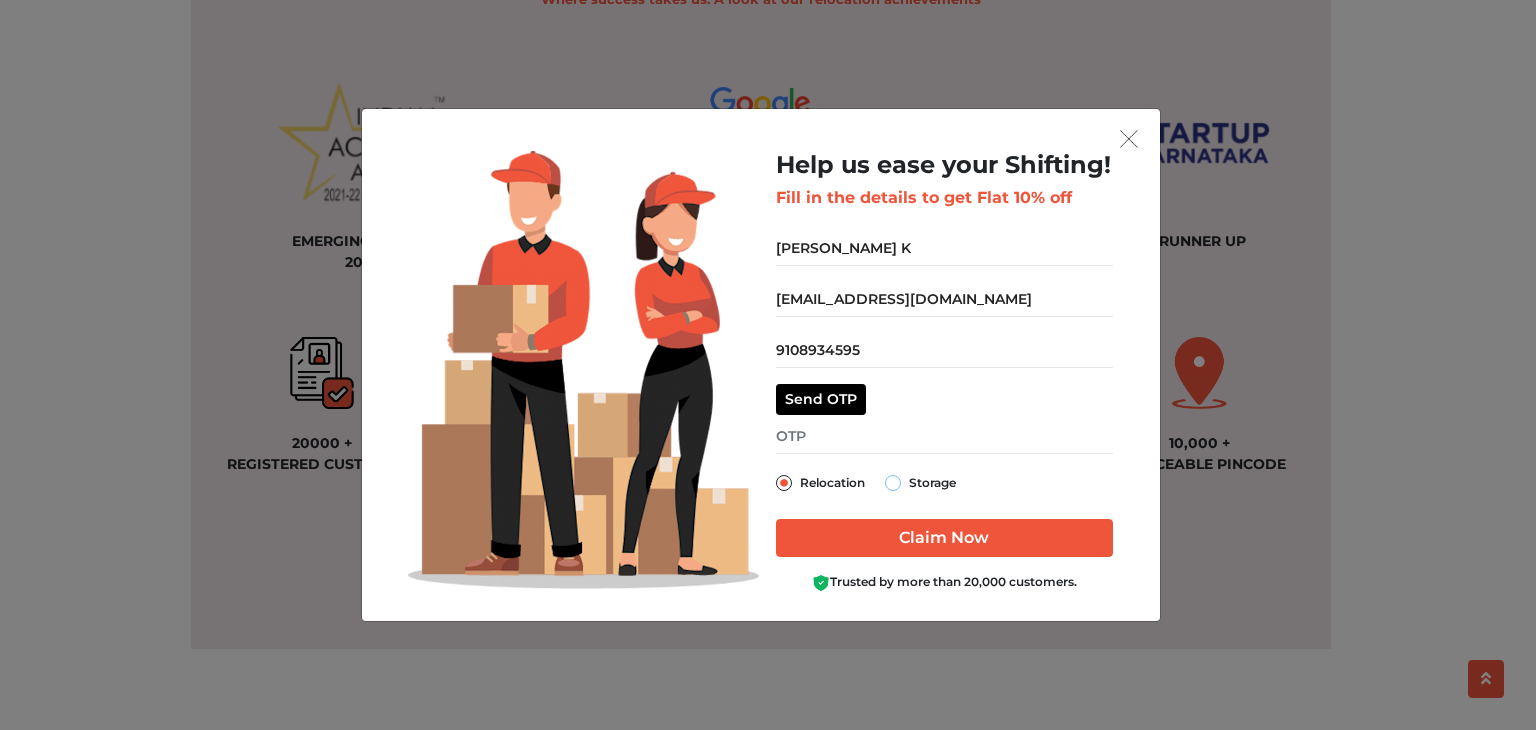 radio on "true" 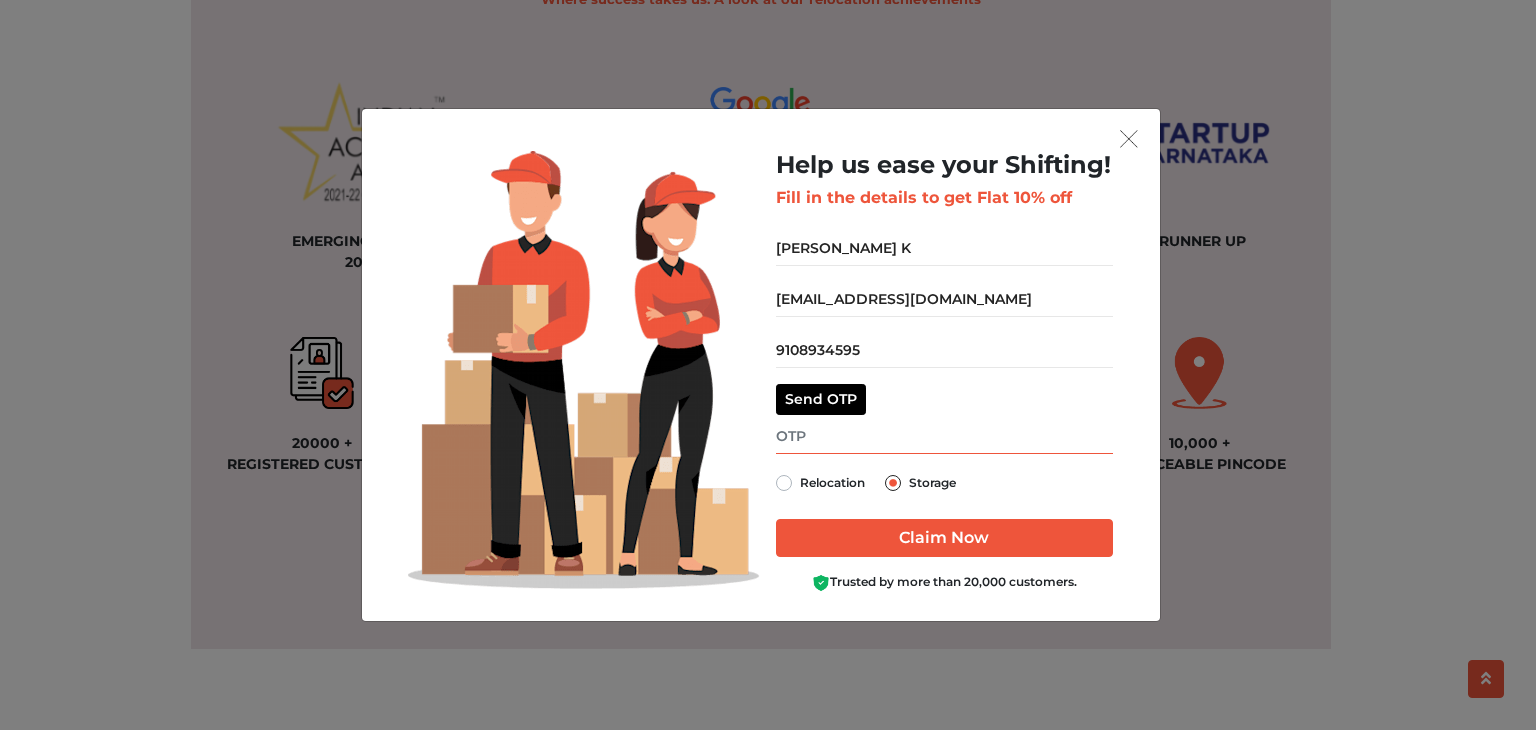 click at bounding box center (944, 436) 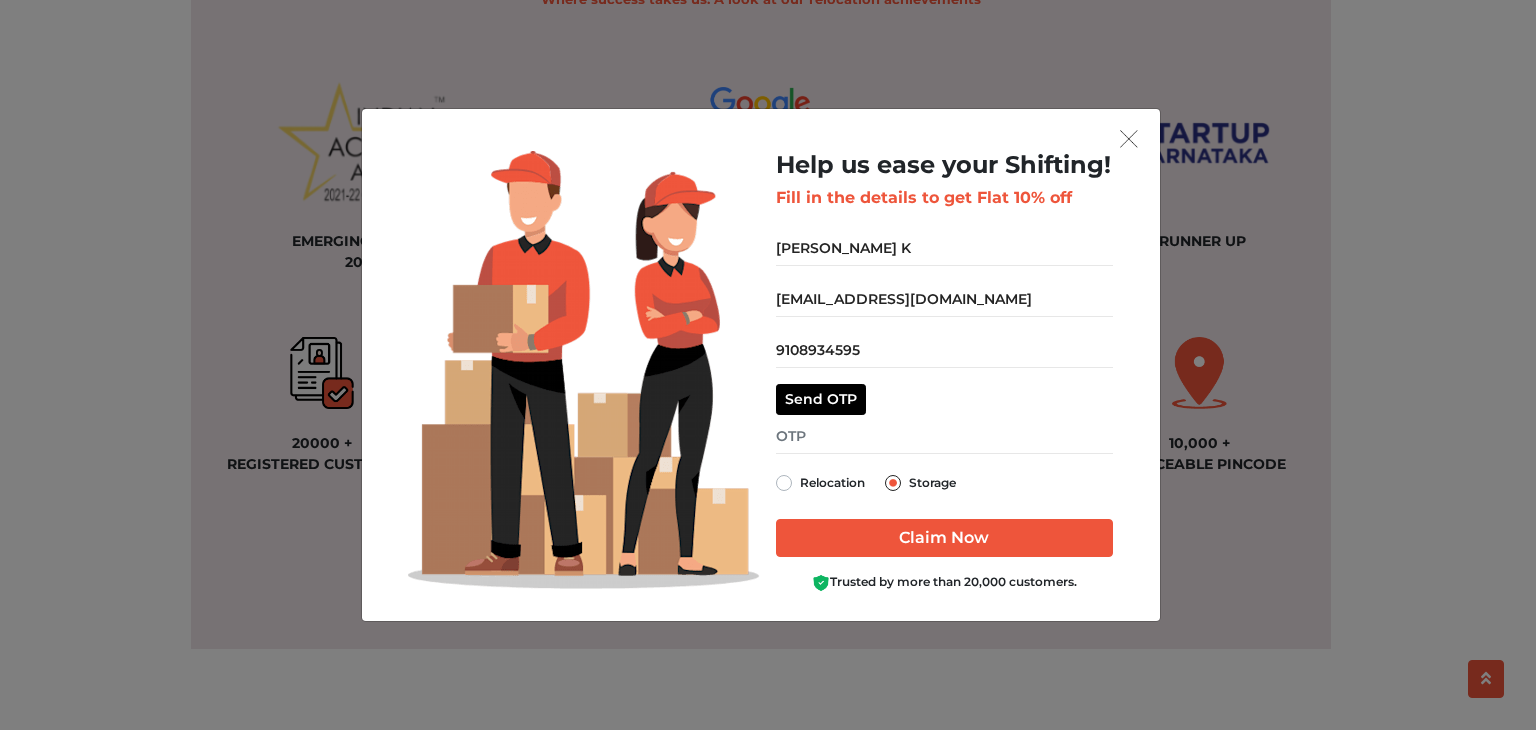 click on "Relocation" at bounding box center [832, 483] 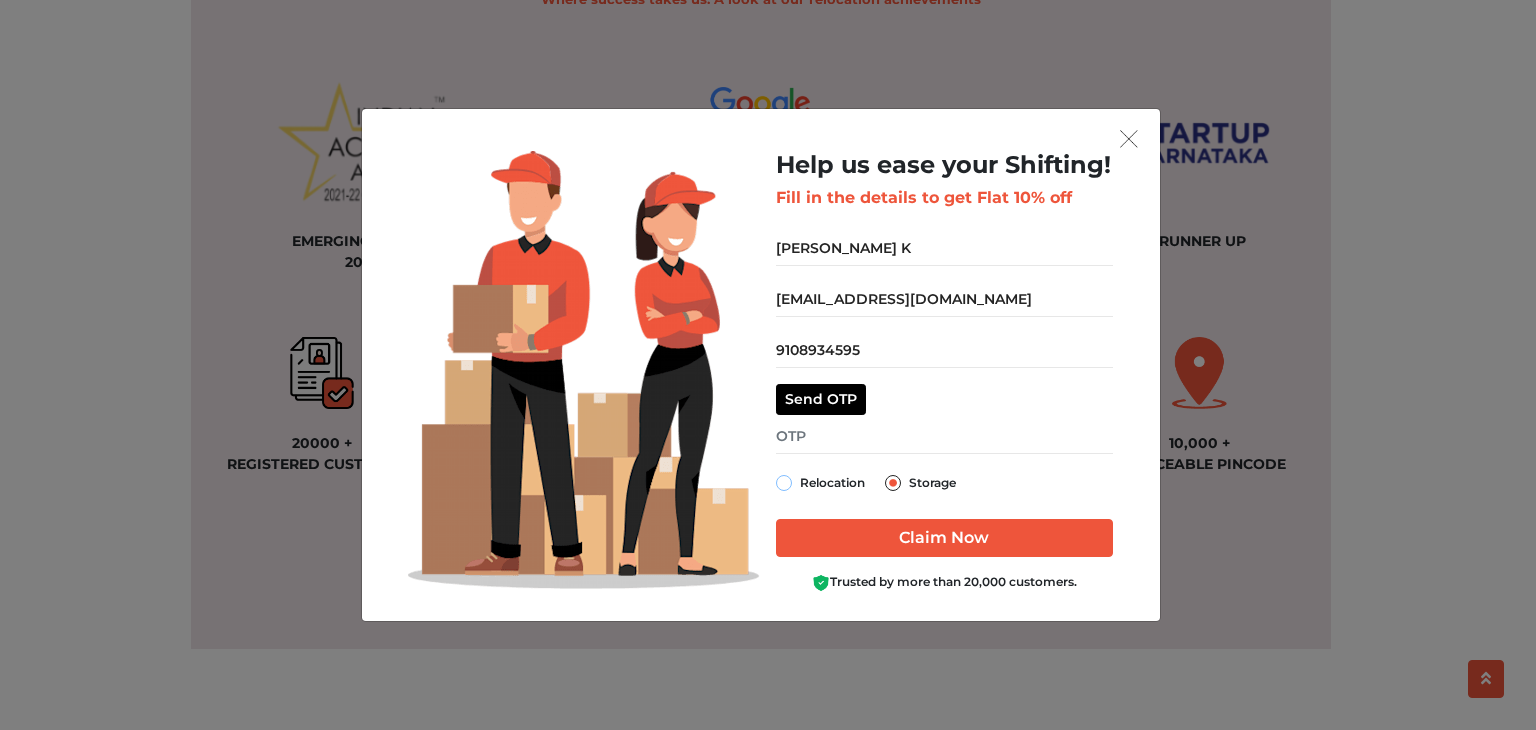 click on "Relocation" at bounding box center (784, 481) 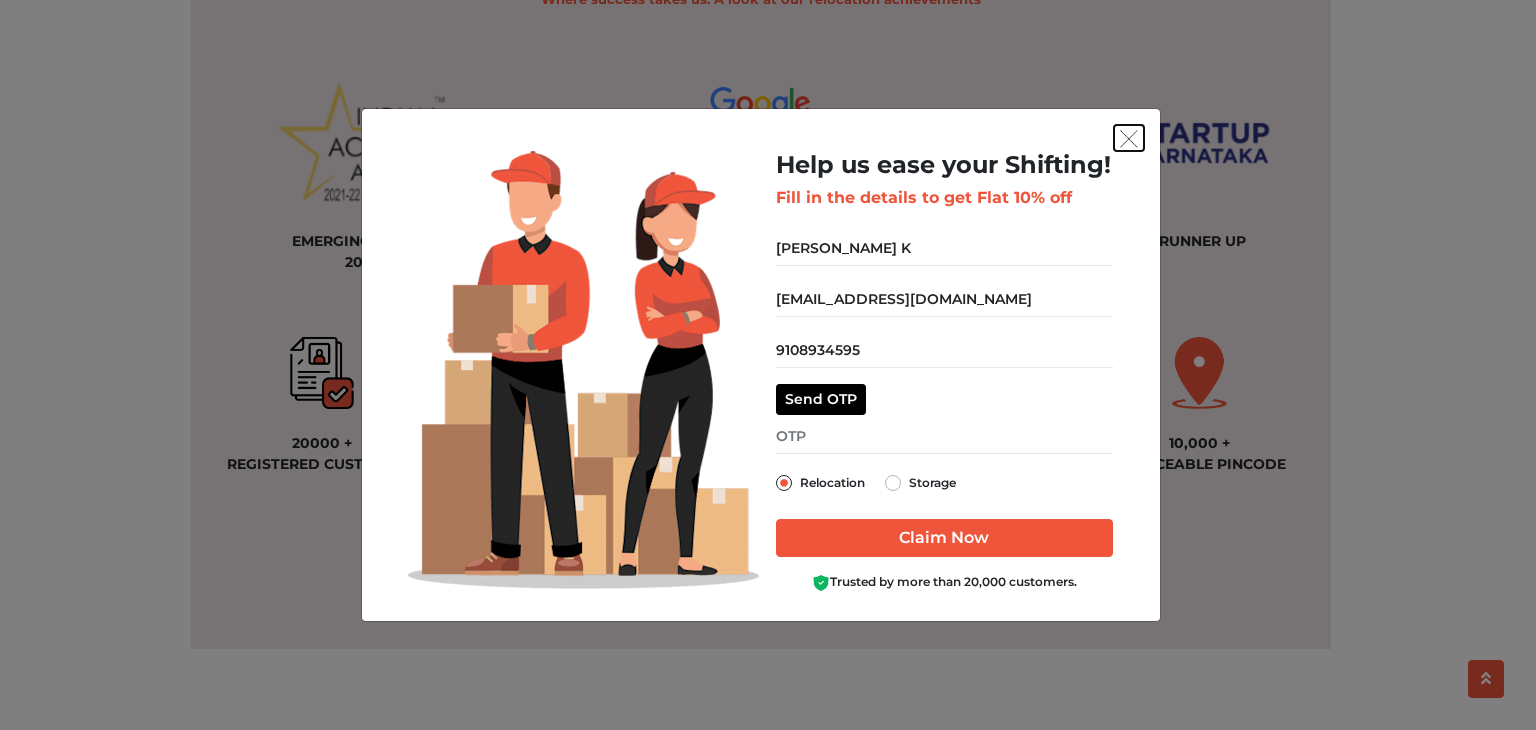 click at bounding box center [1129, 139] 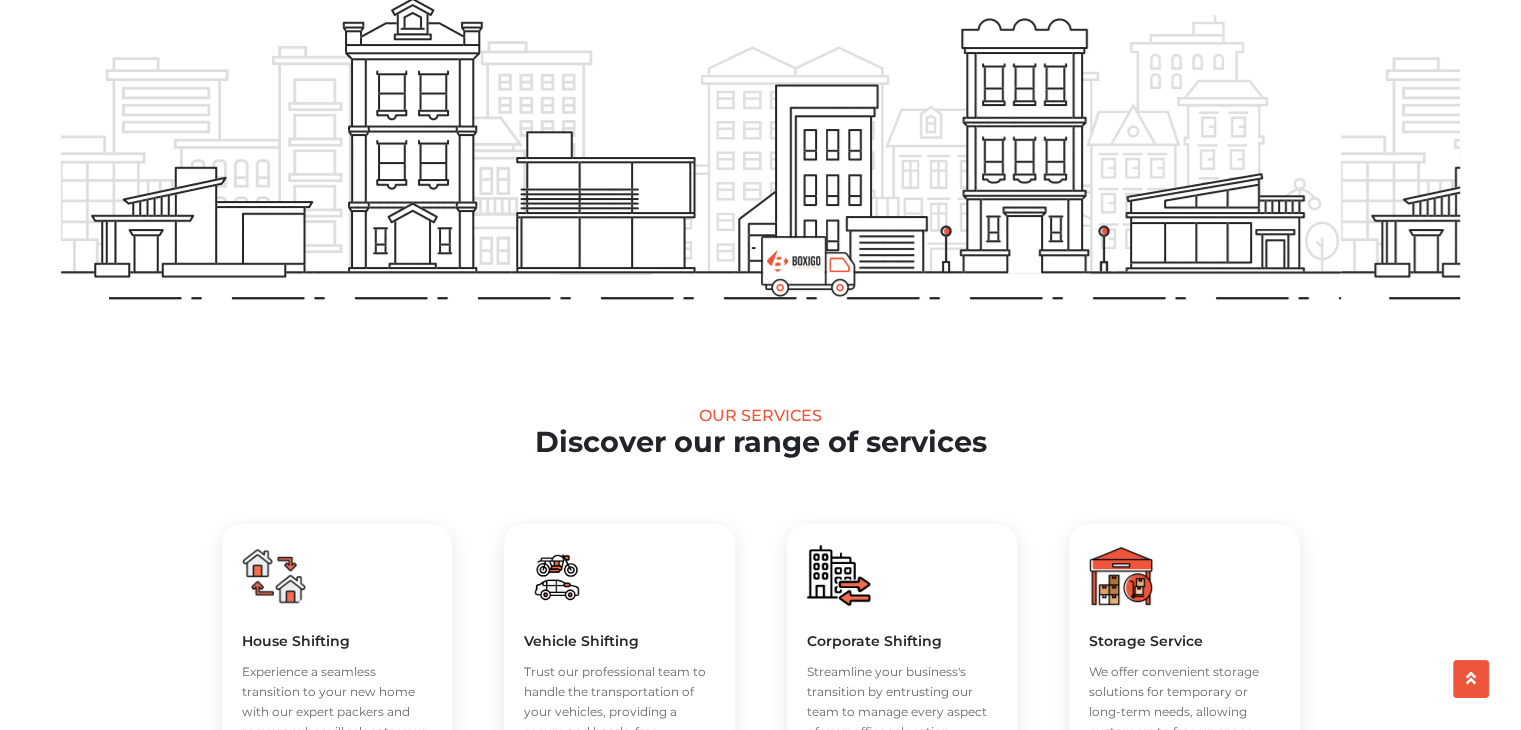 scroll, scrollTop: 0, scrollLeft: 0, axis: both 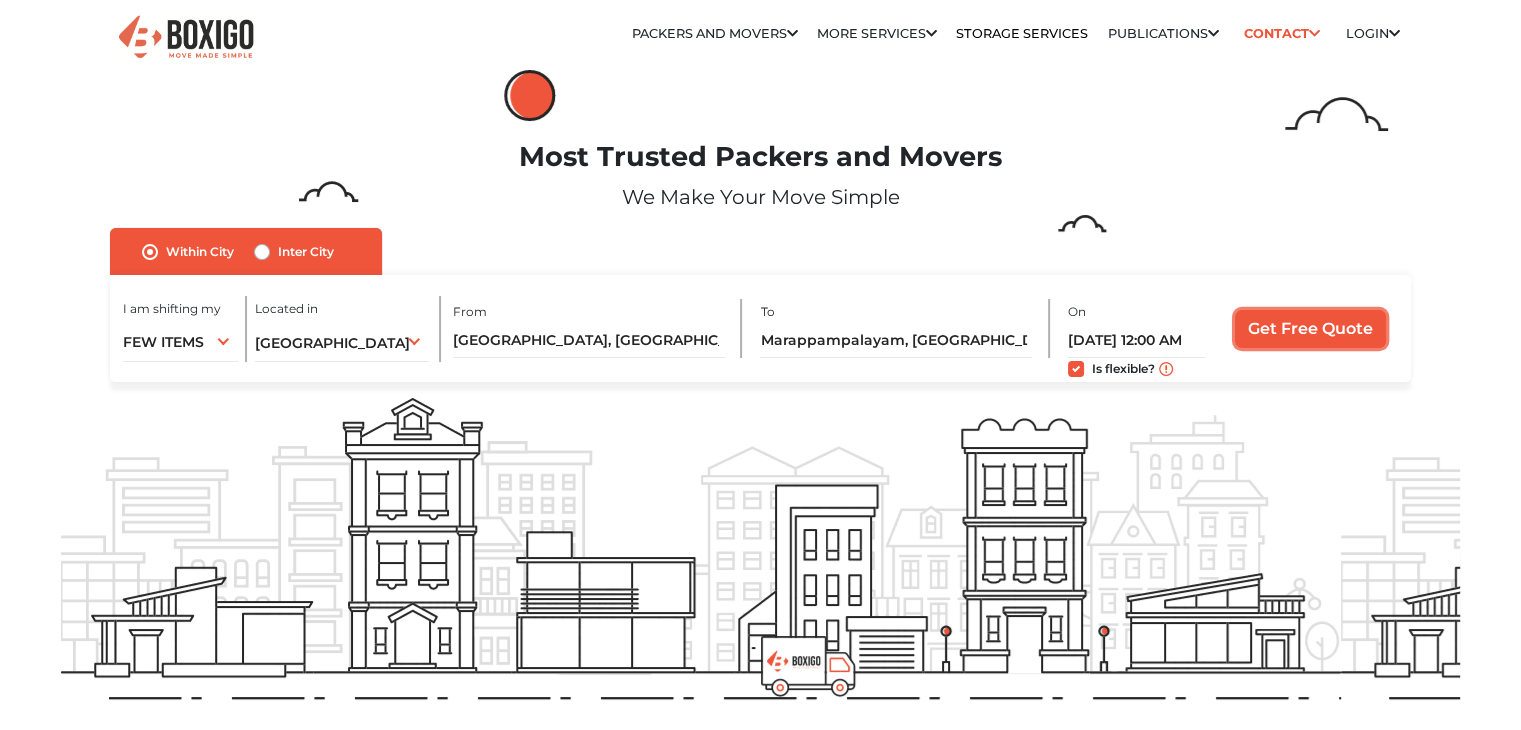 click on "Get Free Quote" at bounding box center [1310, 329] 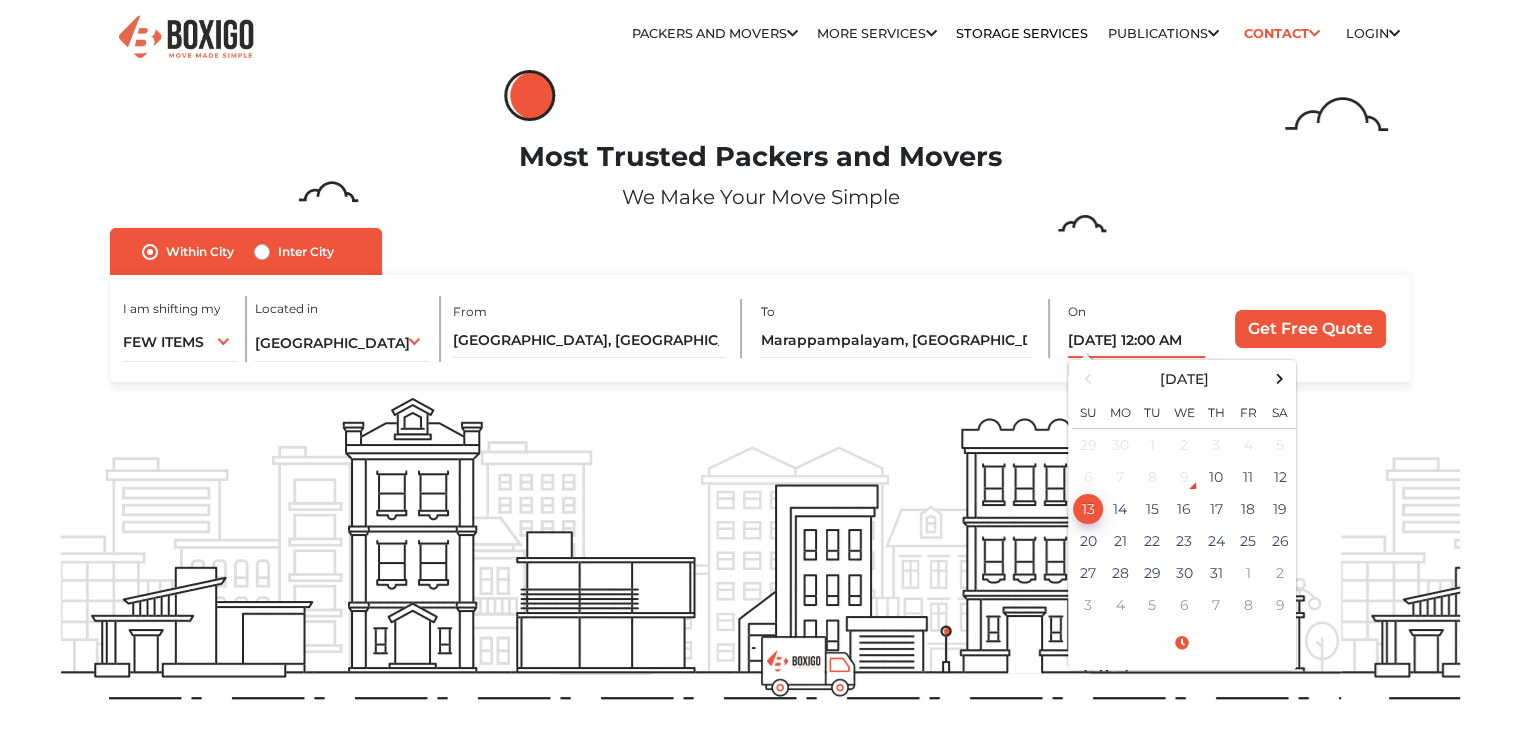 click on "[DATE] 12:00 AM" at bounding box center [1136, 340] 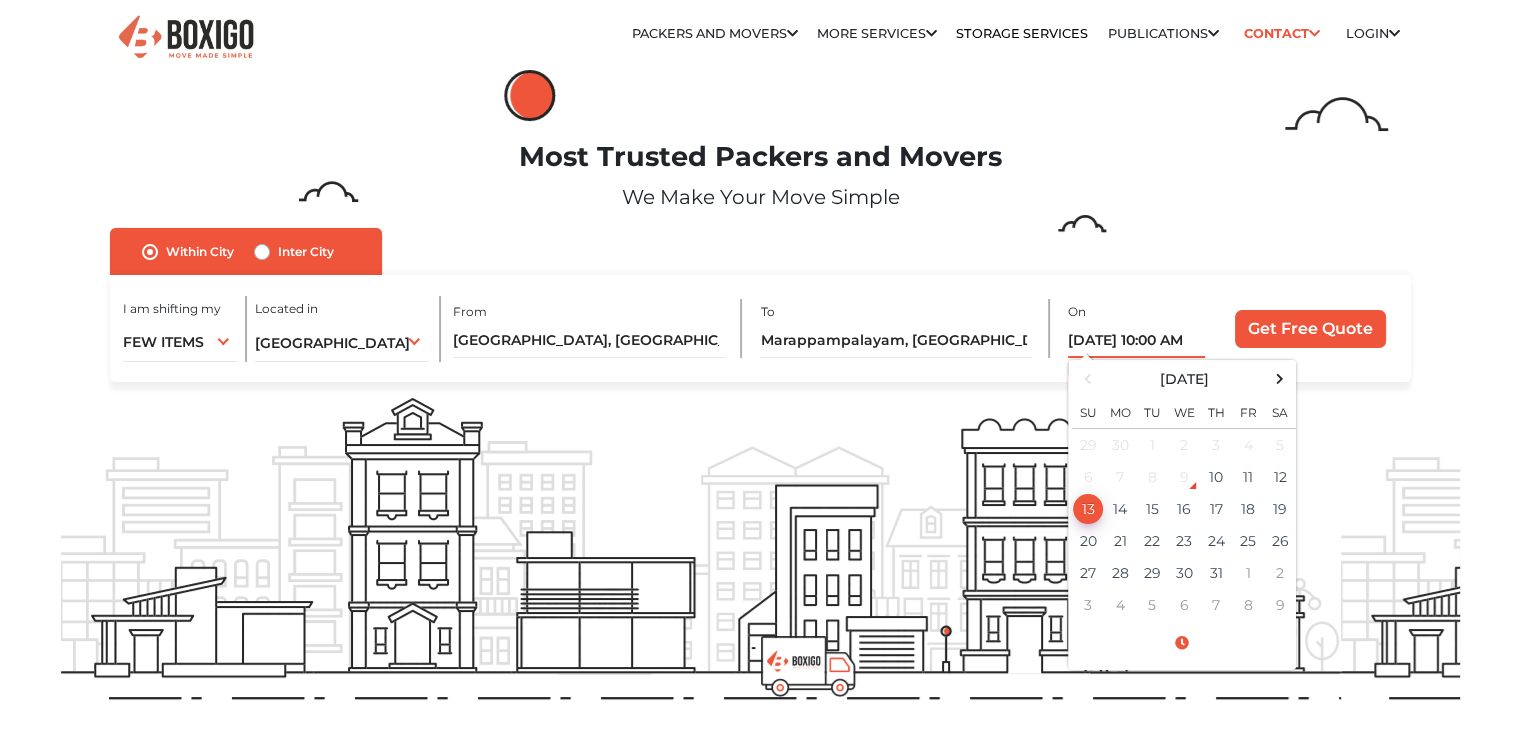 type on "[DATE] 10:00 AM" 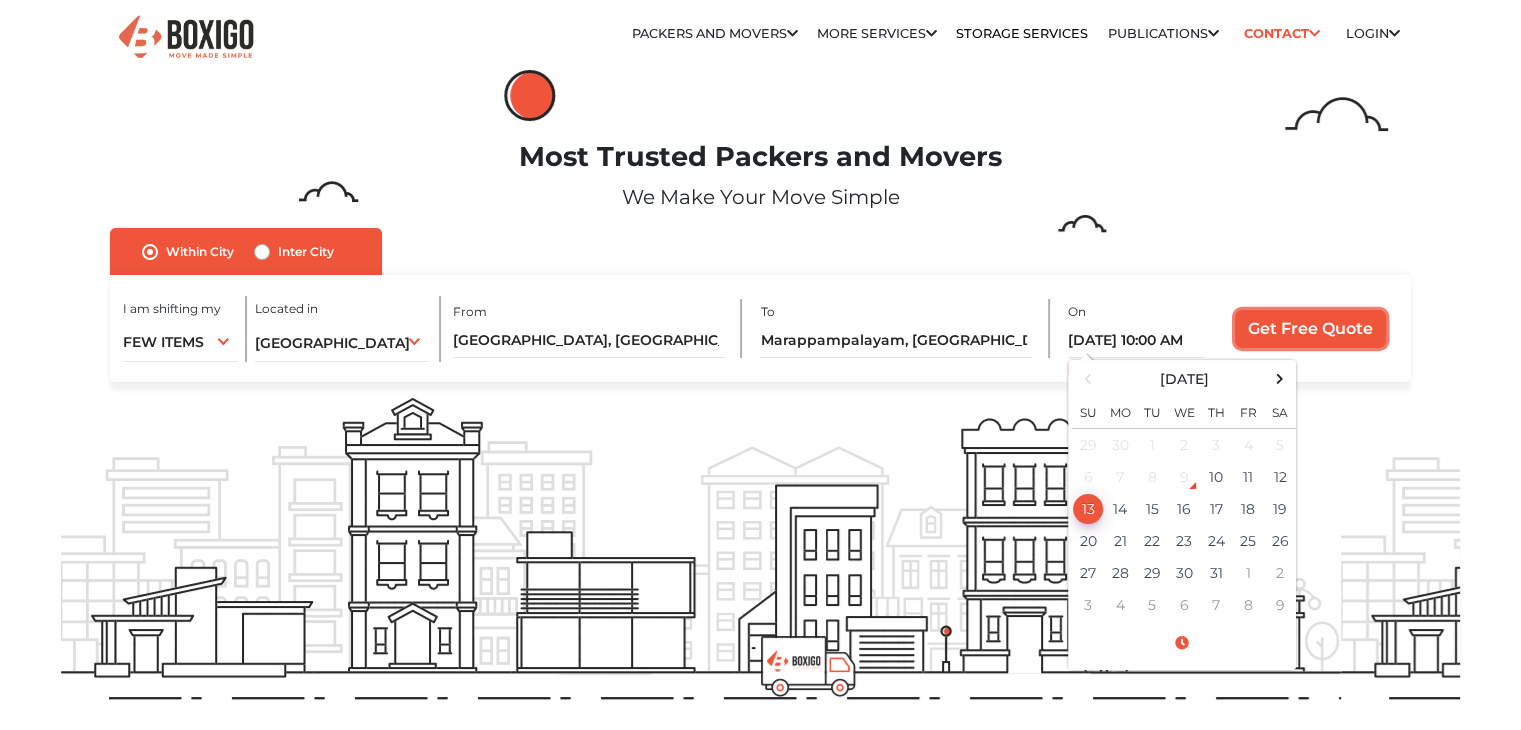 click on "Get Free Quote" at bounding box center [1310, 329] 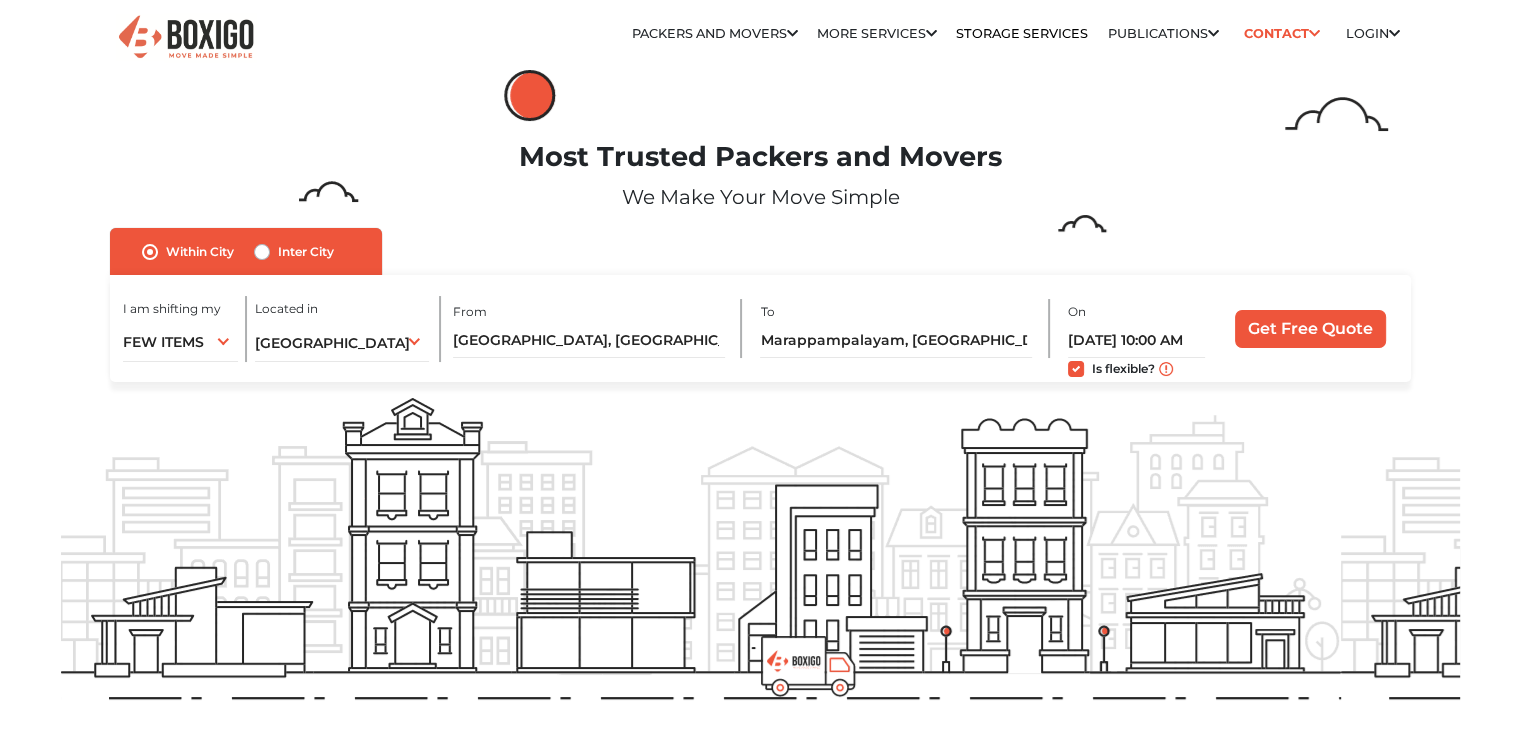 click on "Is flexible?" at bounding box center [1123, 367] 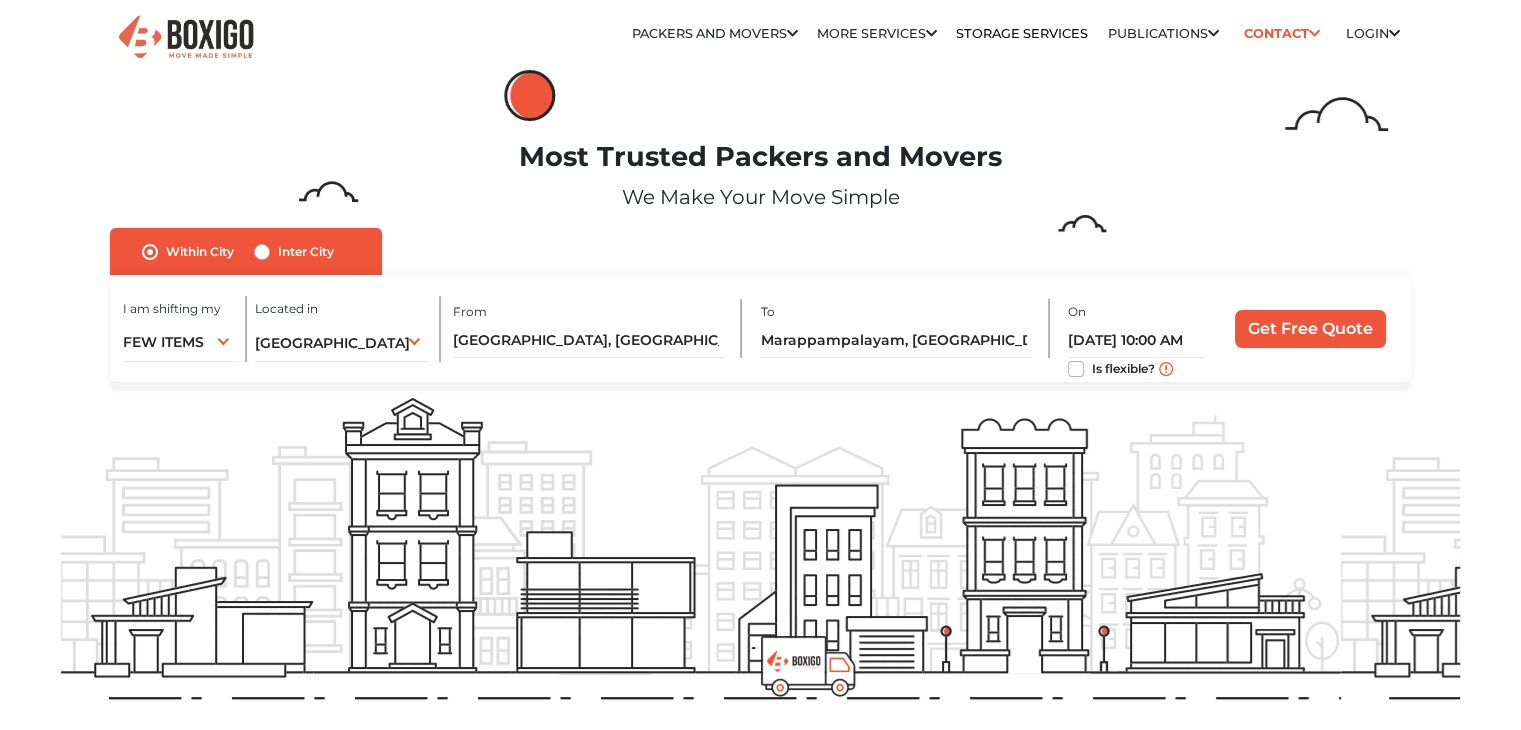 click at bounding box center [1166, 369] 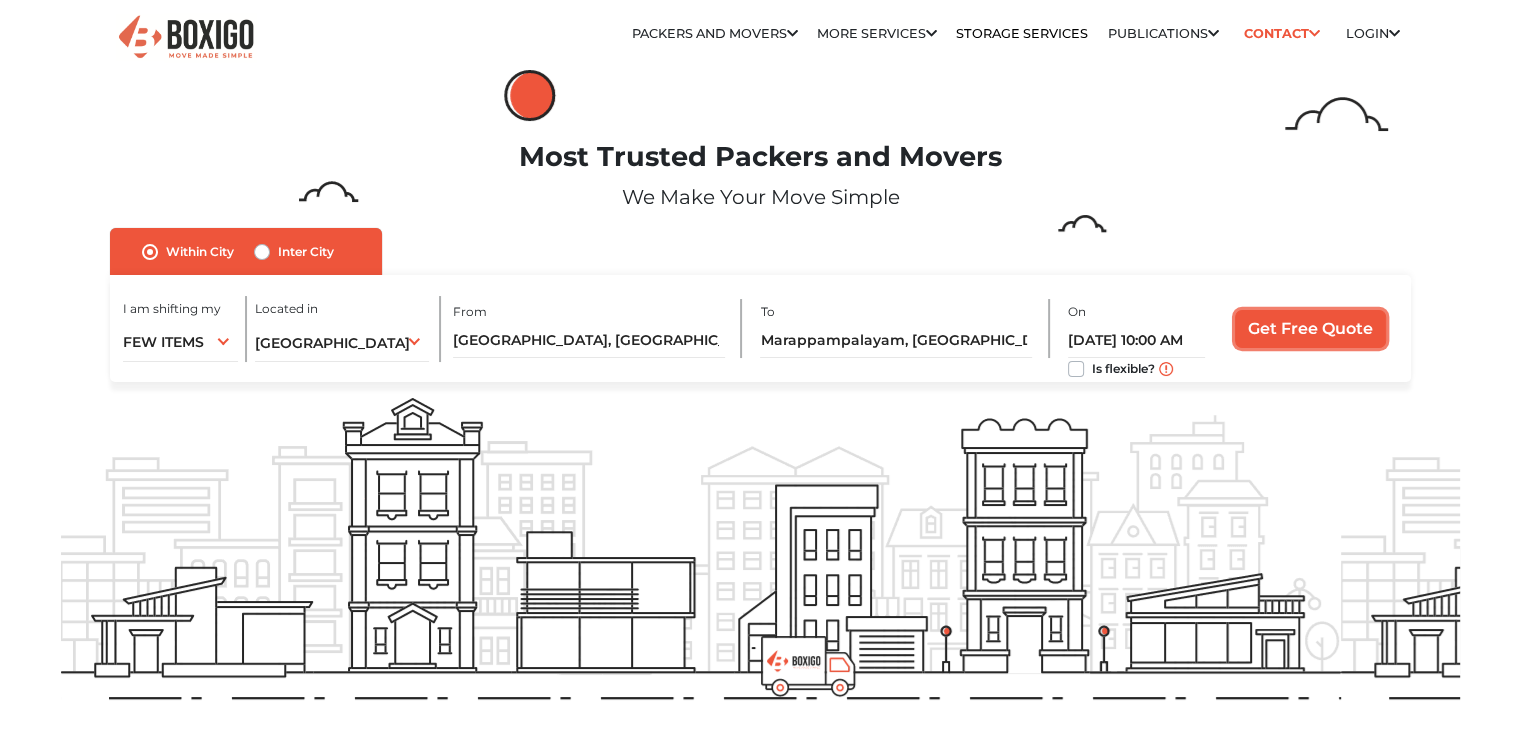 click on "Get Free Quote" at bounding box center [1310, 329] 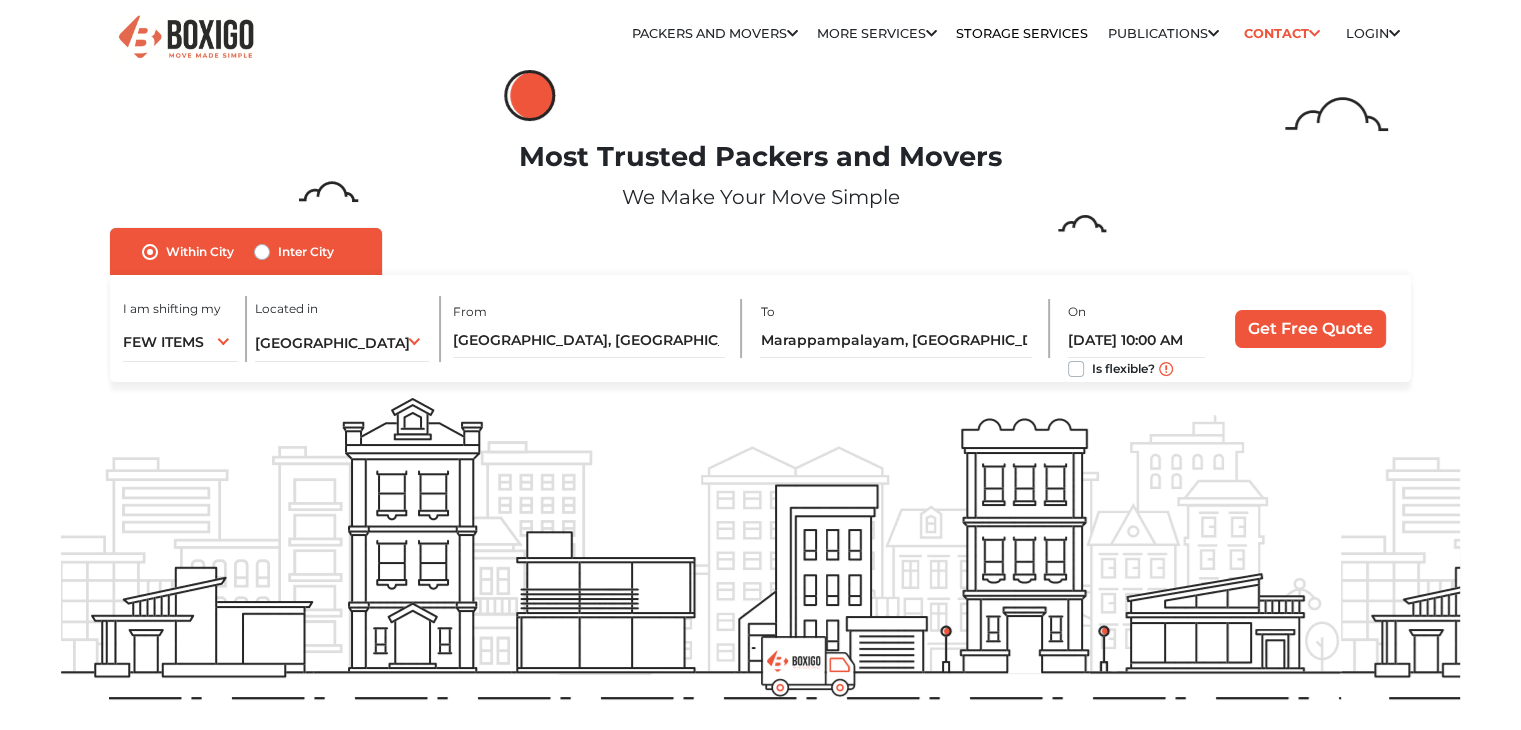 click on "Inter City" at bounding box center [306, 252] 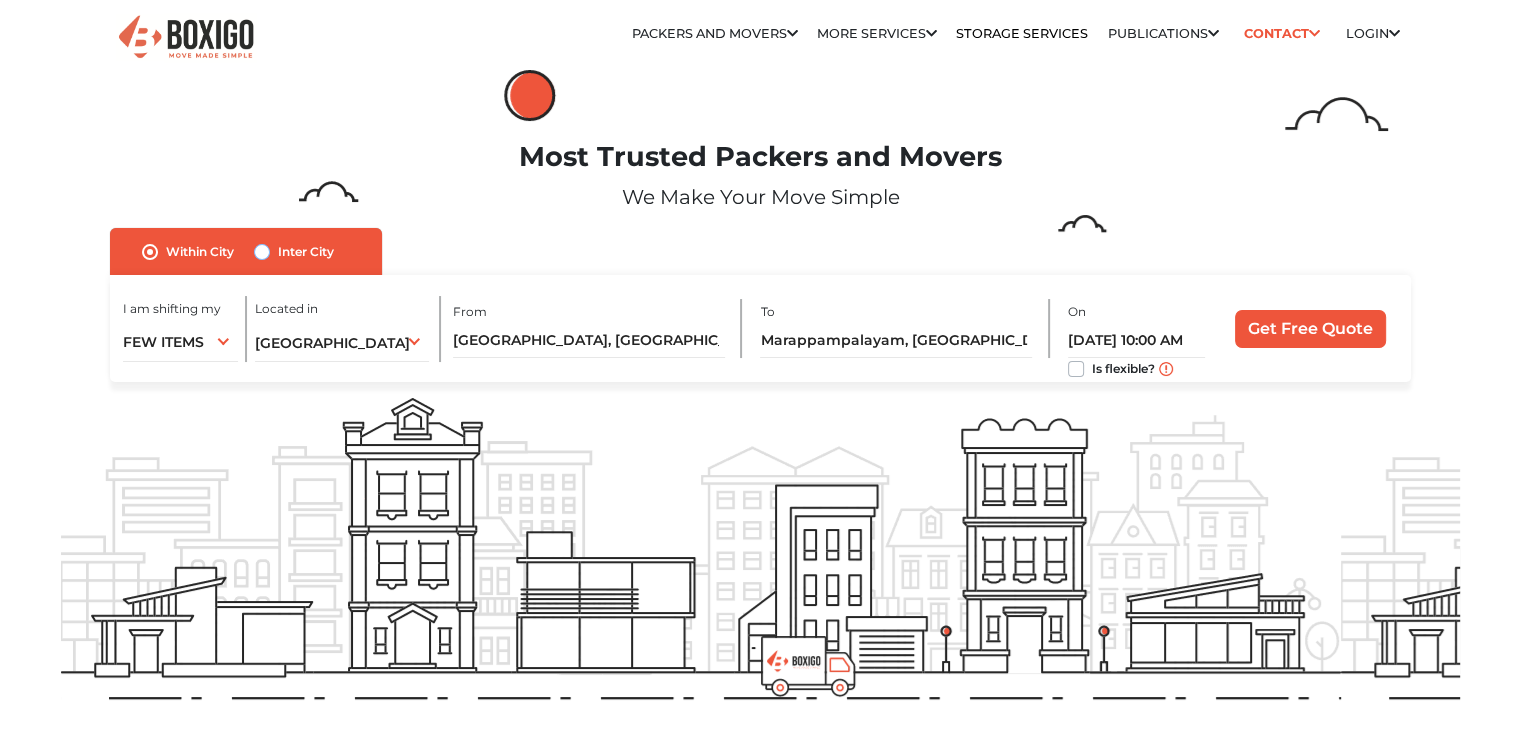 click on "Inter City" at bounding box center (262, 250) 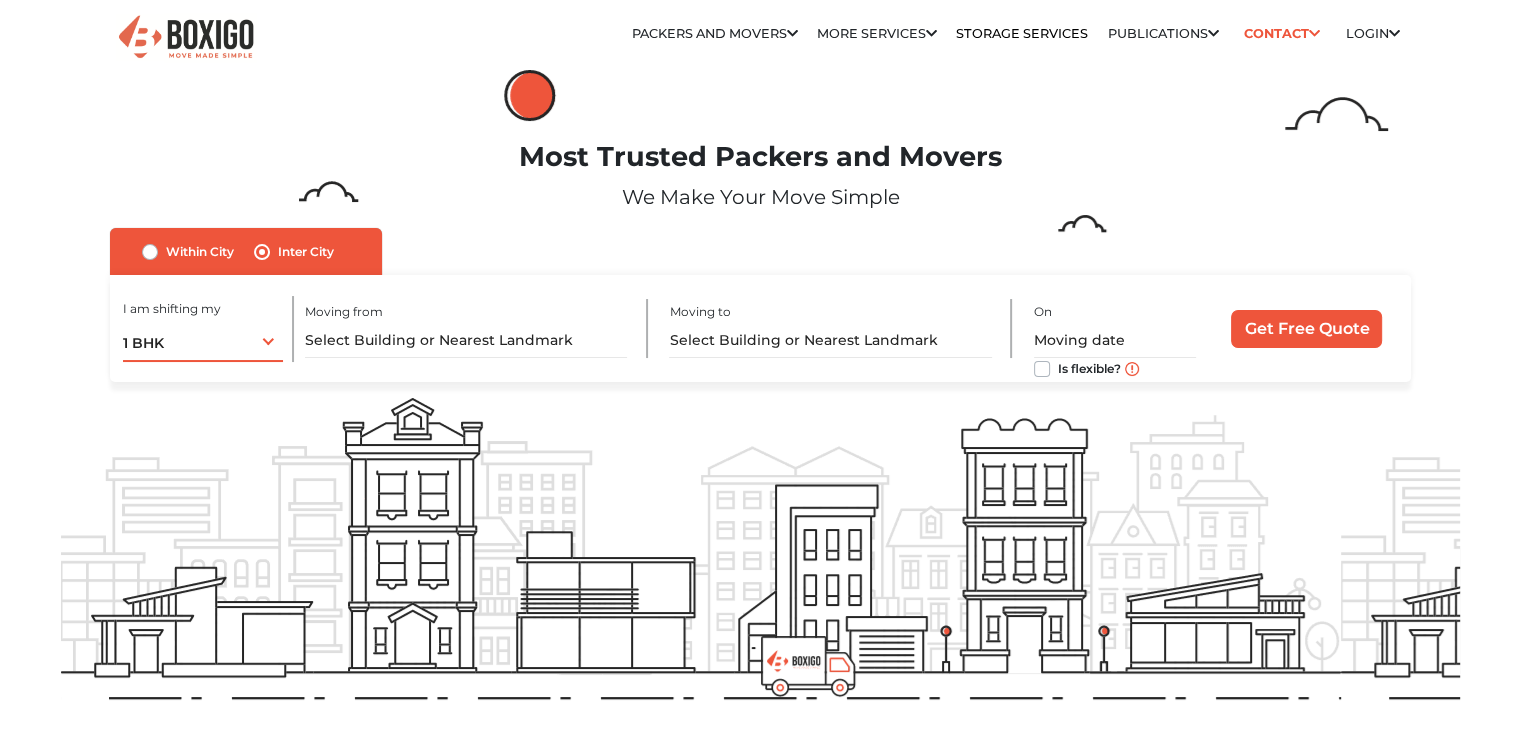 click on "1 BHK  1 BHK  2 BHK  3 BHK  3 + BHK  FEW ITEMS" at bounding box center (203, 341) 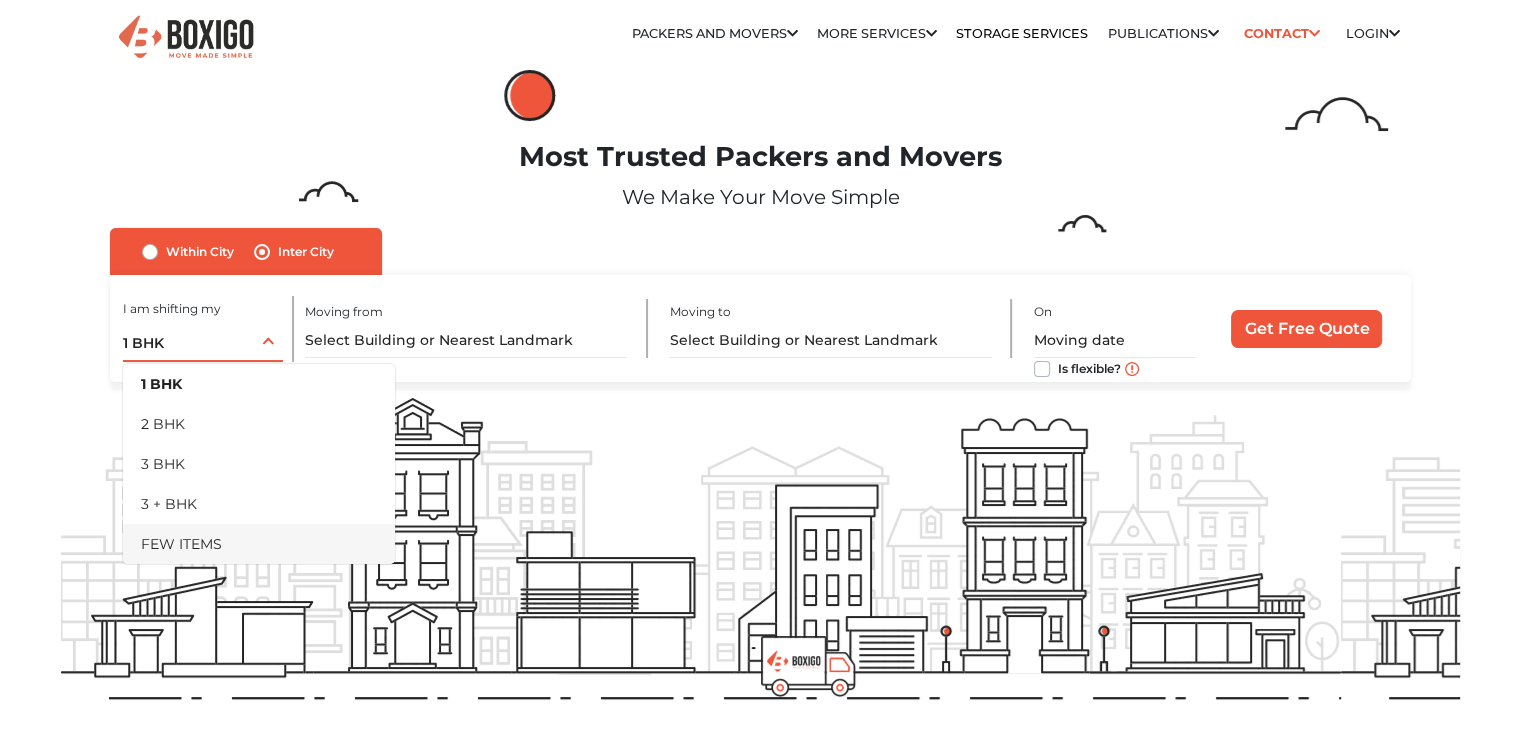 click on "FEW ITEMS" at bounding box center [259, 544] 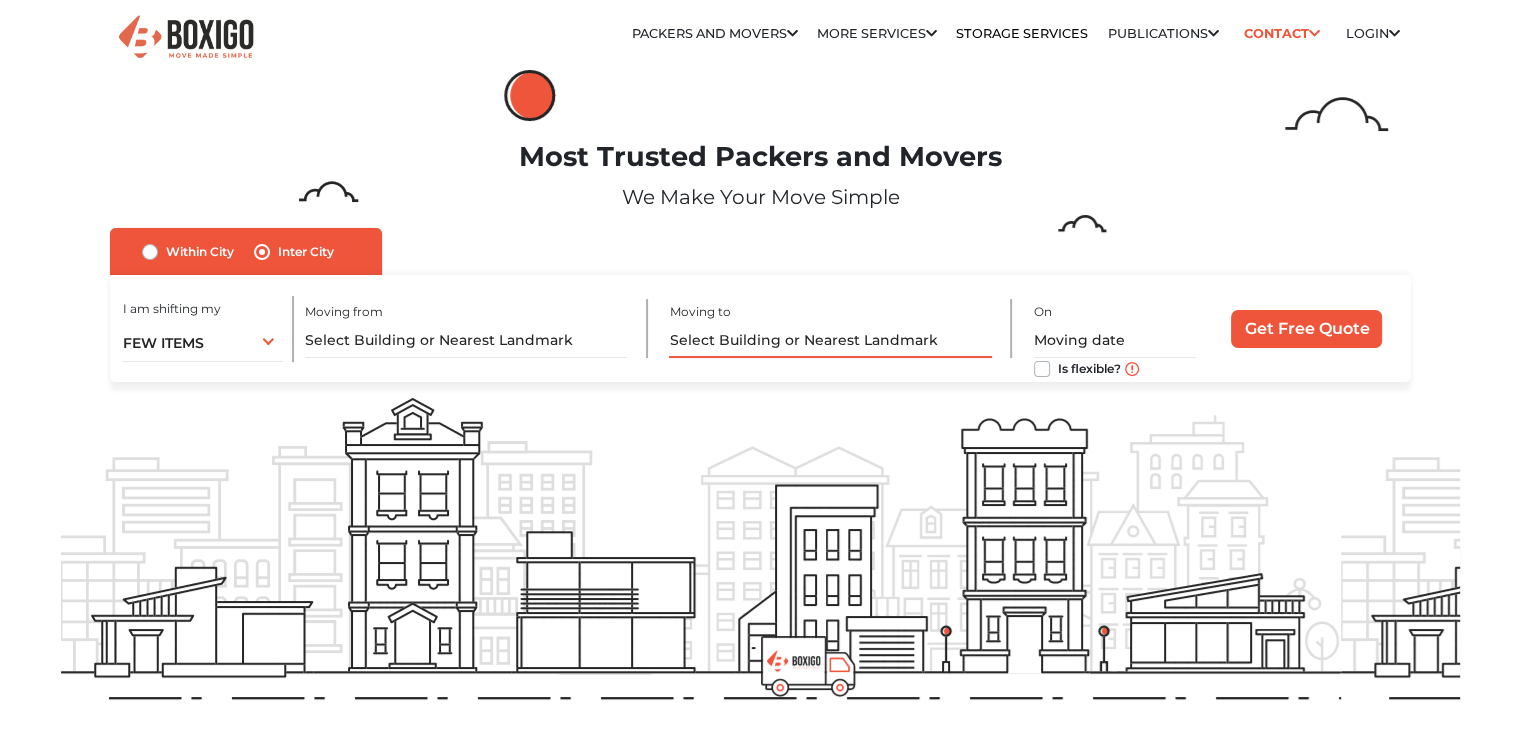 click at bounding box center (830, 340) 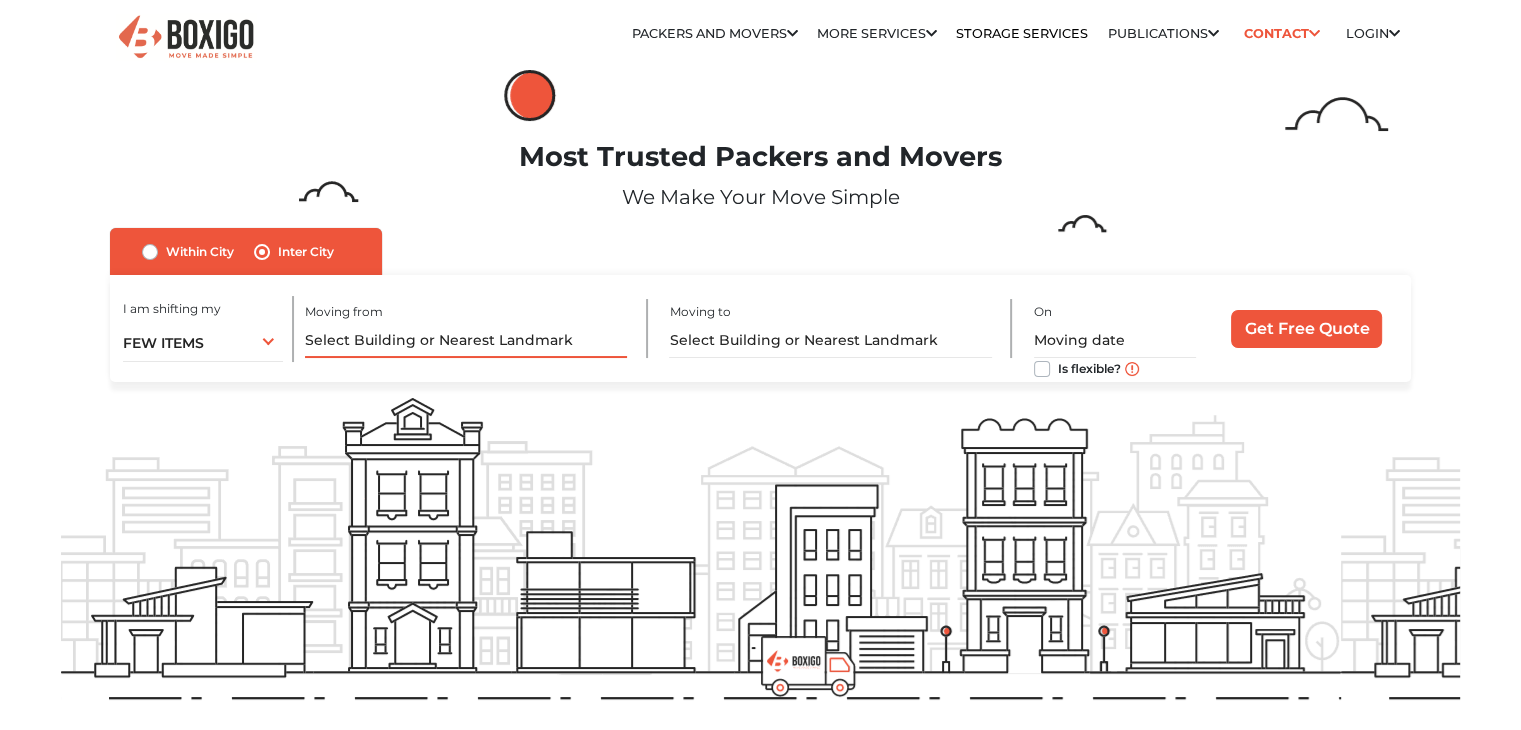 click at bounding box center [466, 340] 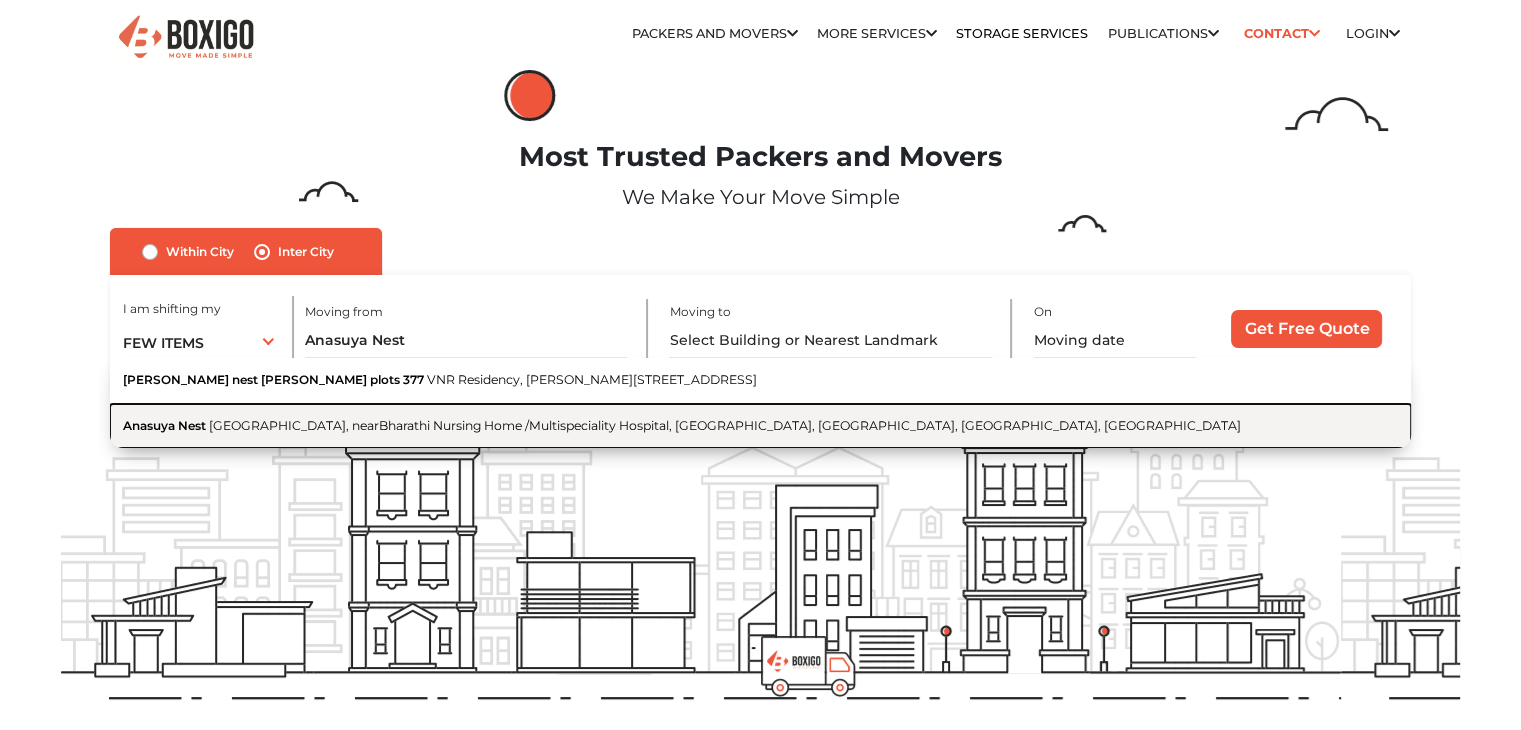 click on "[GEOGRAPHIC_DATA], nearBharathi Nursing Home /Multispeciality Hospital, [GEOGRAPHIC_DATA], [GEOGRAPHIC_DATA], [GEOGRAPHIC_DATA], [GEOGRAPHIC_DATA]" at bounding box center (725, 425) 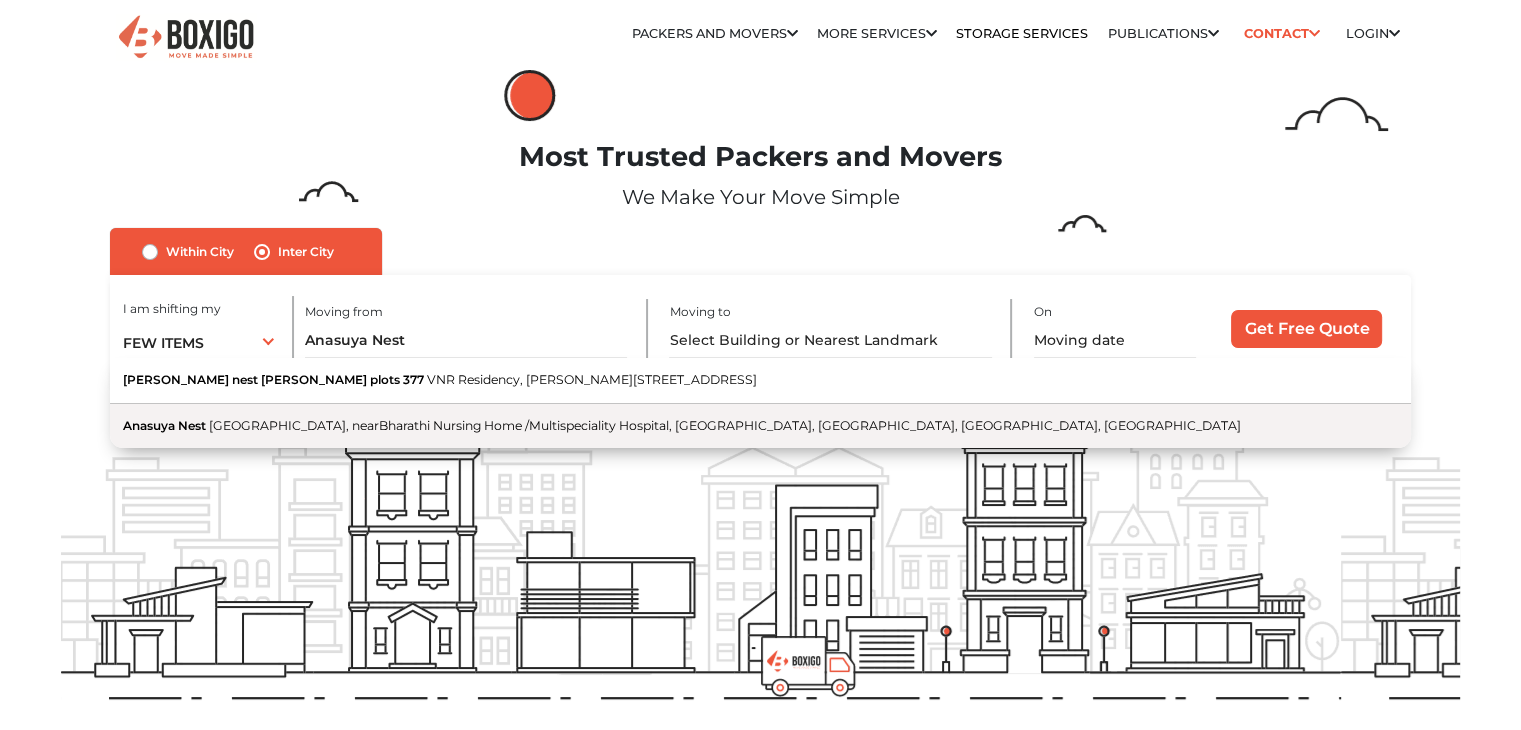 type on "[GEOGRAPHIC_DATA], [GEOGRAPHIC_DATA], nearBharathi Nursing Home /Multispeciality Hospital, [GEOGRAPHIC_DATA], [GEOGRAPHIC_DATA], [GEOGRAPHIC_DATA], [GEOGRAPHIC_DATA]" 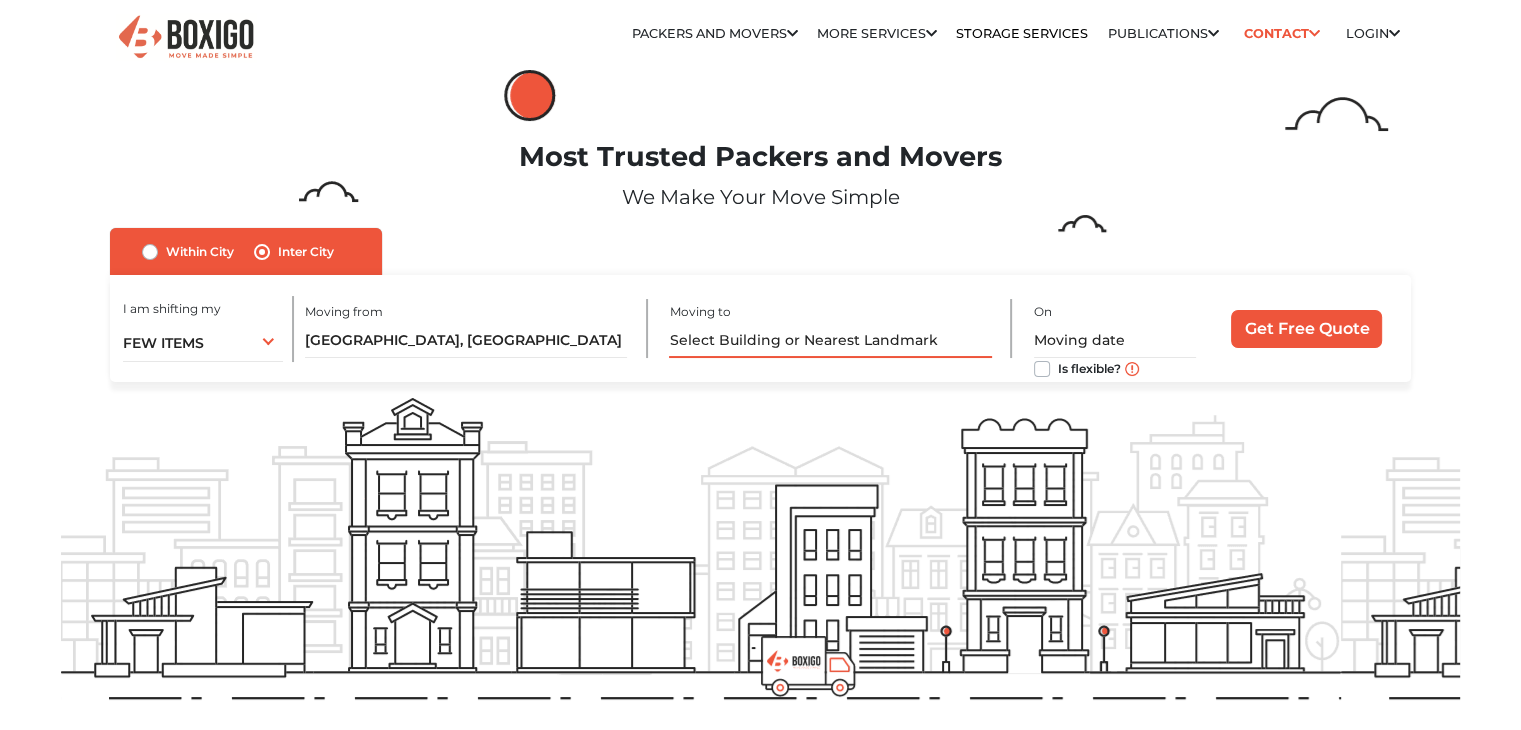 click at bounding box center [830, 340] 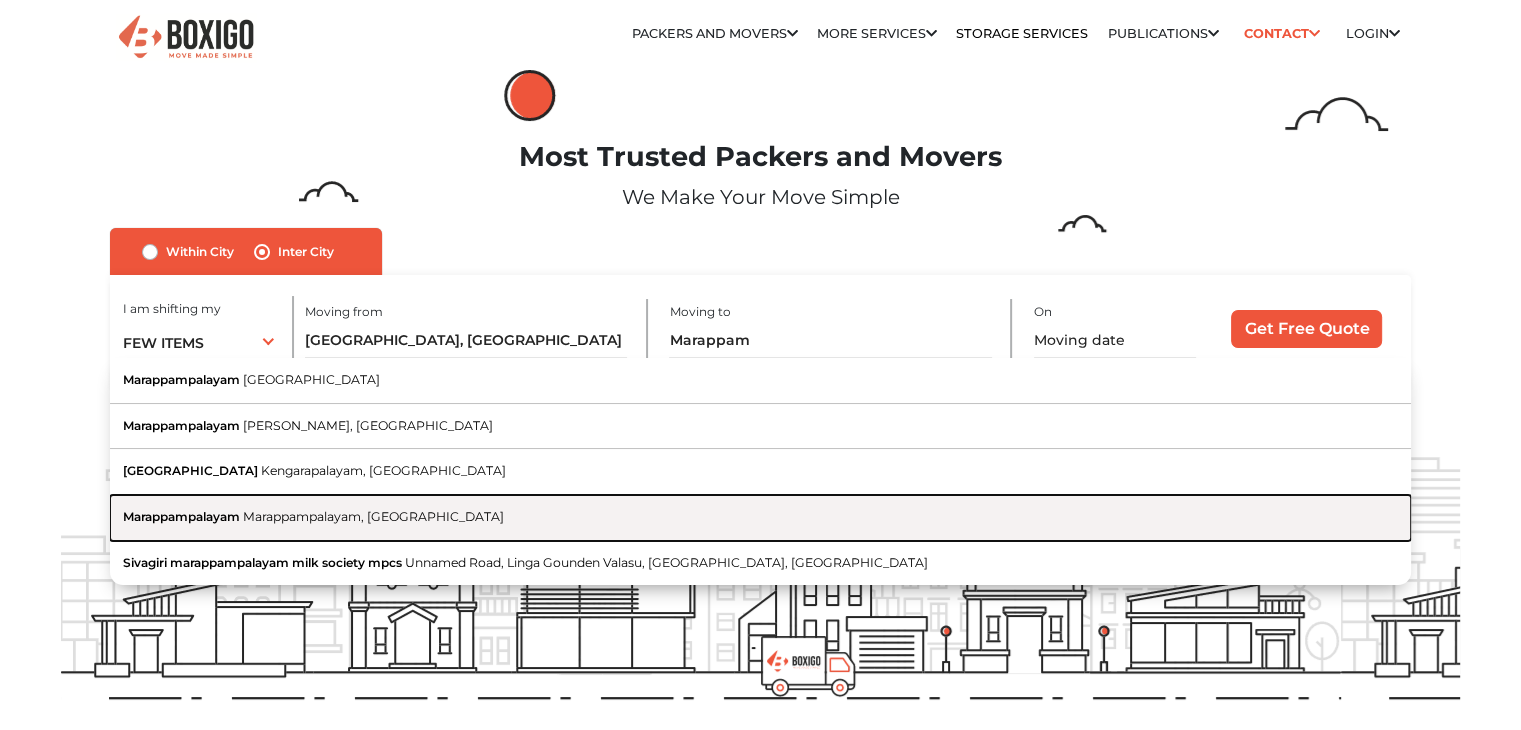 click on "Marappampalayam, [GEOGRAPHIC_DATA]" at bounding box center (373, 516) 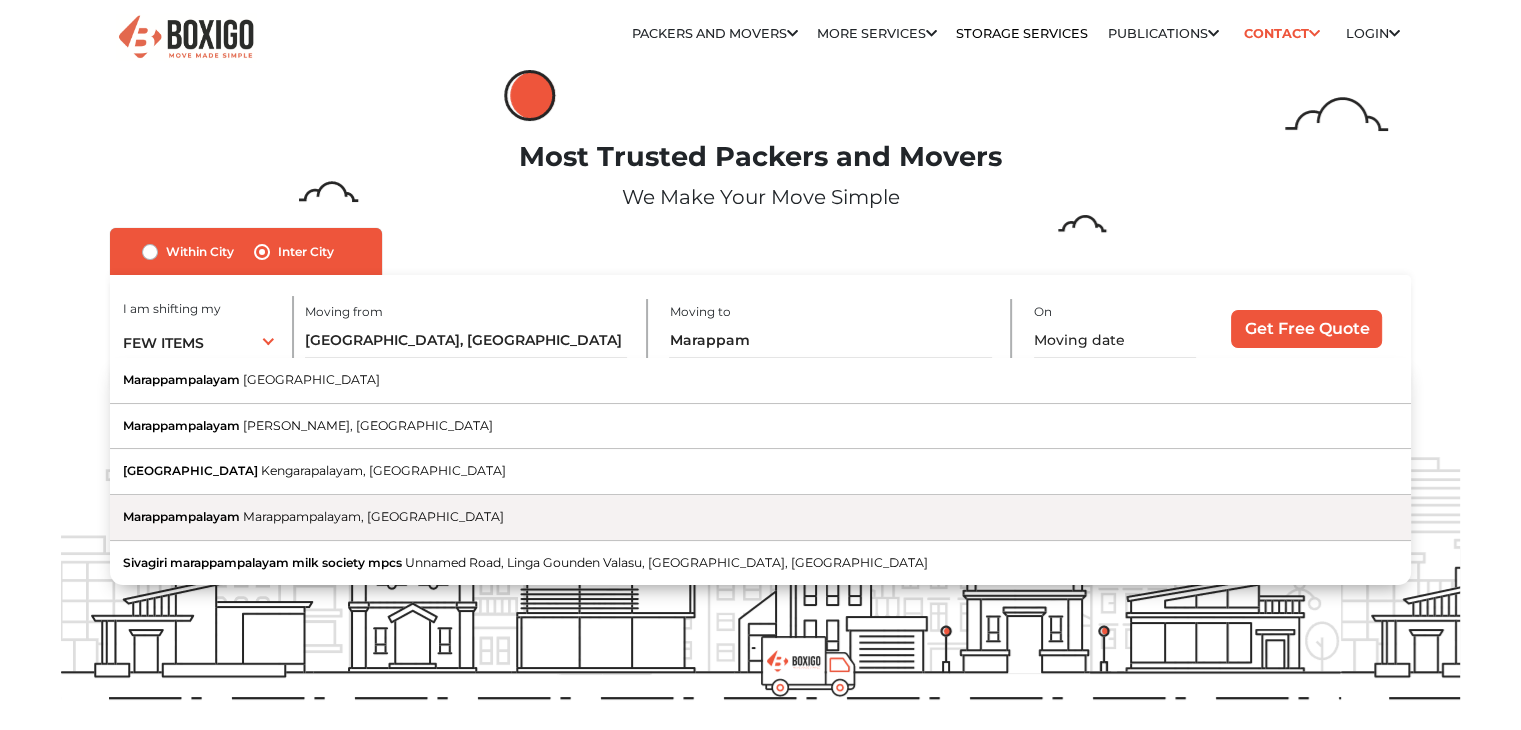 type on "Marappampalayam, [GEOGRAPHIC_DATA], [GEOGRAPHIC_DATA]" 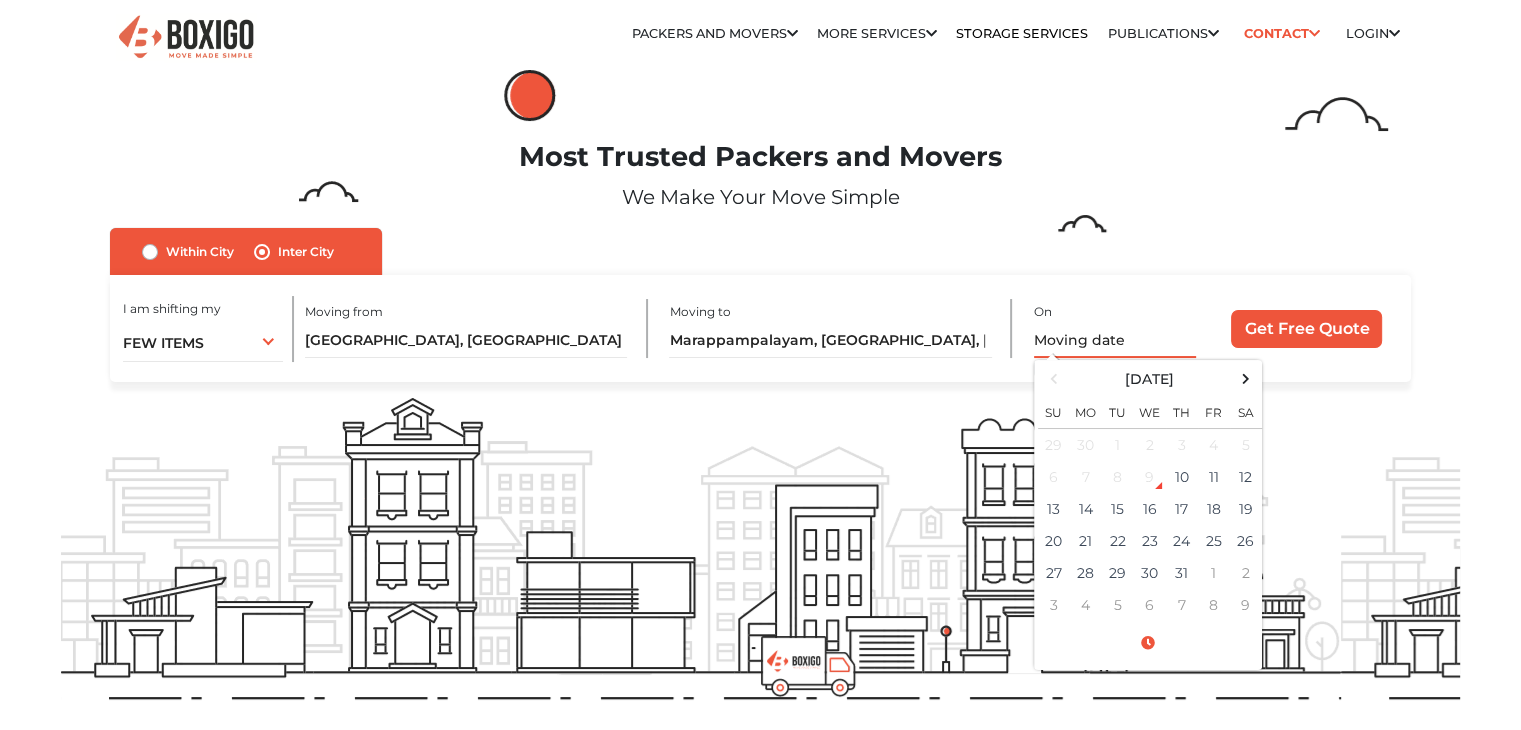 click at bounding box center (1115, 340) 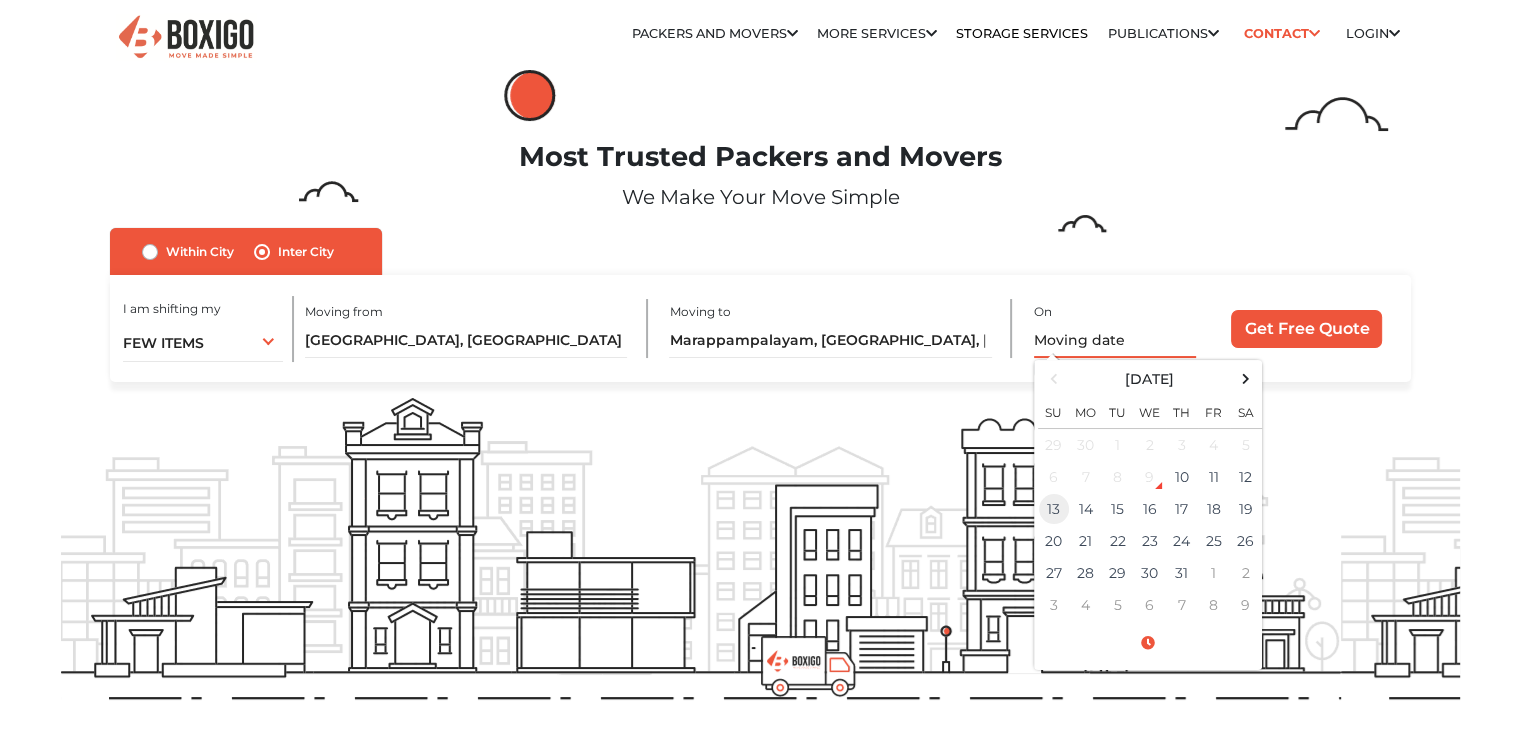 click on "13" at bounding box center (1054, 509) 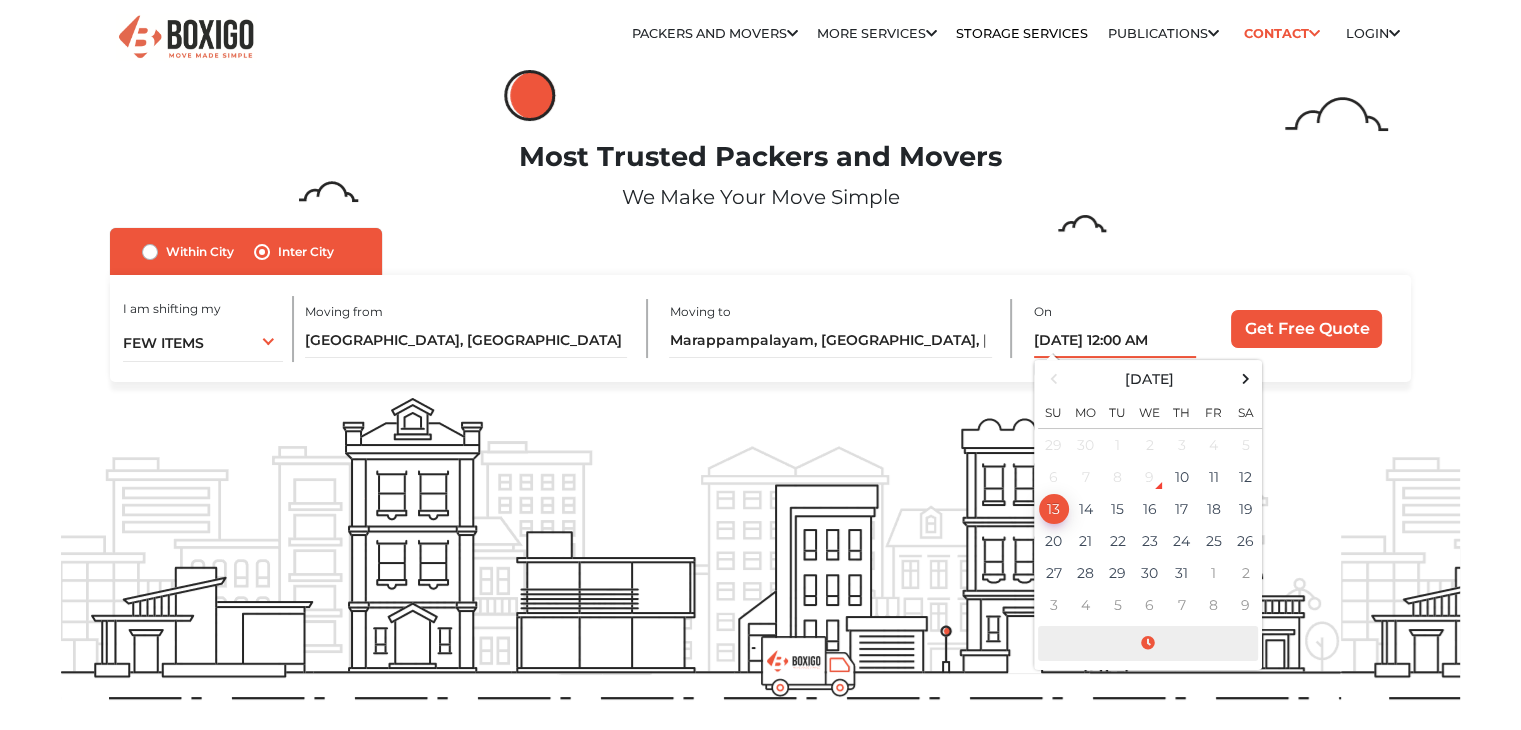 click at bounding box center [1148, 643] 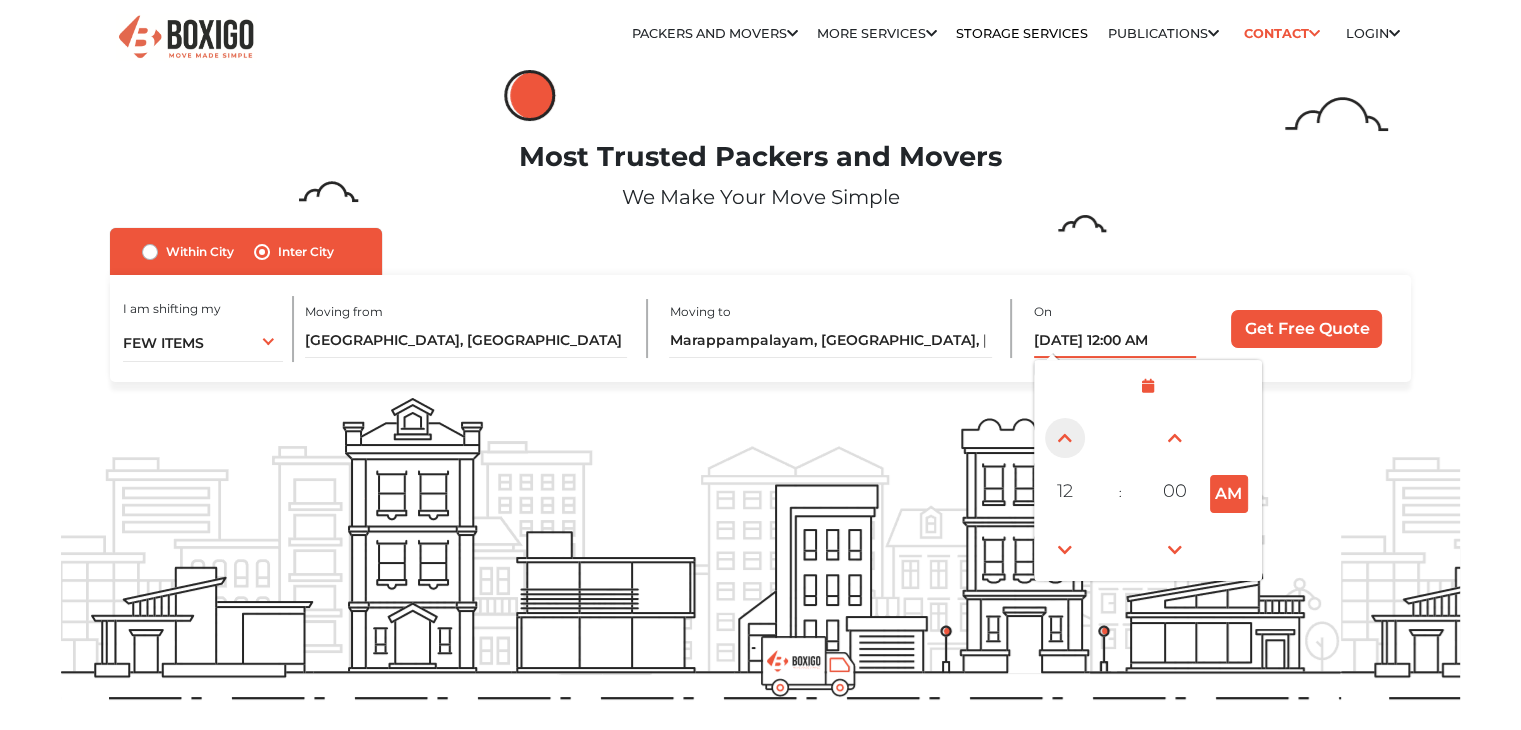 click at bounding box center (1065, 438) 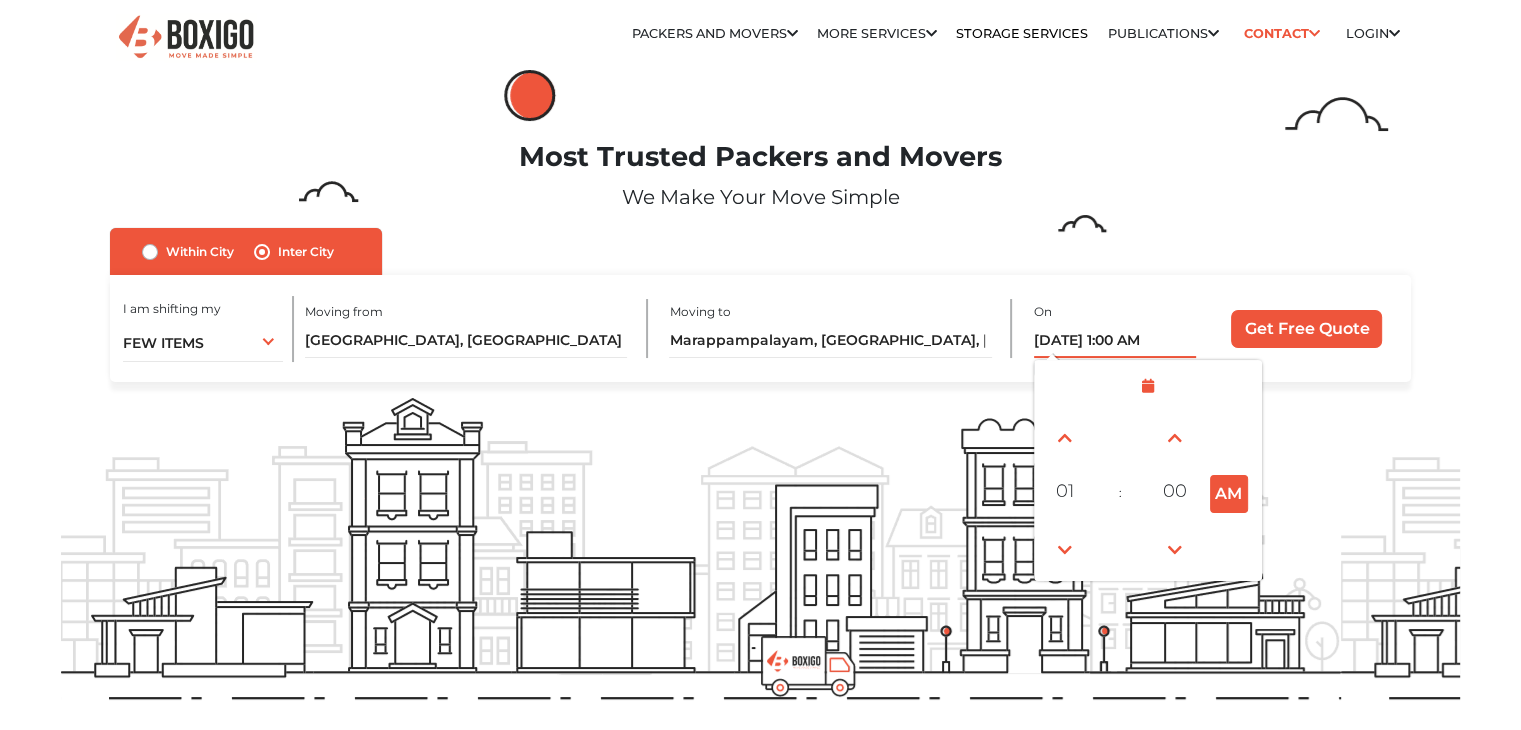 click on "AM" at bounding box center [1229, 494] 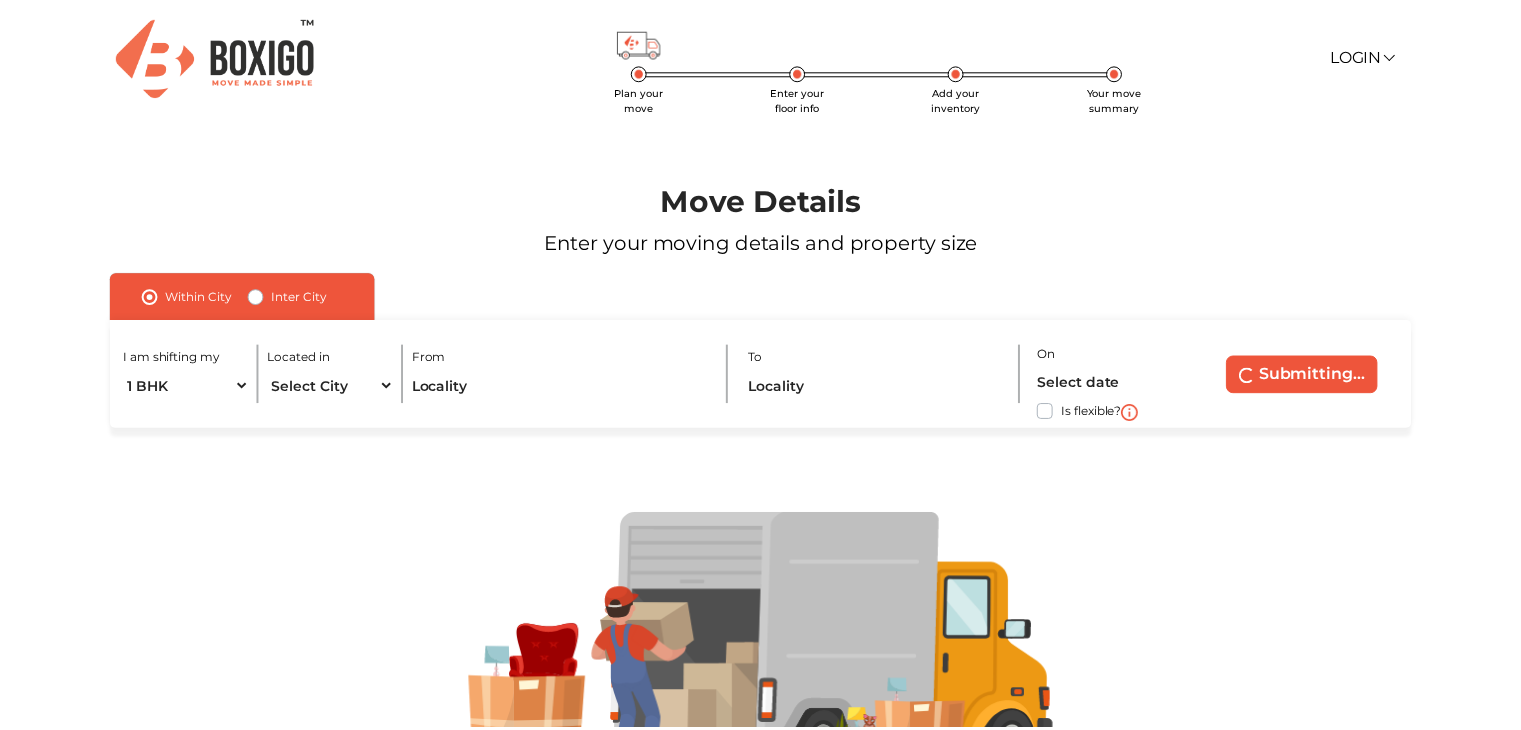 scroll, scrollTop: 0, scrollLeft: 0, axis: both 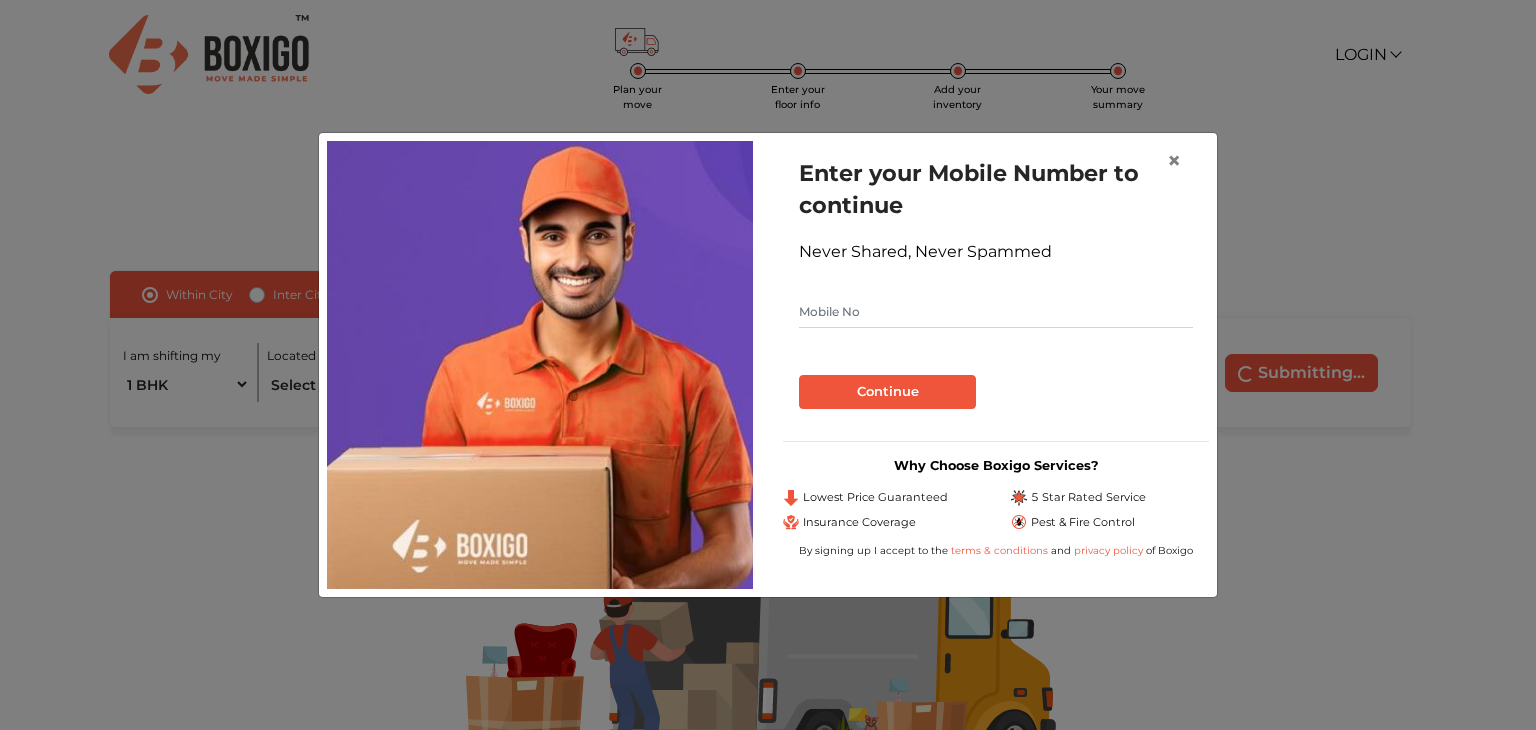 click at bounding box center (996, 312) 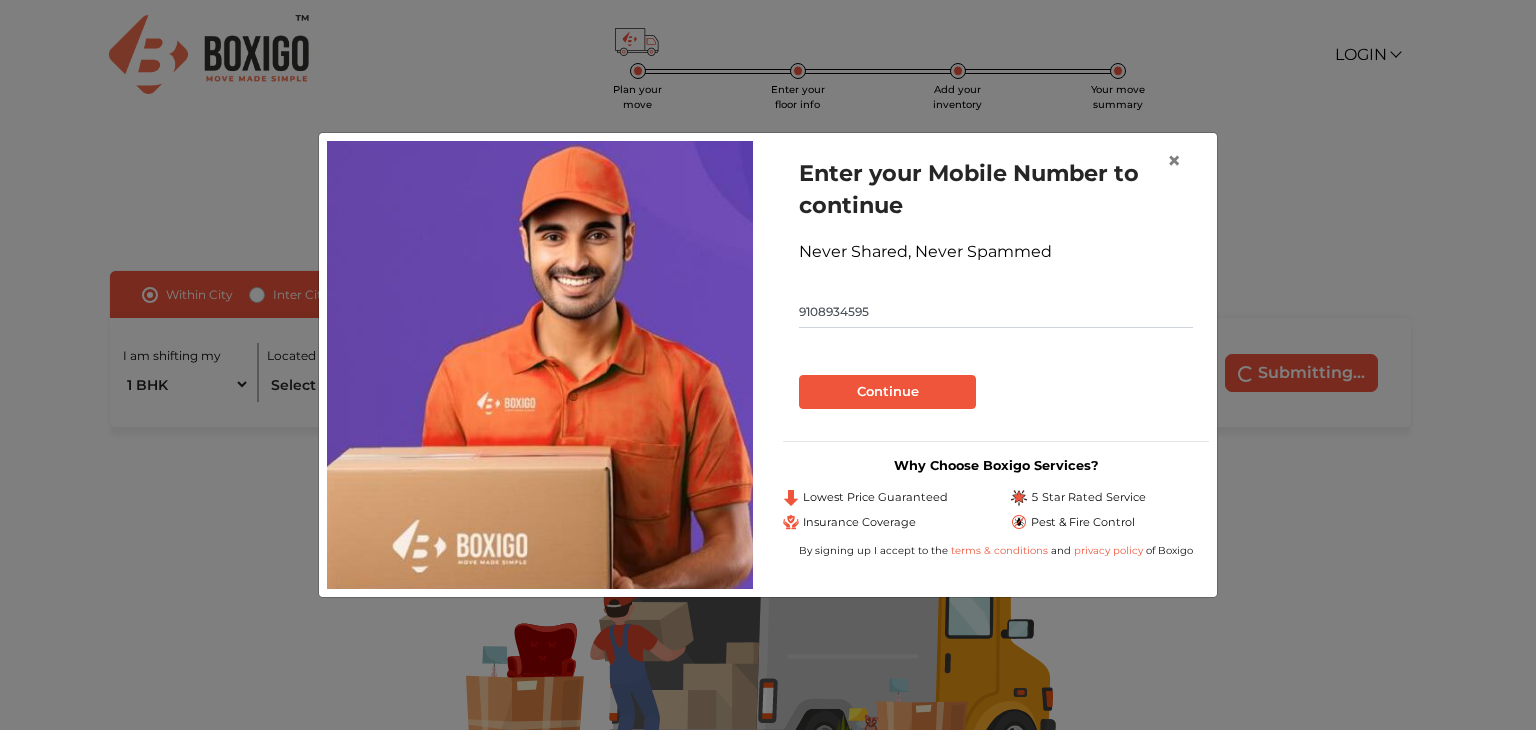 type on "9108934595" 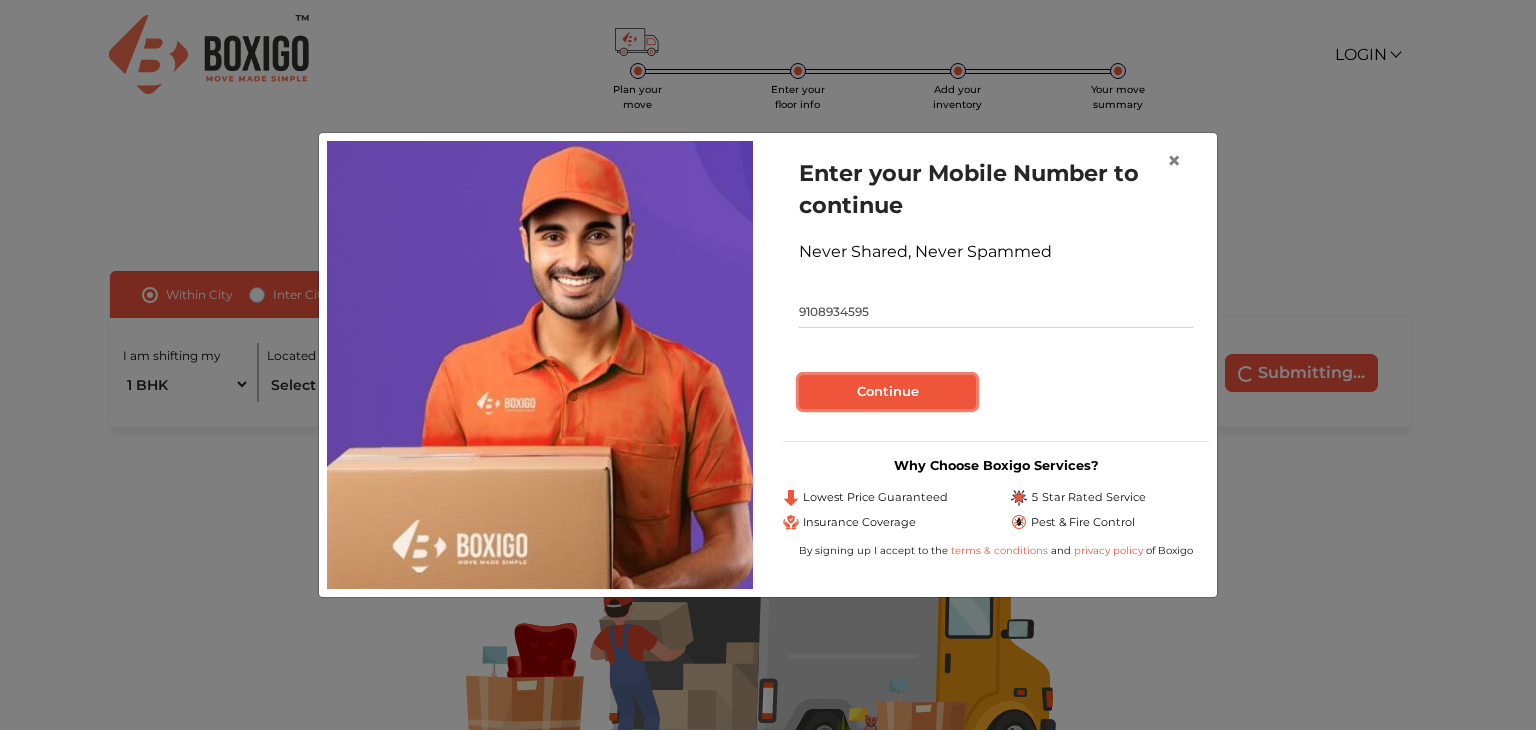click on "Continue" at bounding box center (887, 392) 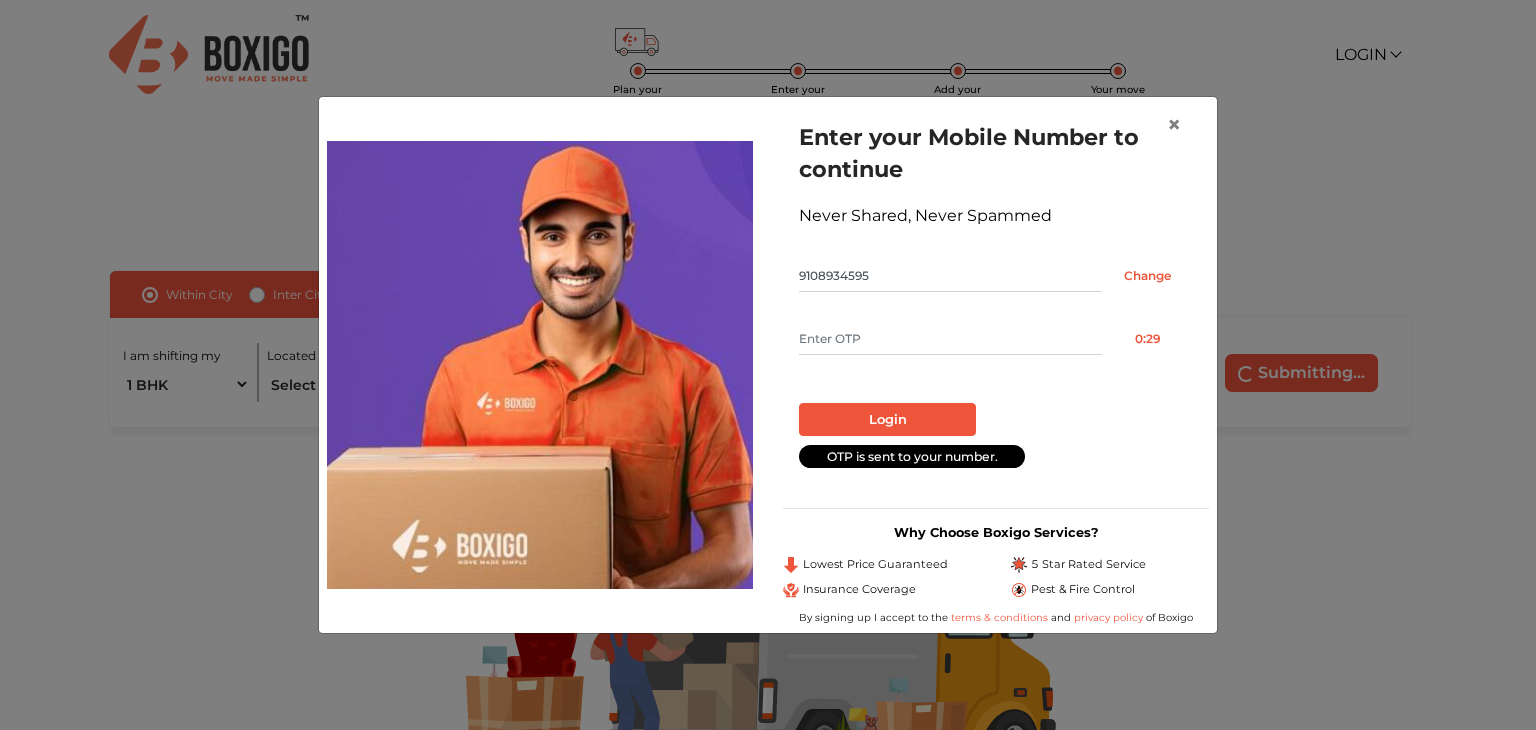 click on "Enter your Mobile Number to continue Never Shared, Never Spammed 9108934595 Change 0:29 Login   OTP is sent to your number." at bounding box center (996, 294) 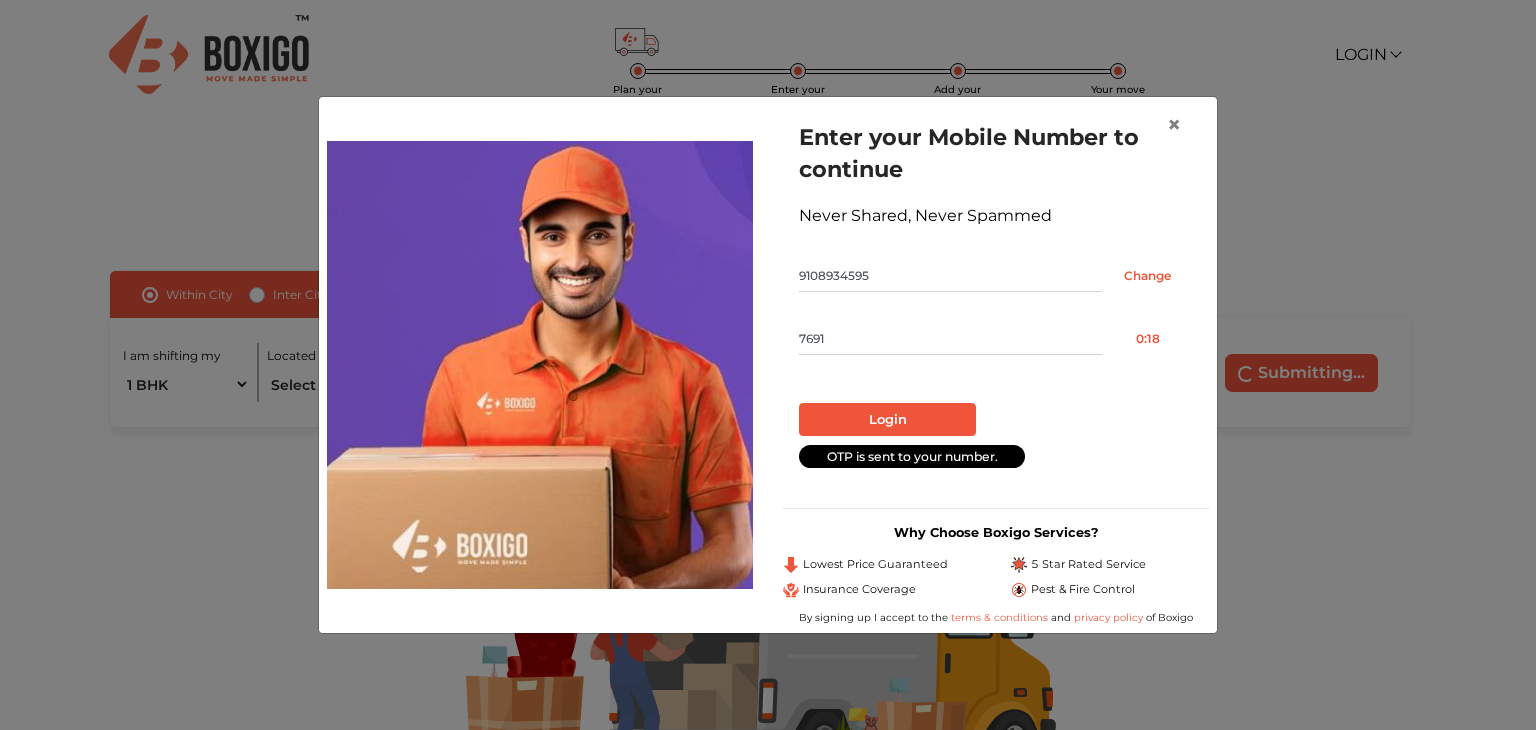 type on "7691" 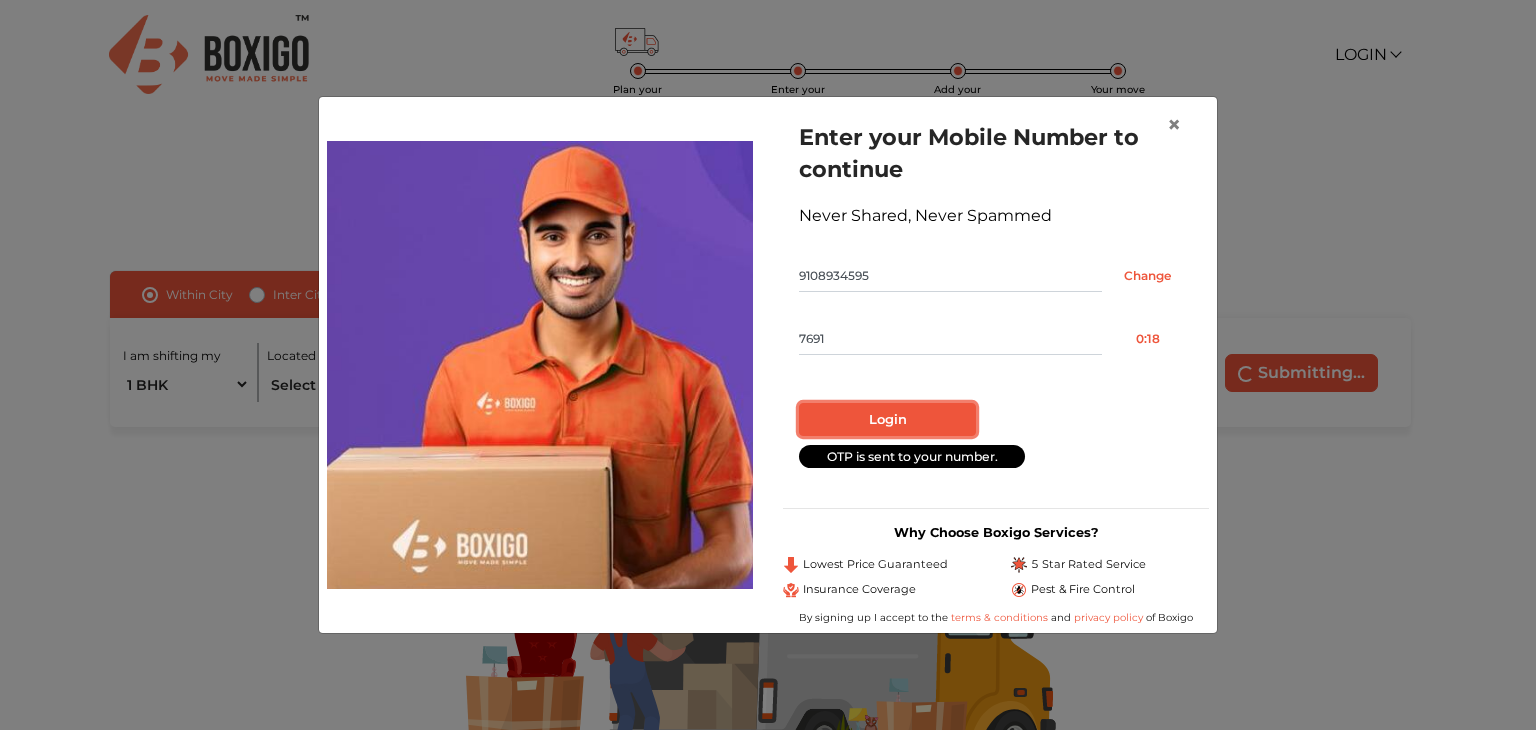 click on "Login" at bounding box center (887, 420) 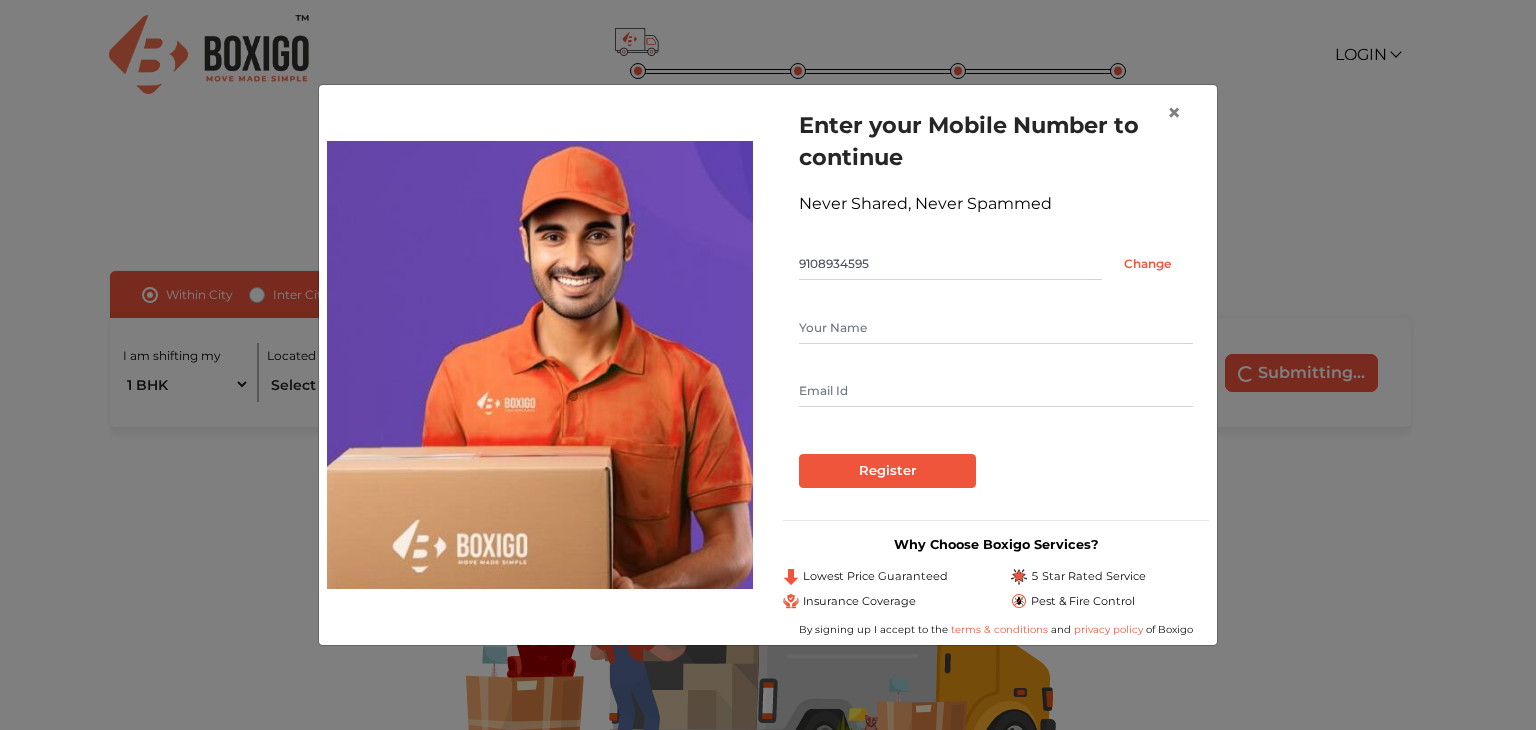 click at bounding box center [996, 328] 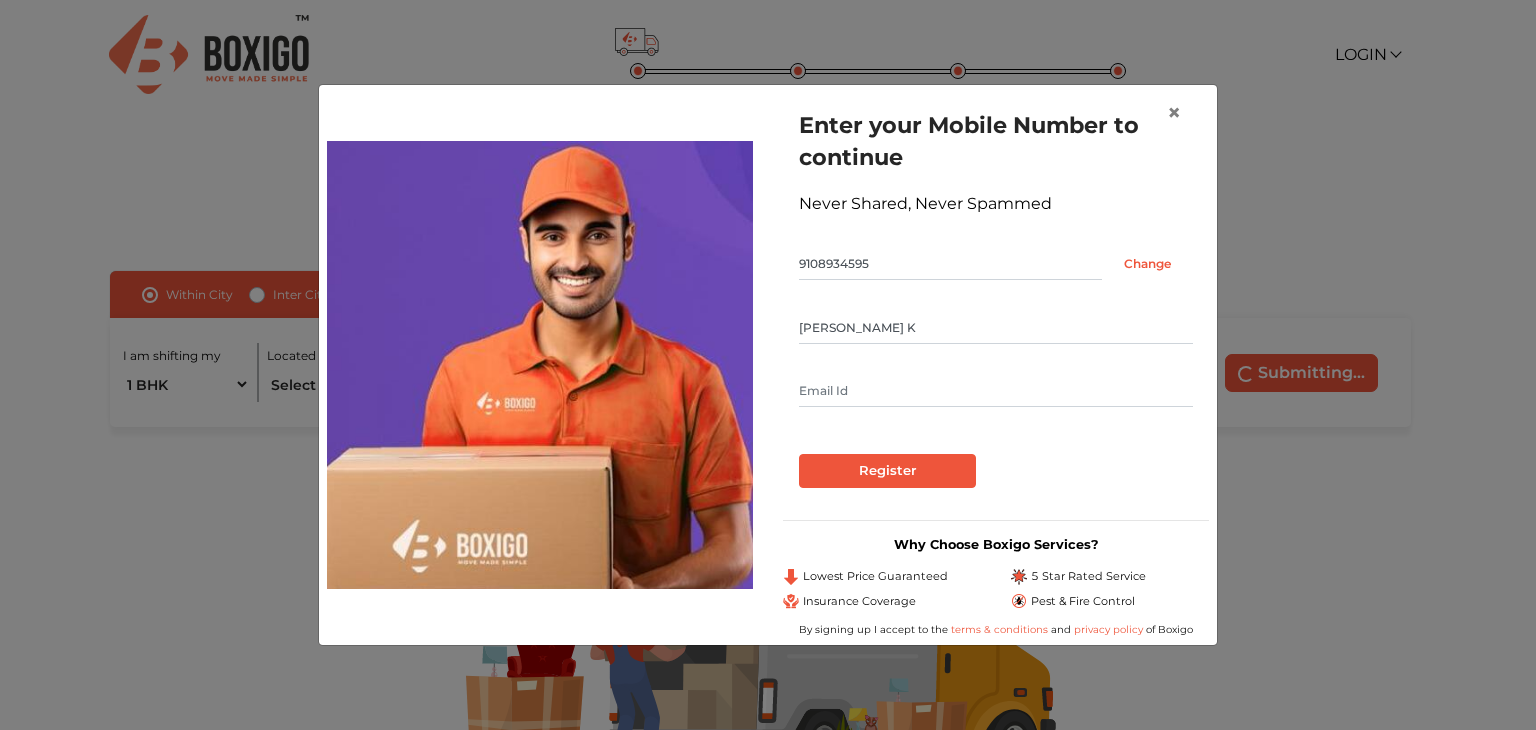 type on "[PERSON_NAME] K" 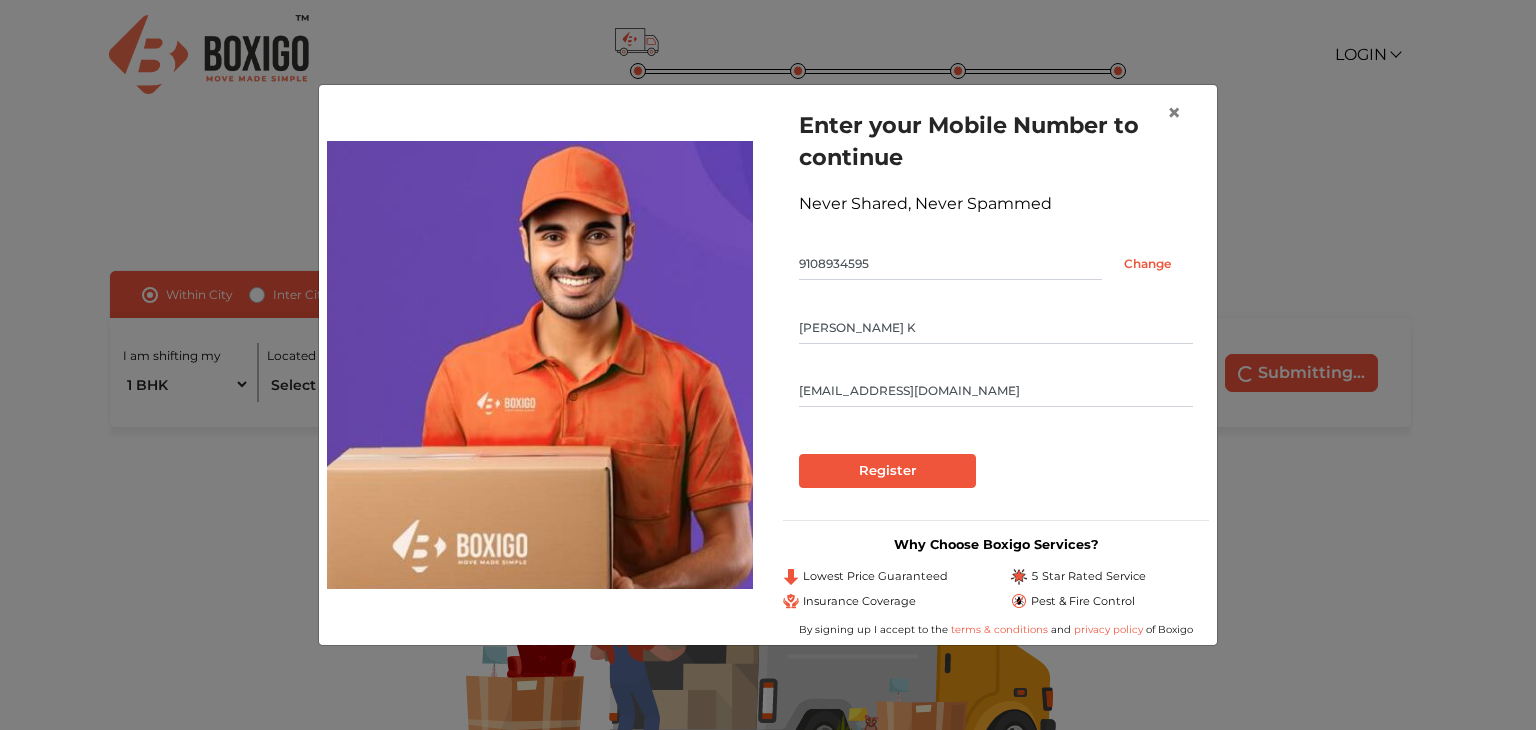 type on "[EMAIL_ADDRESS][DOMAIN_NAME]" 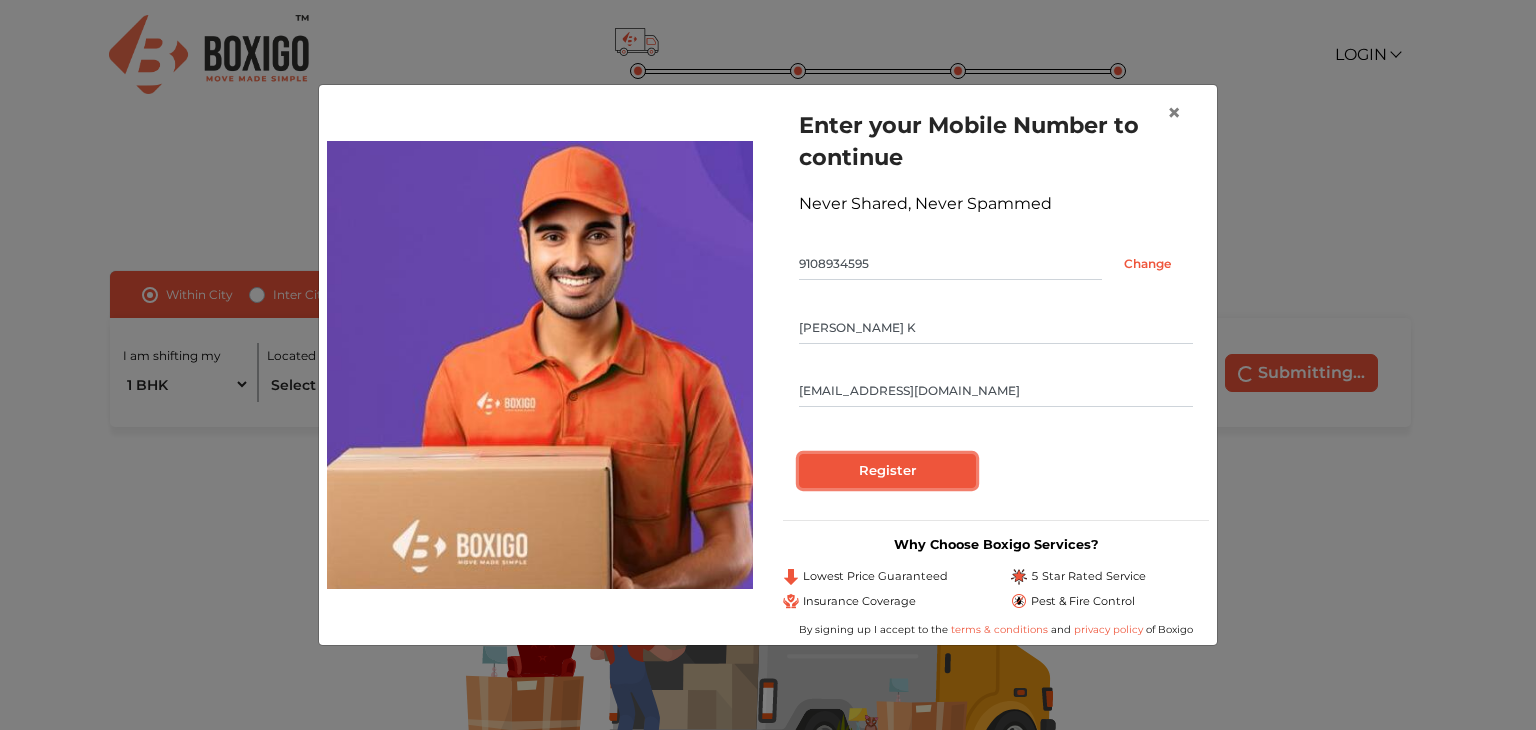 click on "Register" at bounding box center (887, 471) 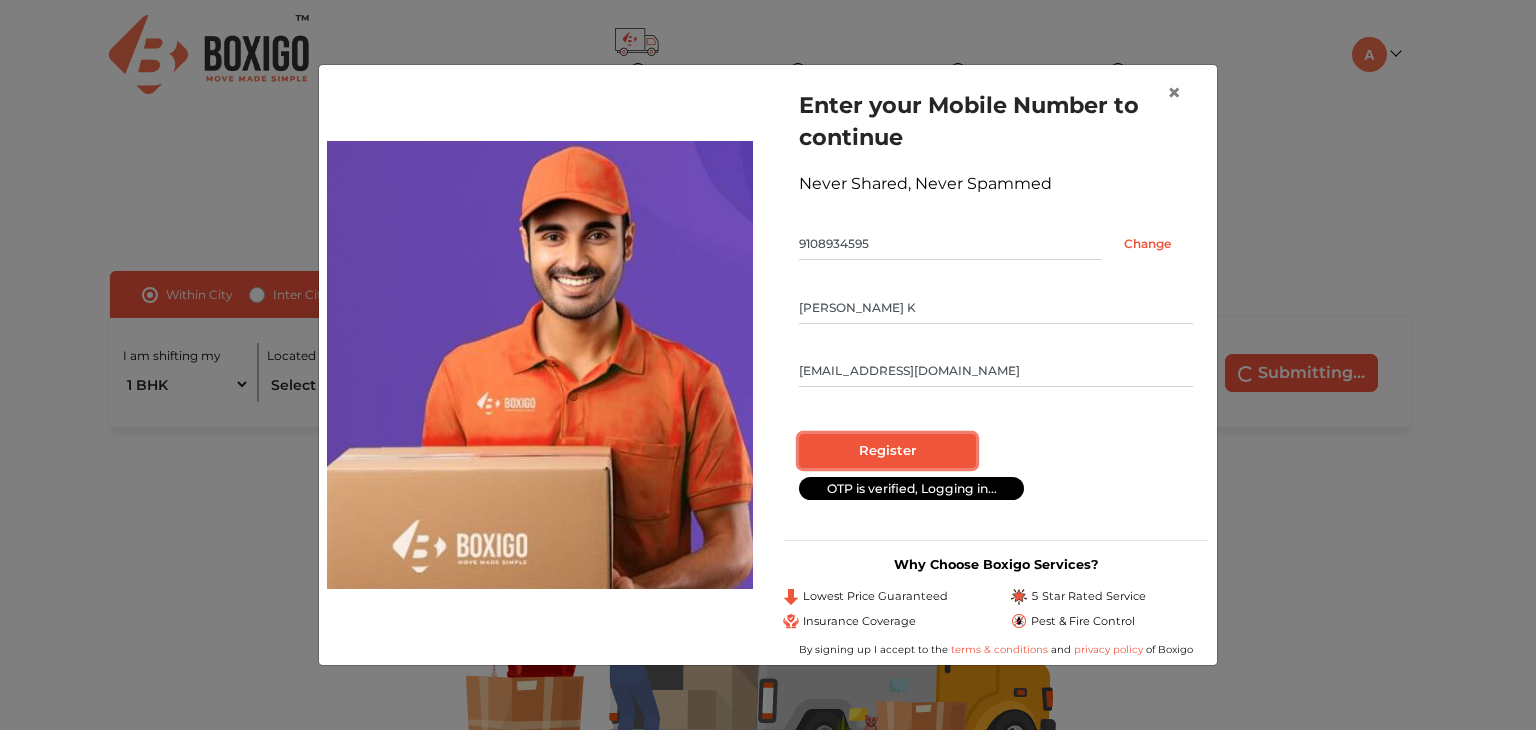 radio on "false" 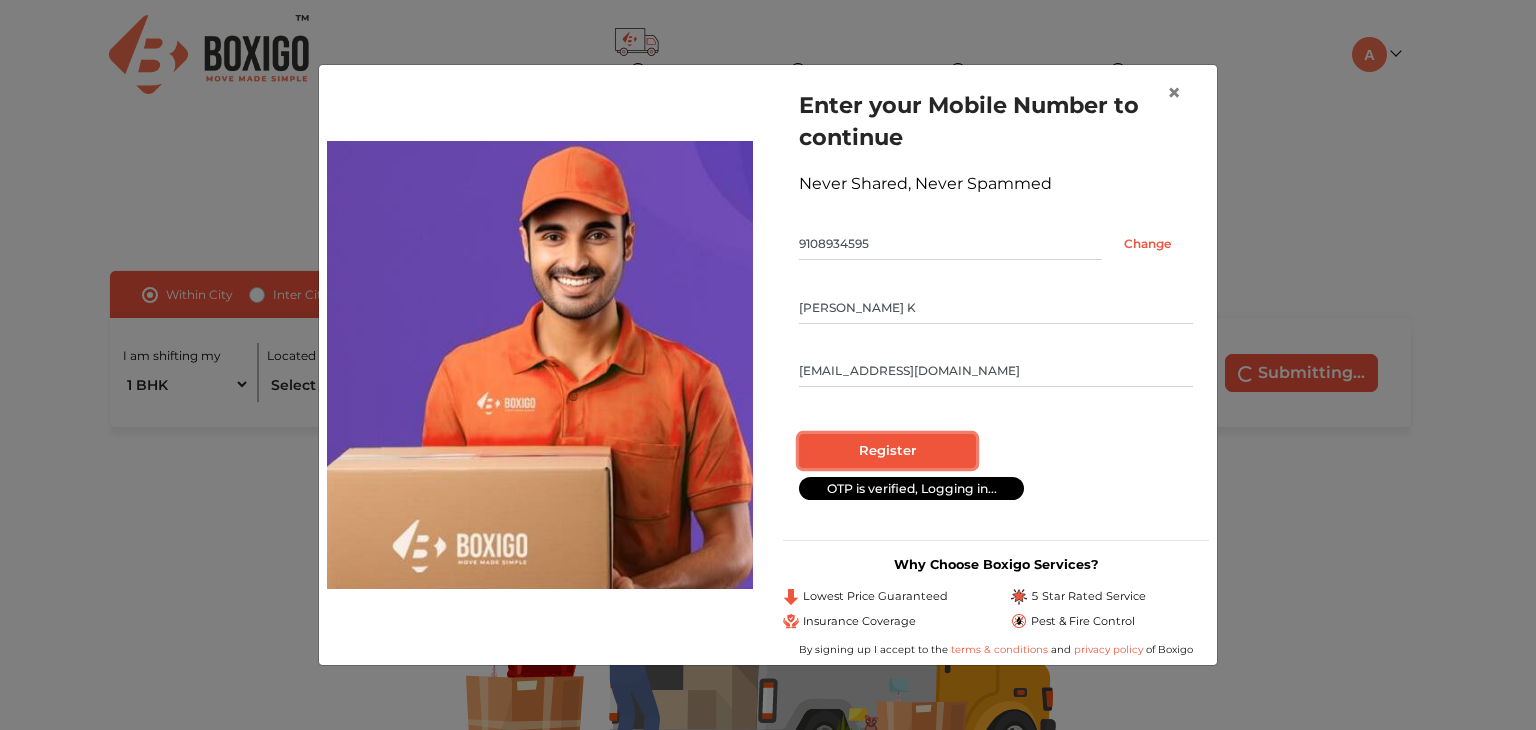radio on "true" 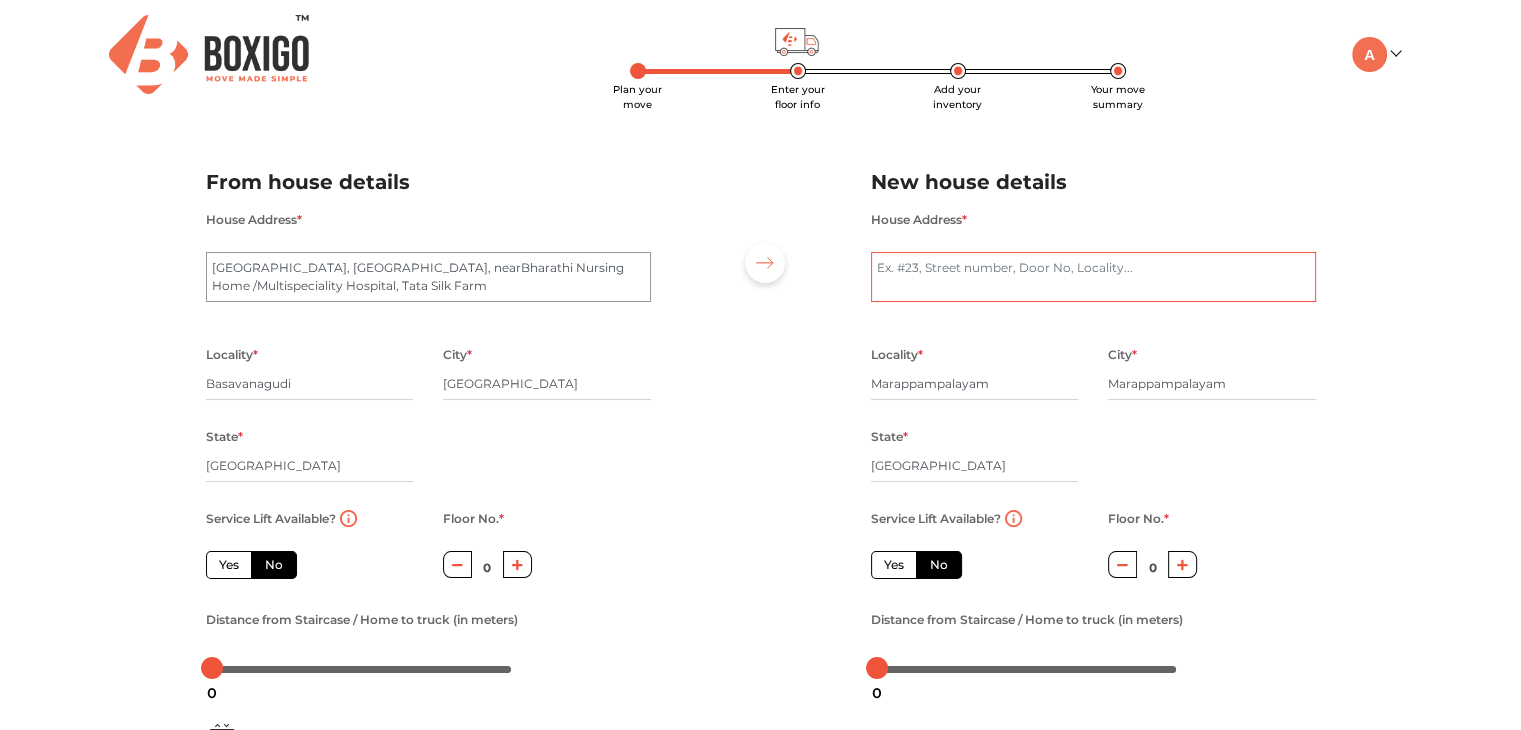 click on "House Address  *" at bounding box center (1093, 277) 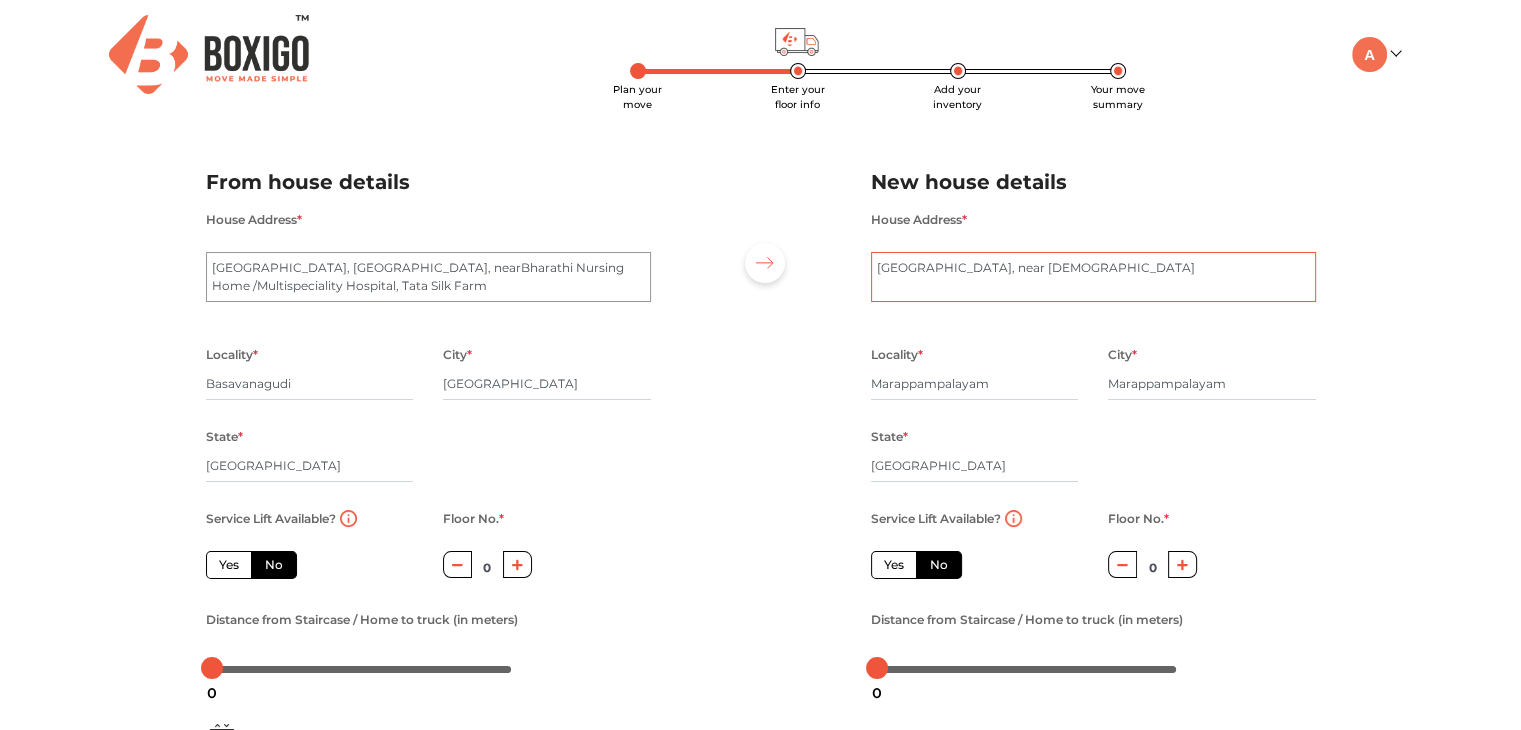 type on "Marappam Palayam, near Mariamman Temple" 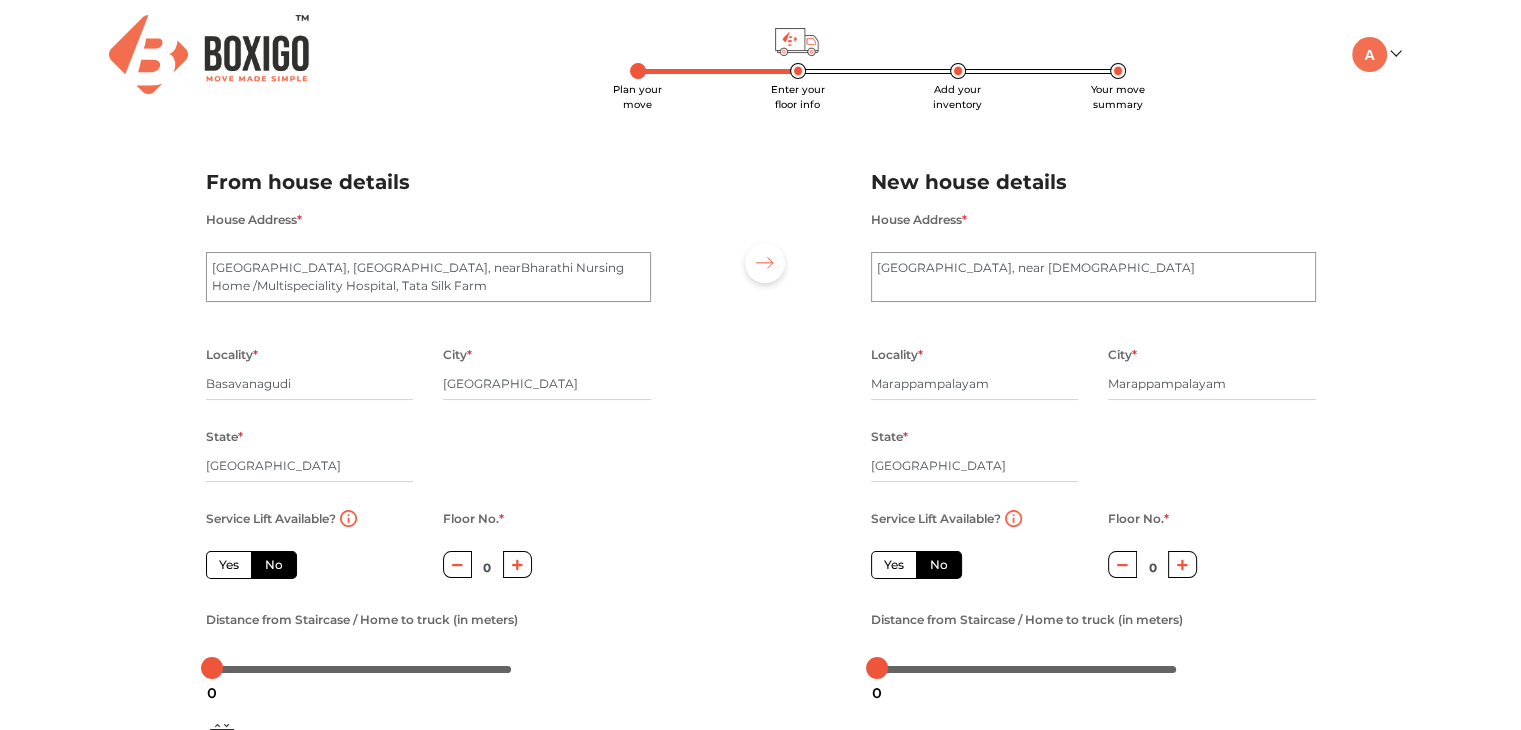 click on "Plan your   move Enter your   floor info Add your   inventory Your move   summary My Moves My Profile Make Estimate LOGOUT Plan your   move Enter your   floor info Add your   inventory Your move   summary  From house details  House Address  *   Anasuya Nest, 1st Main Road, nearBharathi Nursing Home /Multispeciality Hospital, Tata Silk Farm Locality  * Basavanagudi City  * Bengaluru State  * Karnataka Pincode  * Service Lift Available?  Yes No   Floor No.  * 0 Distance from Staircase / Home to truck   (in meters)  New house details  House Address  * Marappam Palayam, near Mariamman Temple Locality  * Marappampalayam City  * Marappampalayam State  * Tamil Nadu Pincode  * Service Lift Available?  Yes No   Floor No.  * 0 Distance from Staircase / Home to truck   (in meters) If your building has a working service lift, it will reduce the overall quote value. If Distance between Truck Parking to Service Lift is less than 50 Meters, it will reduce the overall quote value.  Move details Inventory" at bounding box center [760, 473] 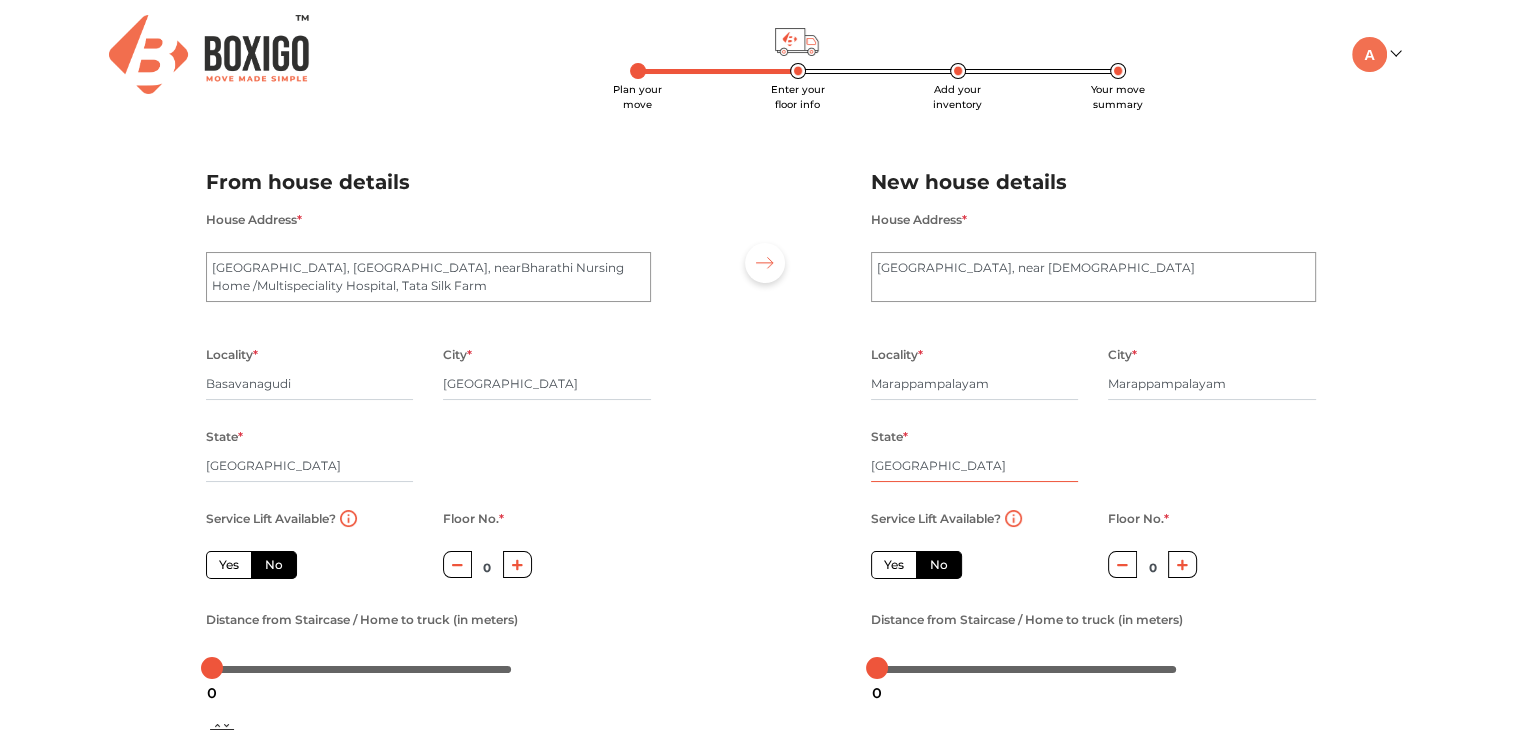 click on "[GEOGRAPHIC_DATA]" at bounding box center [975, 466] 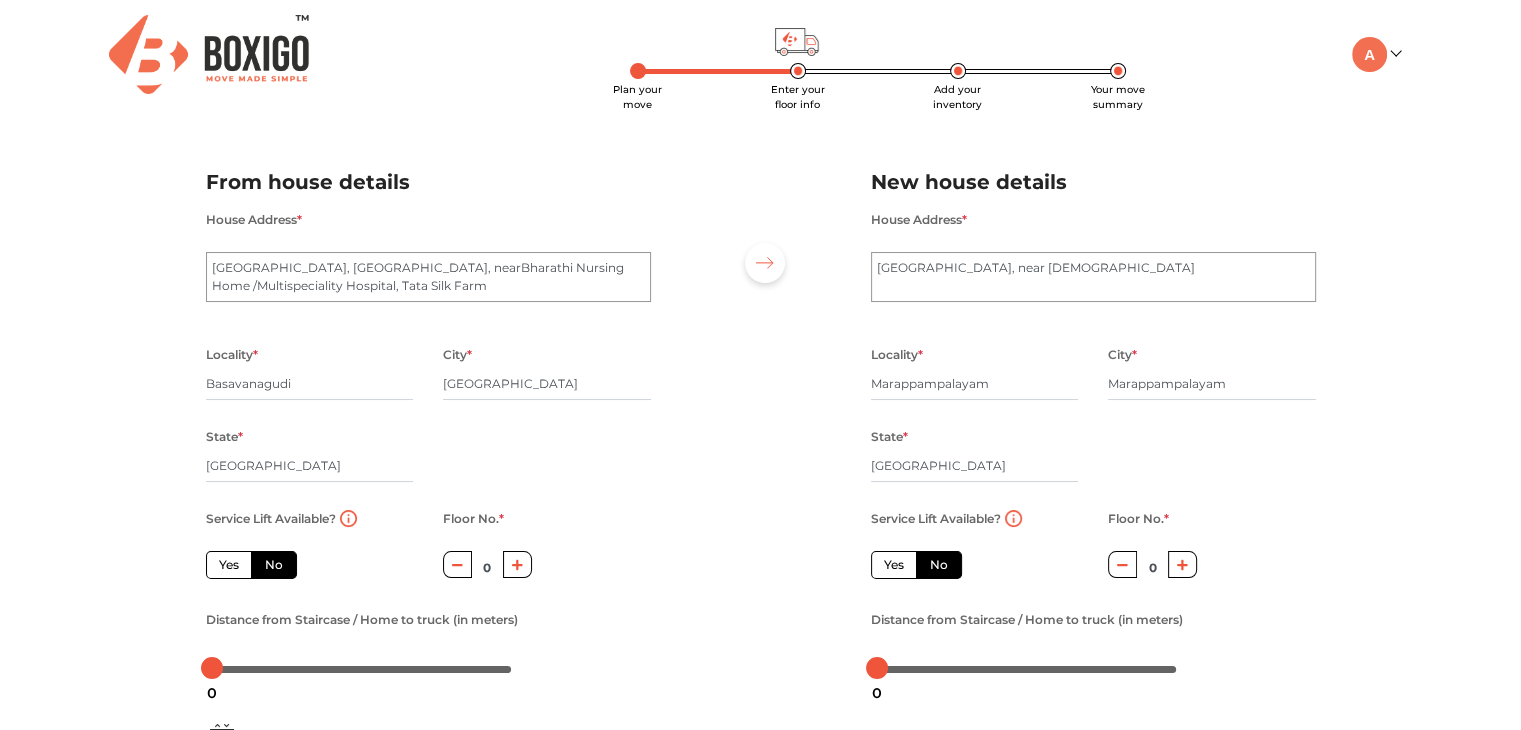 click on "No" at bounding box center [939, 565] 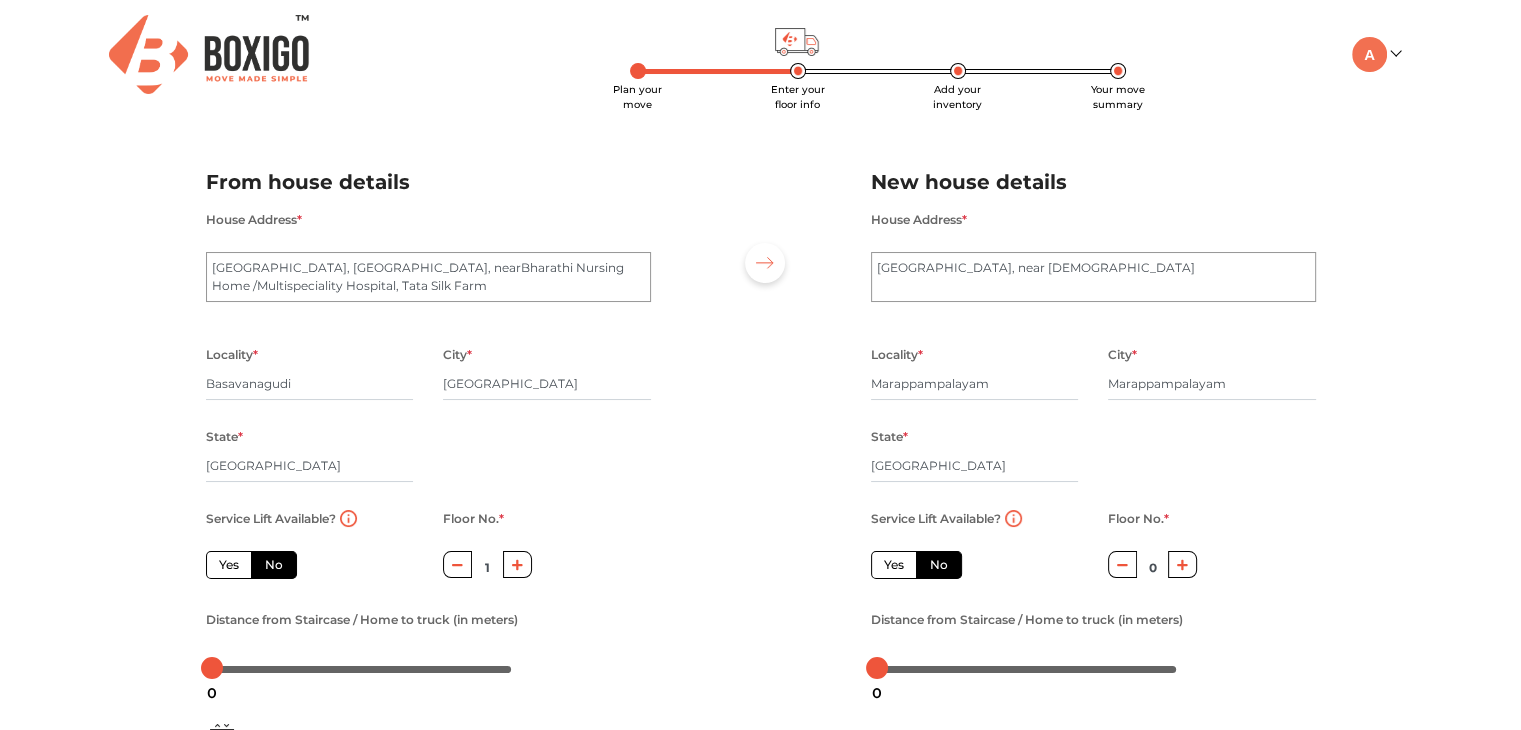 click at bounding box center (517, 564) 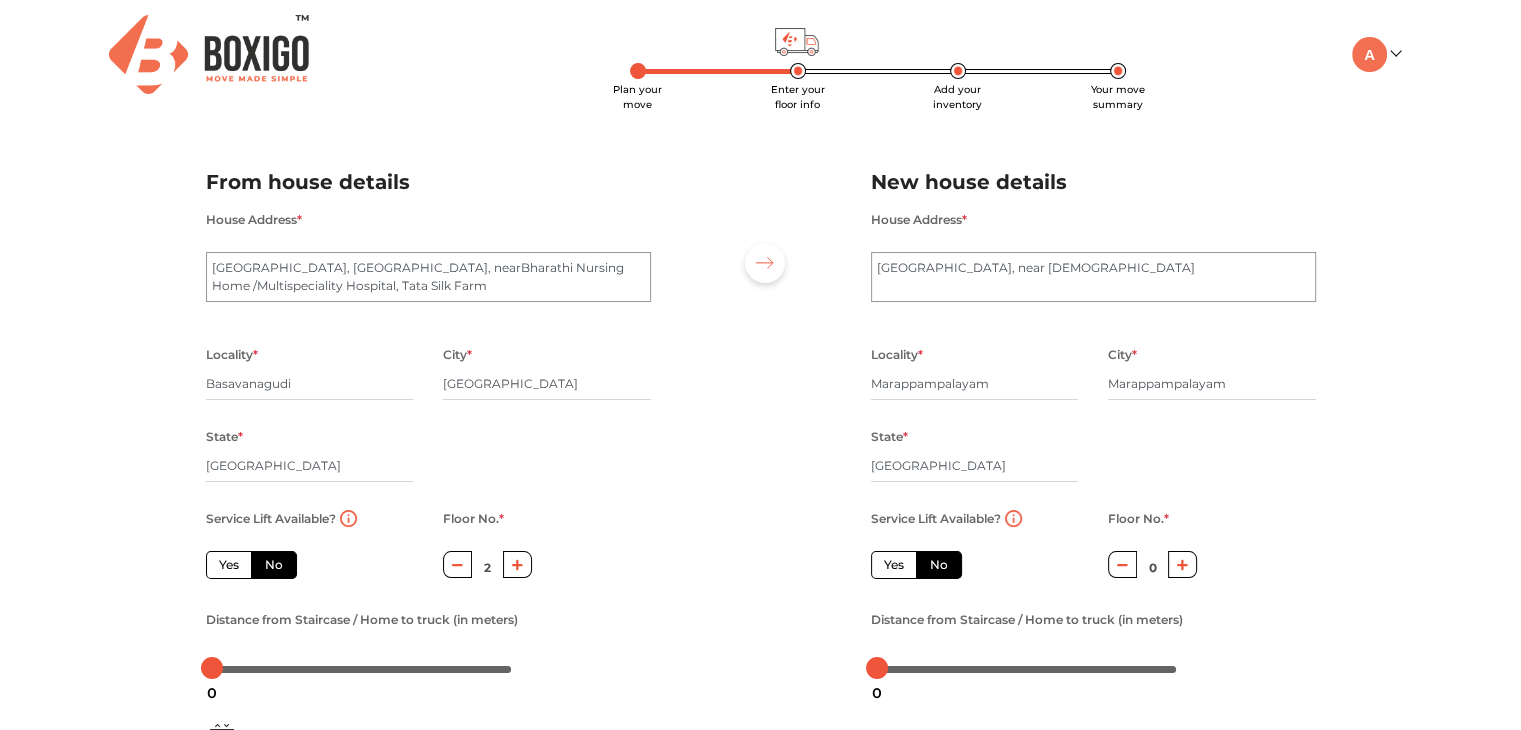click at bounding box center (517, 564) 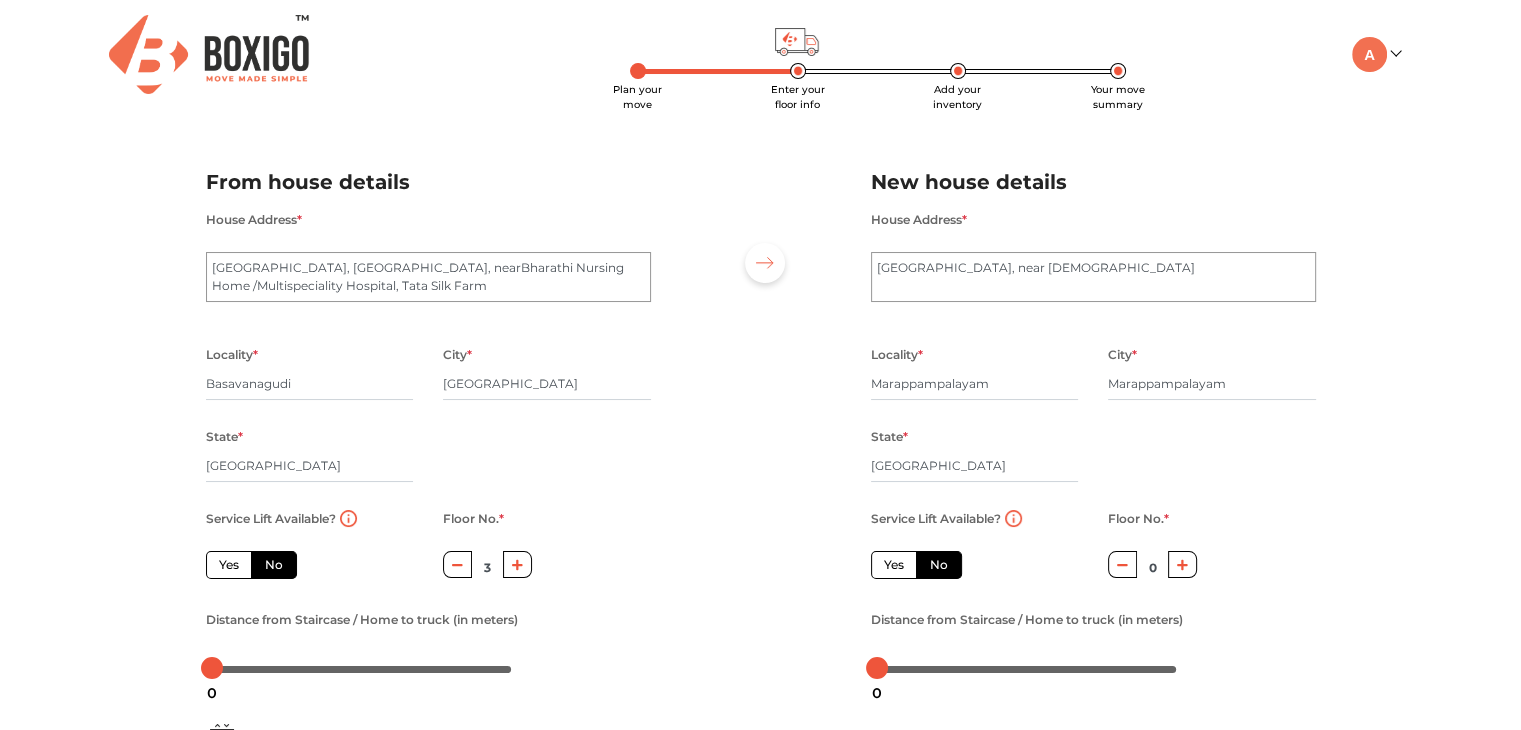click on "Yes" at bounding box center (229, 565) 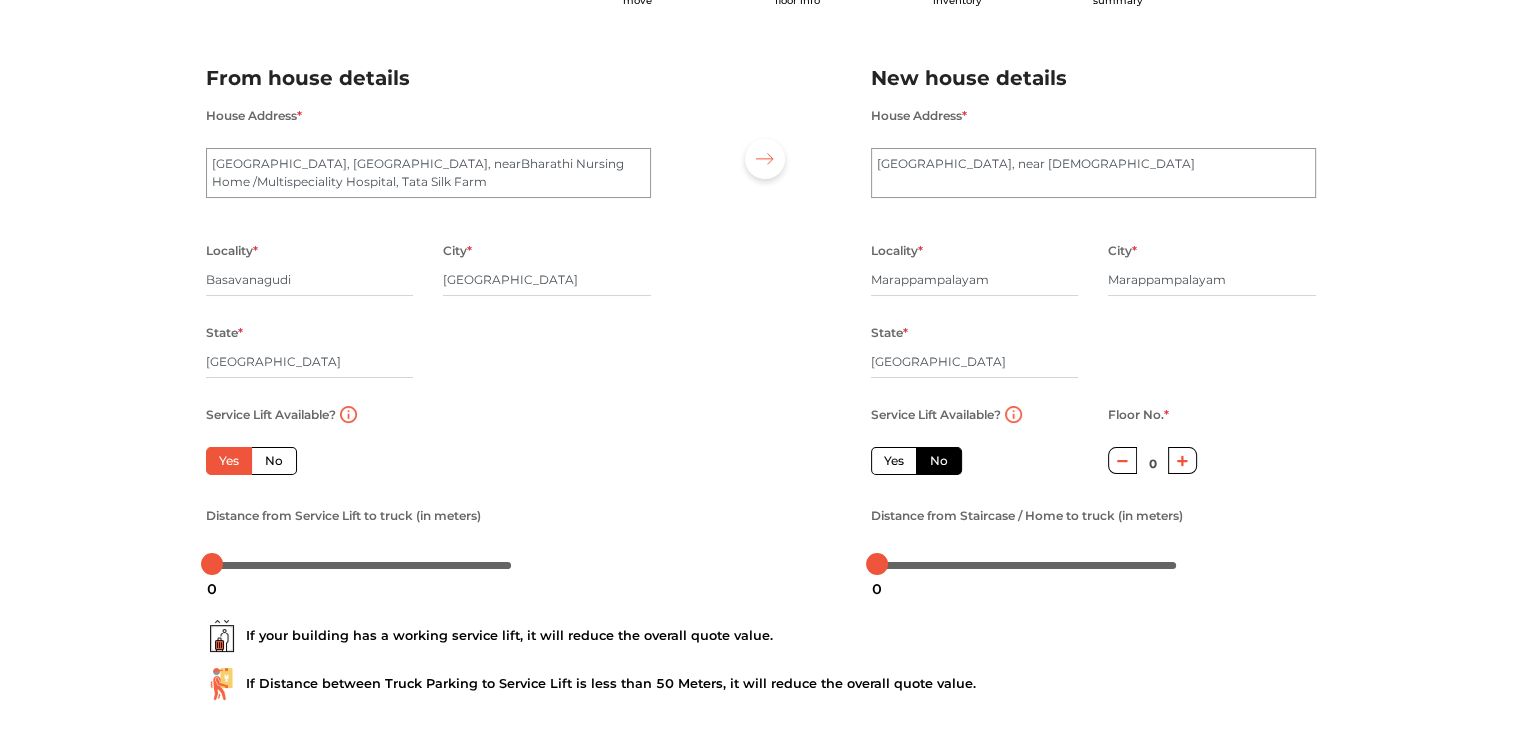 scroll, scrollTop: 220, scrollLeft: 0, axis: vertical 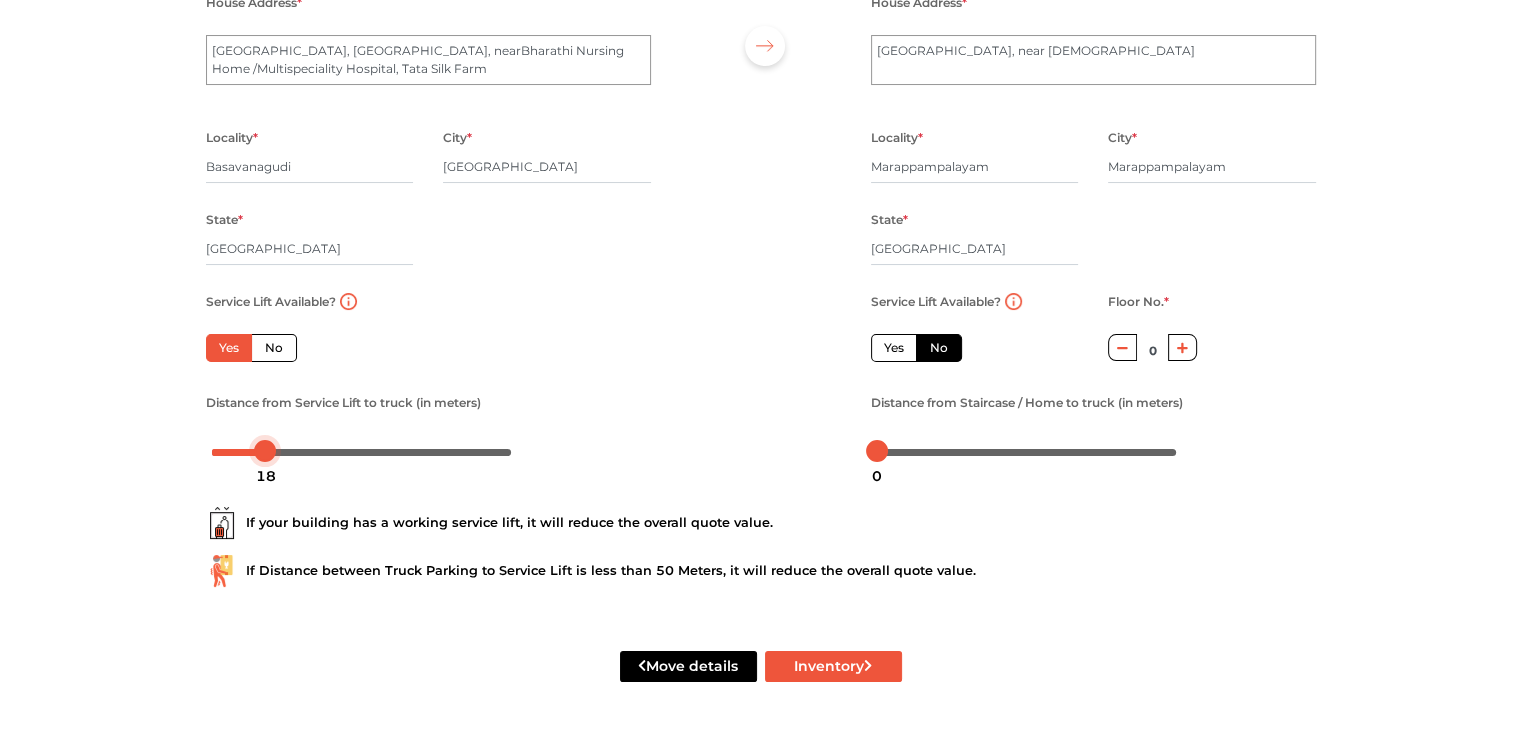 drag, startPoint x: 216, startPoint y: 452, endPoint x: 271, endPoint y: 449, distance: 55.081757 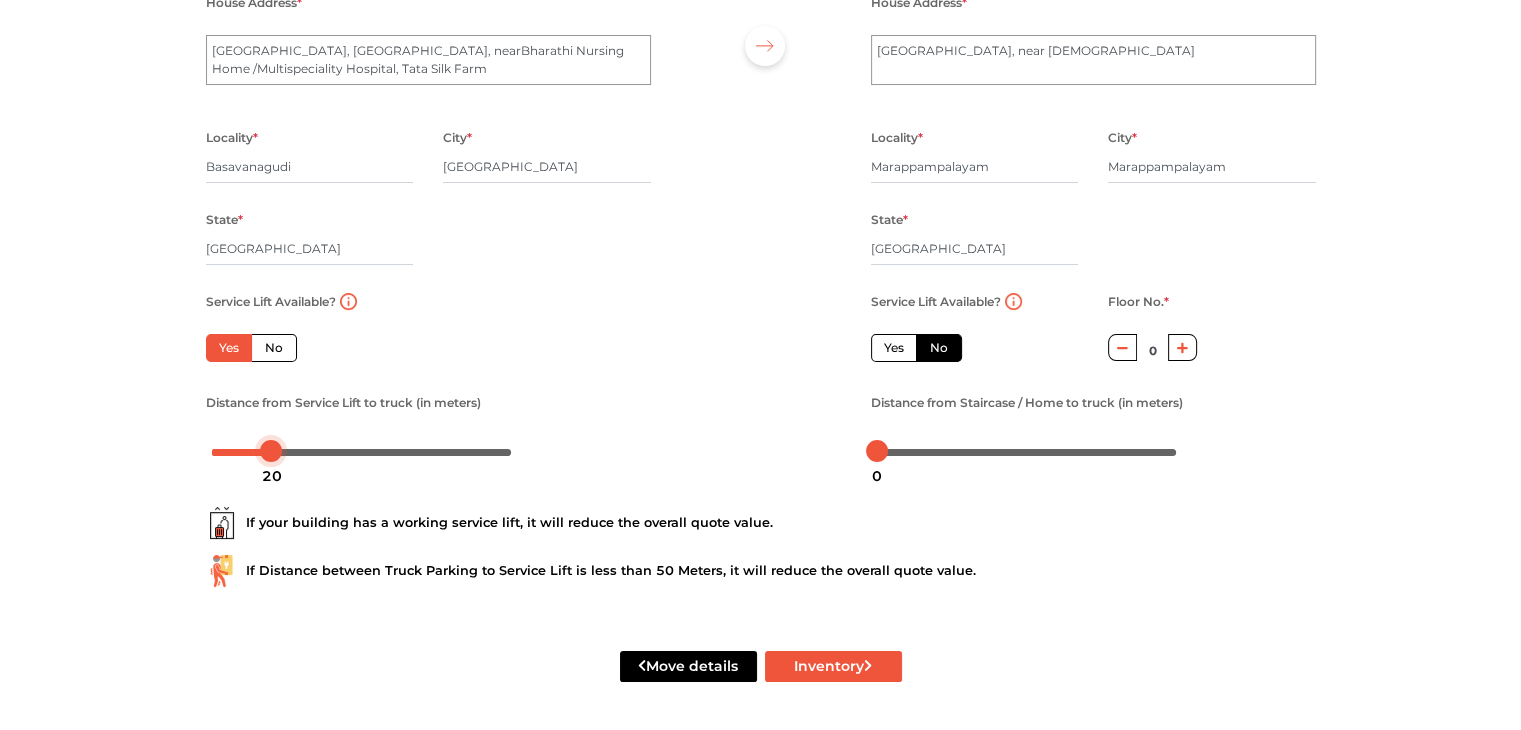 click at bounding box center (271, 451) 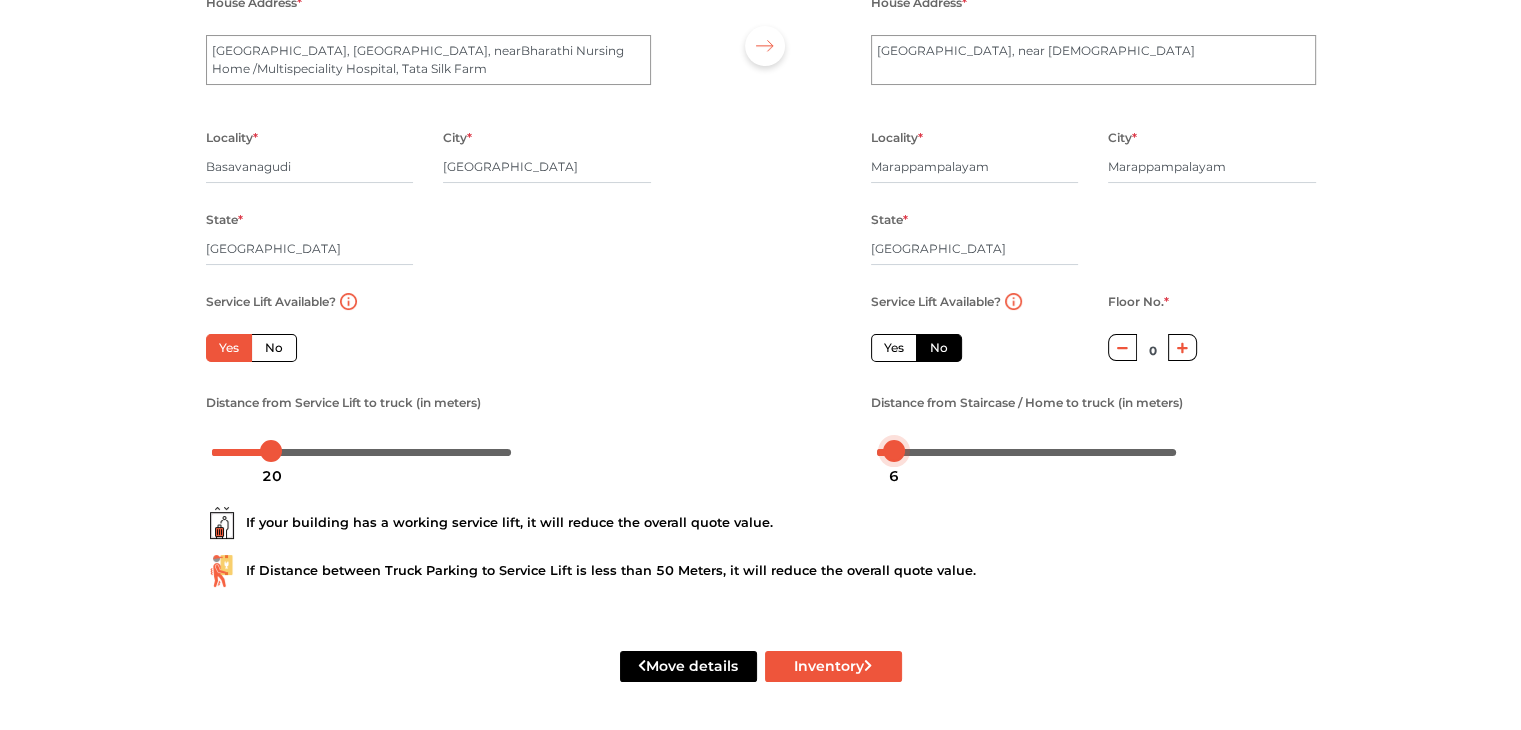 drag, startPoint x: 874, startPoint y: 445, endPoint x: 892, endPoint y: 448, distance: 18.248287 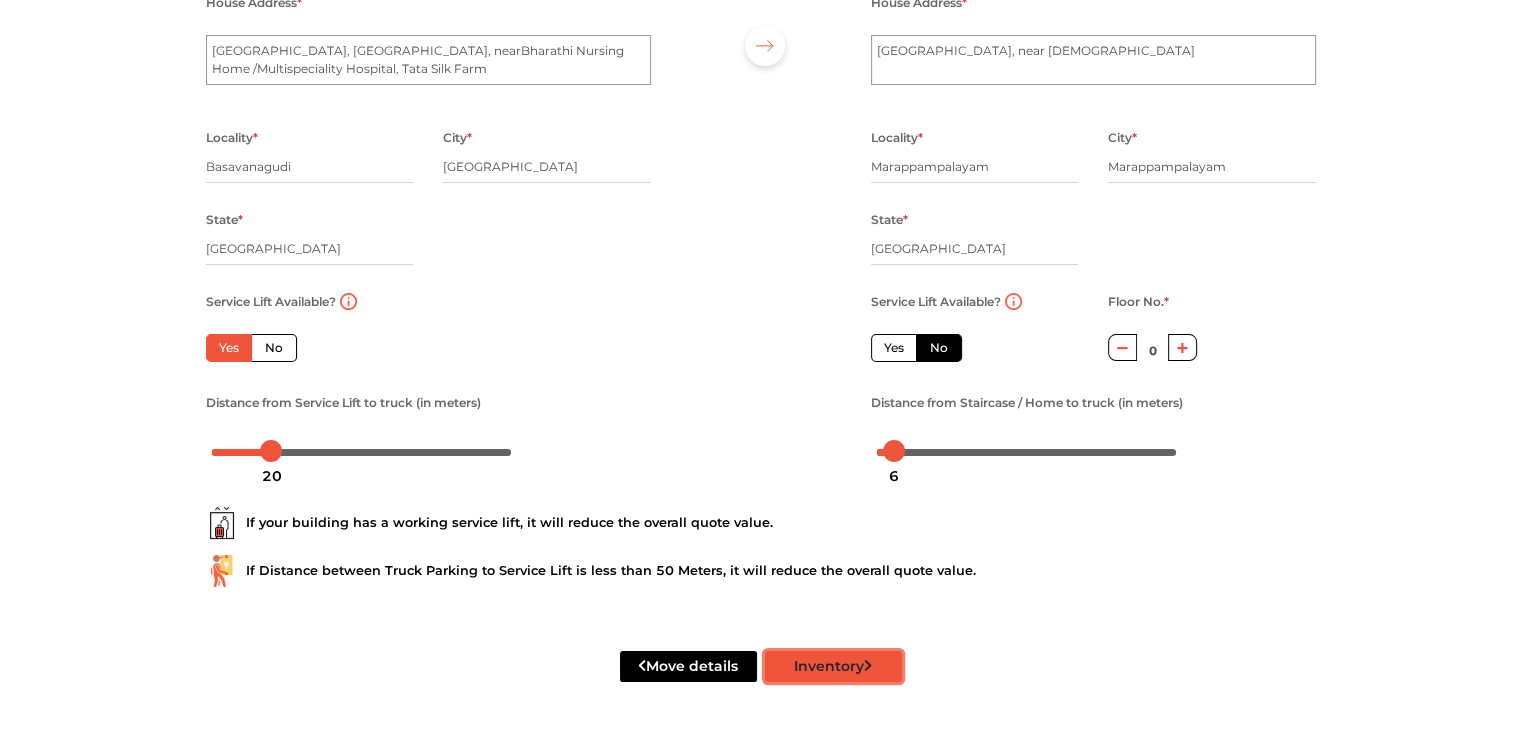 click on "Inventory" at bounding box center [833, 666] 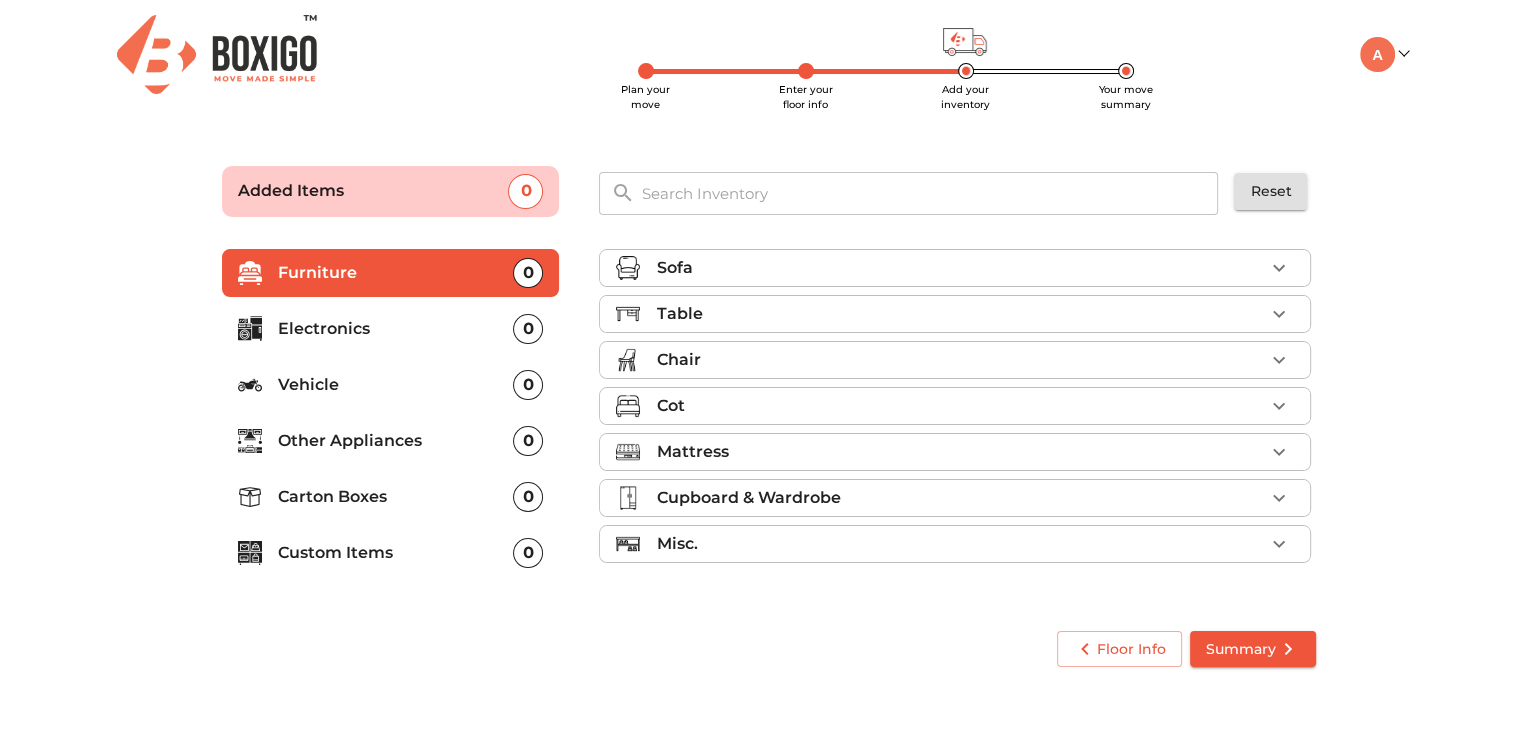 scroll, scrollTop: 0, scrollLeft: 0, axis: both 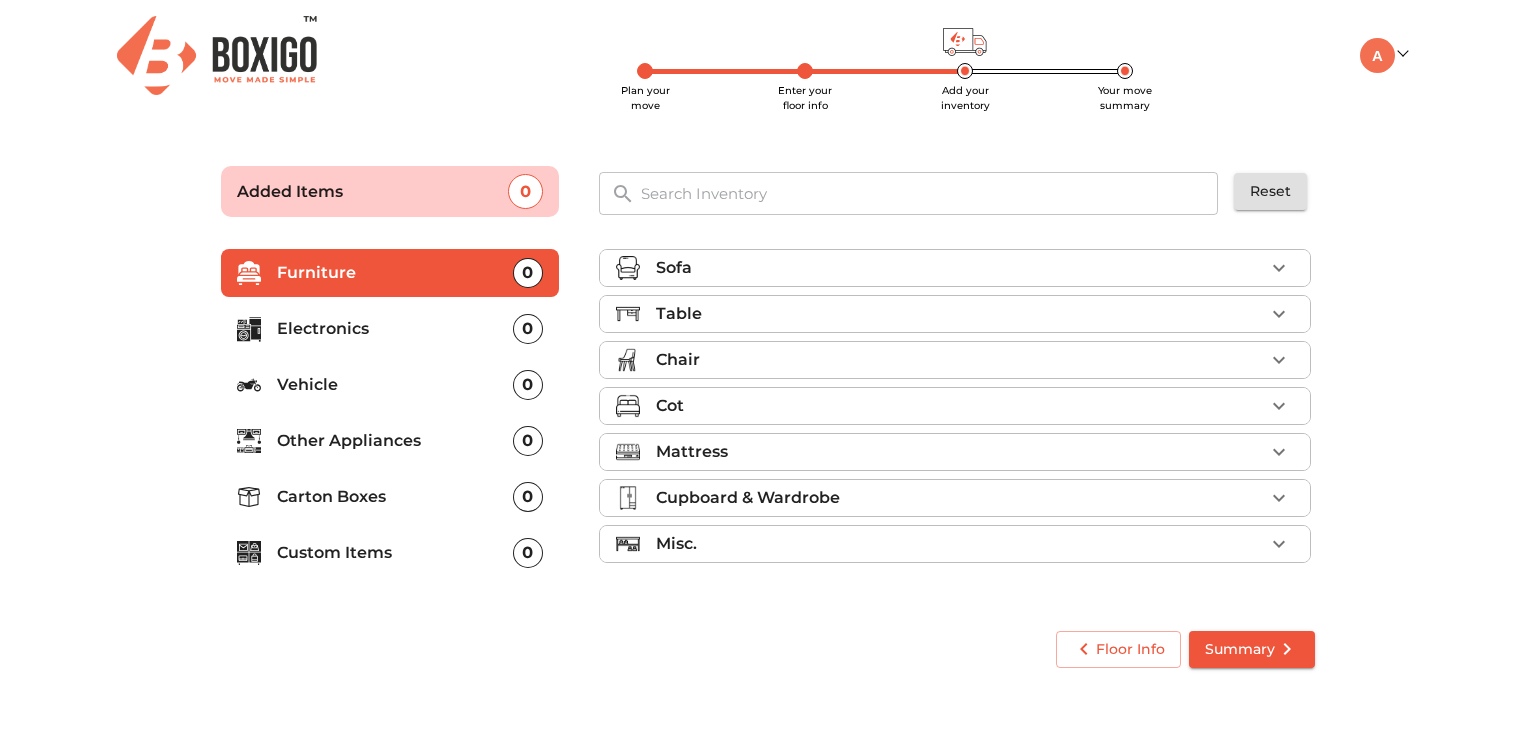 click on "Cot" at bounding box center (960, 406) 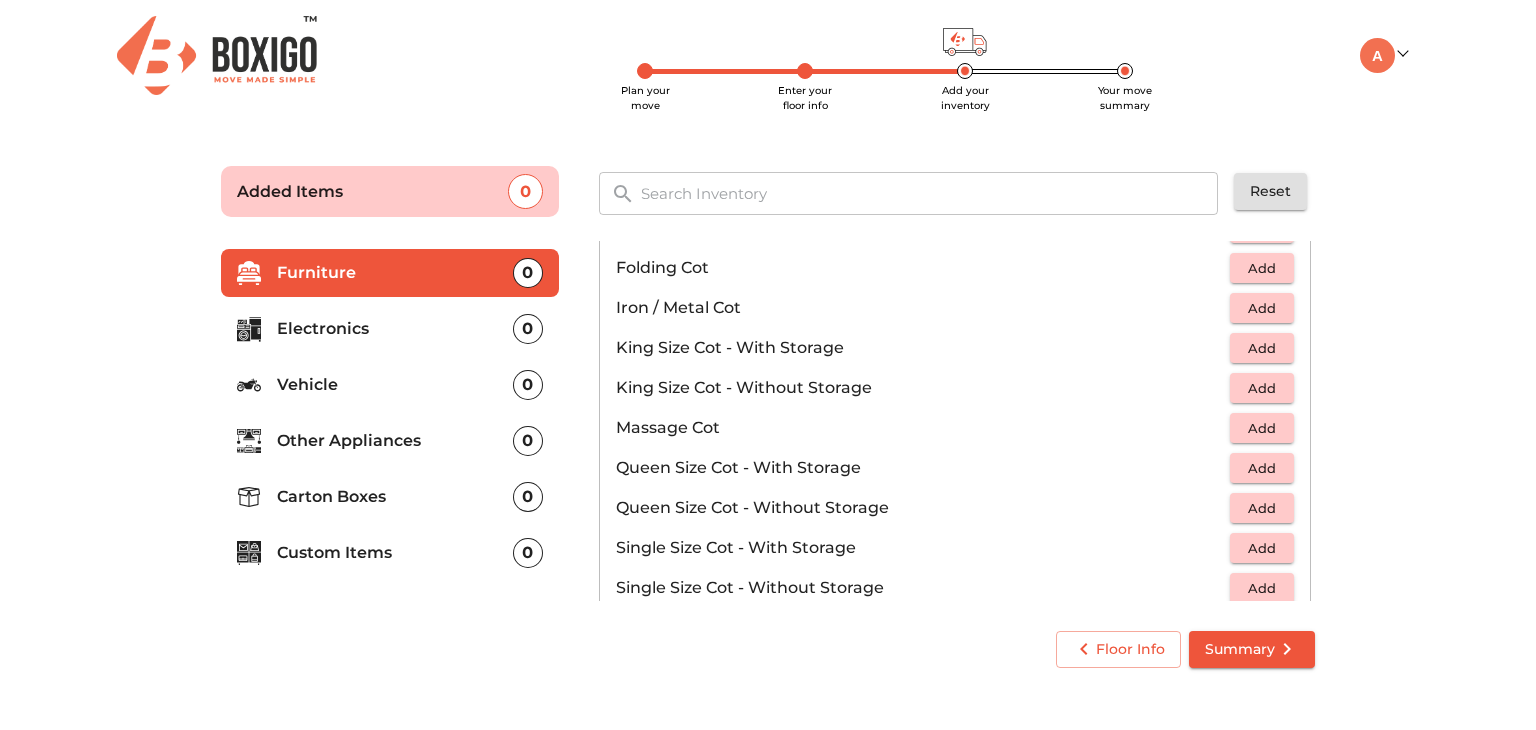 scroll, scrollTop: 500, scrollLeft: 0, axis: vertical 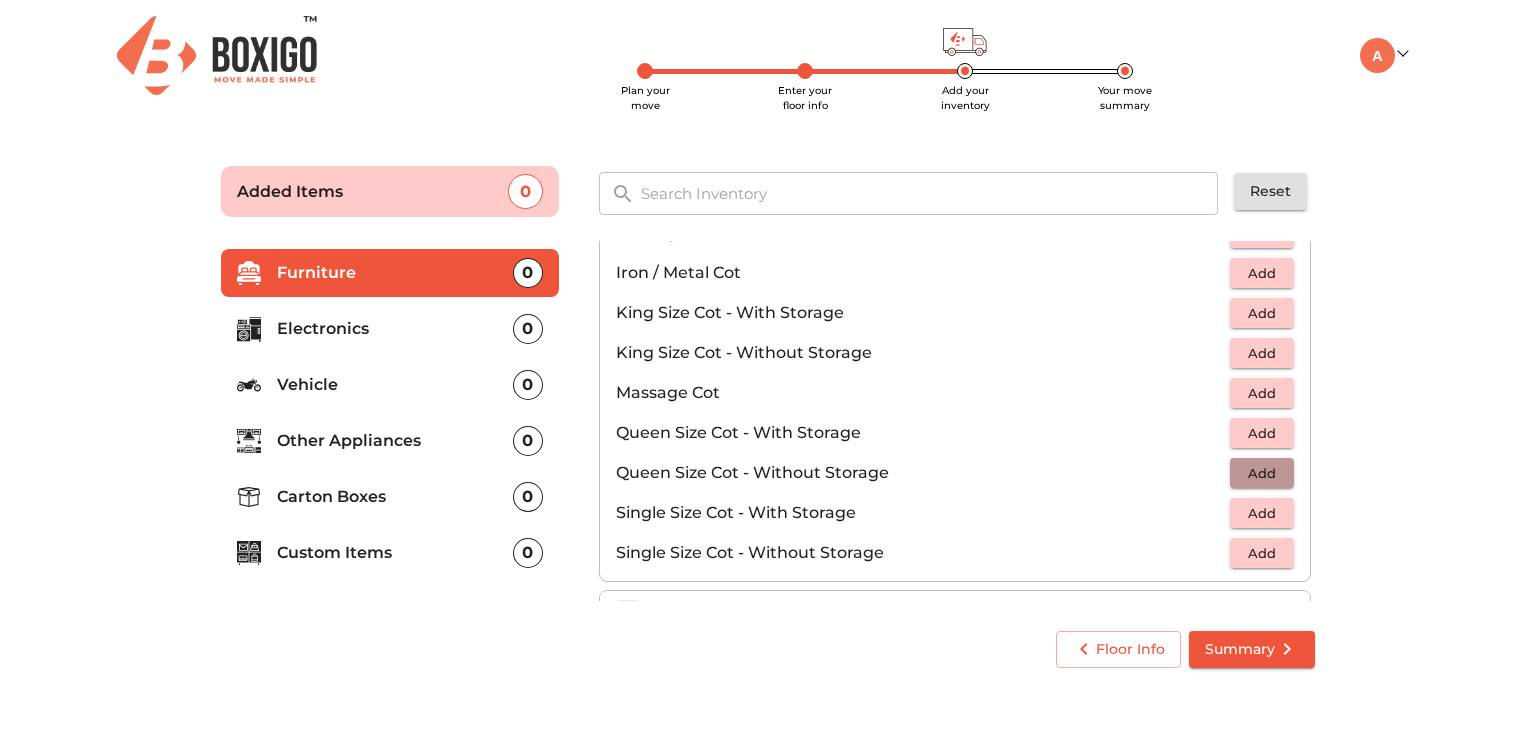 click on "Add" at bounding box center [1262, 473] 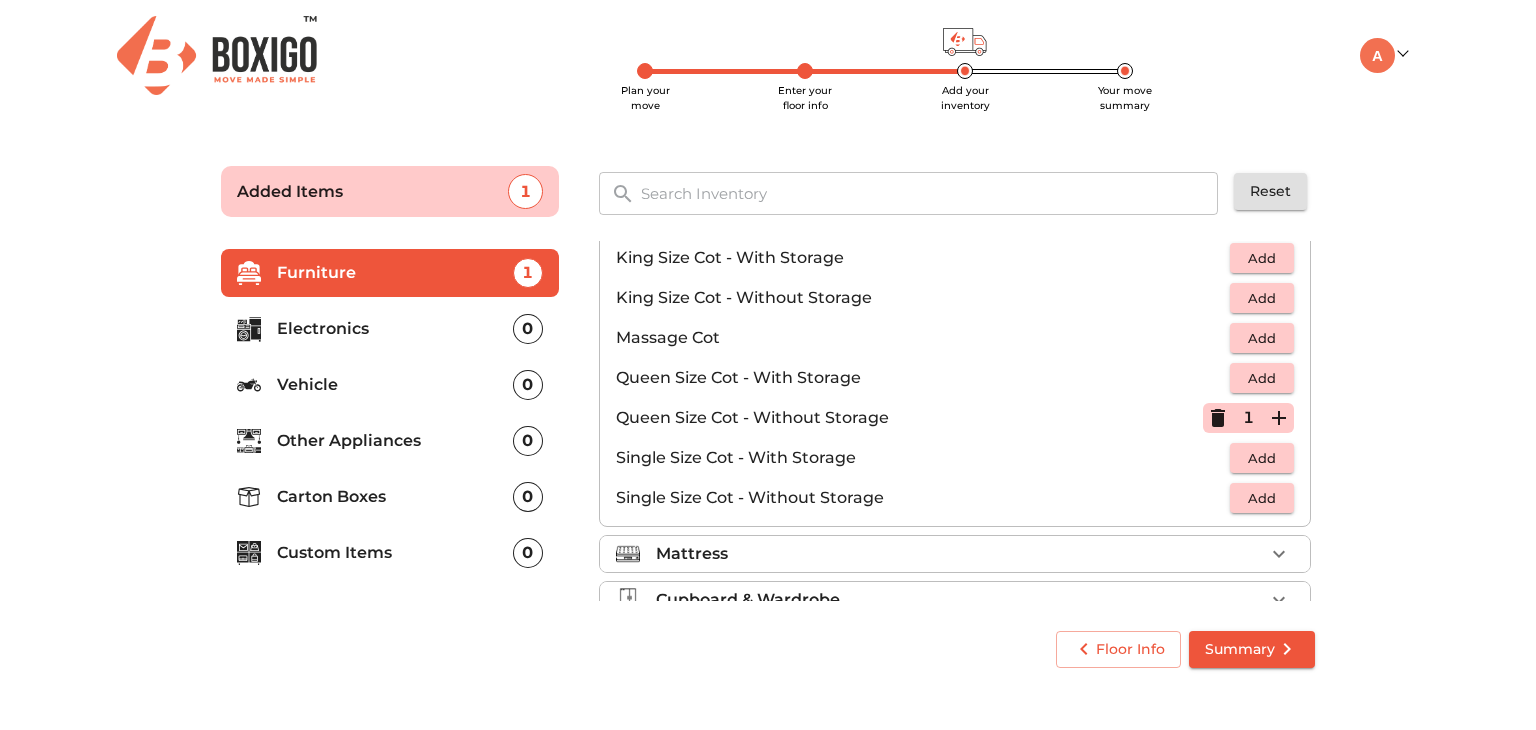 scroll, scrollTop: 600, scrollLeft: 0, axis: vertical 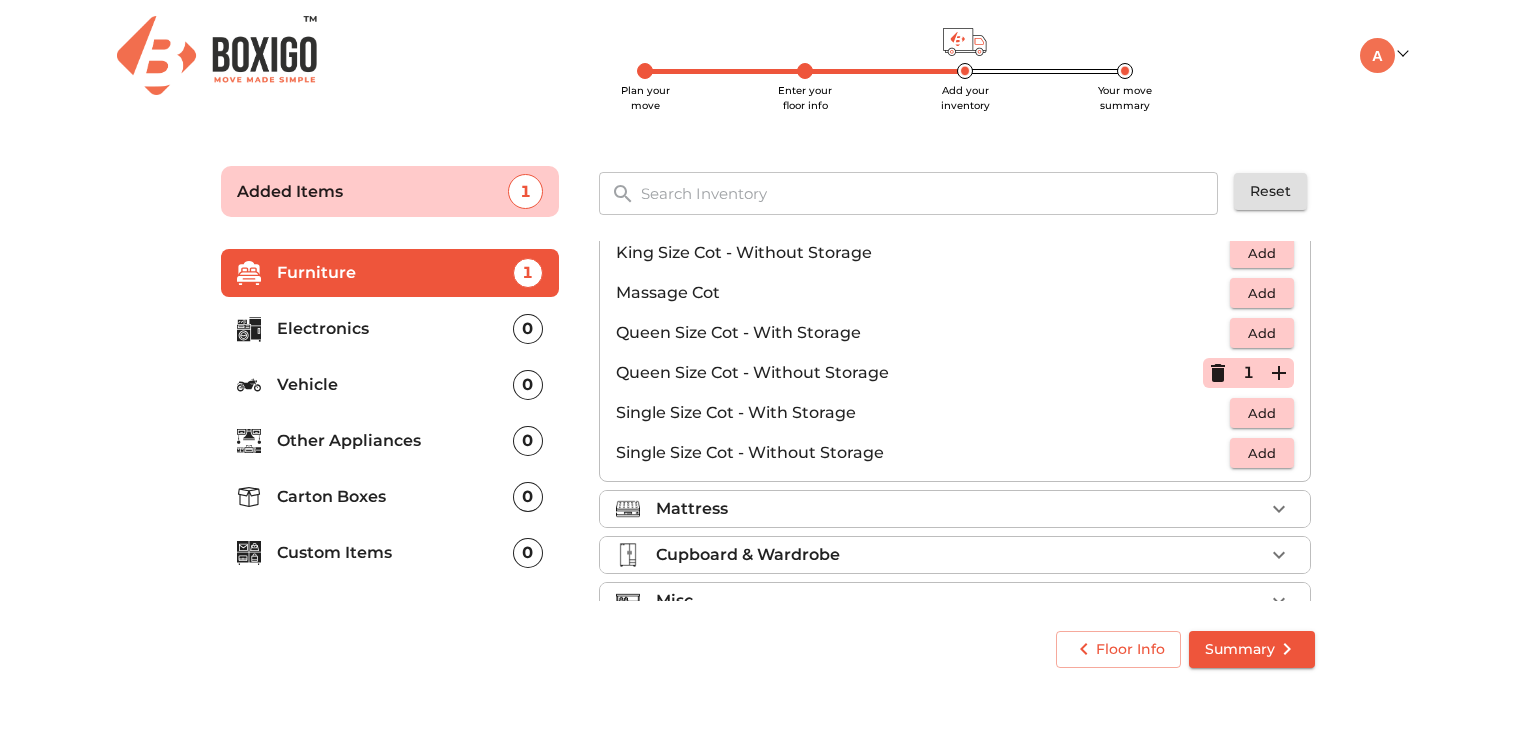 click on "Mattress" at bounding box center (960, 509) 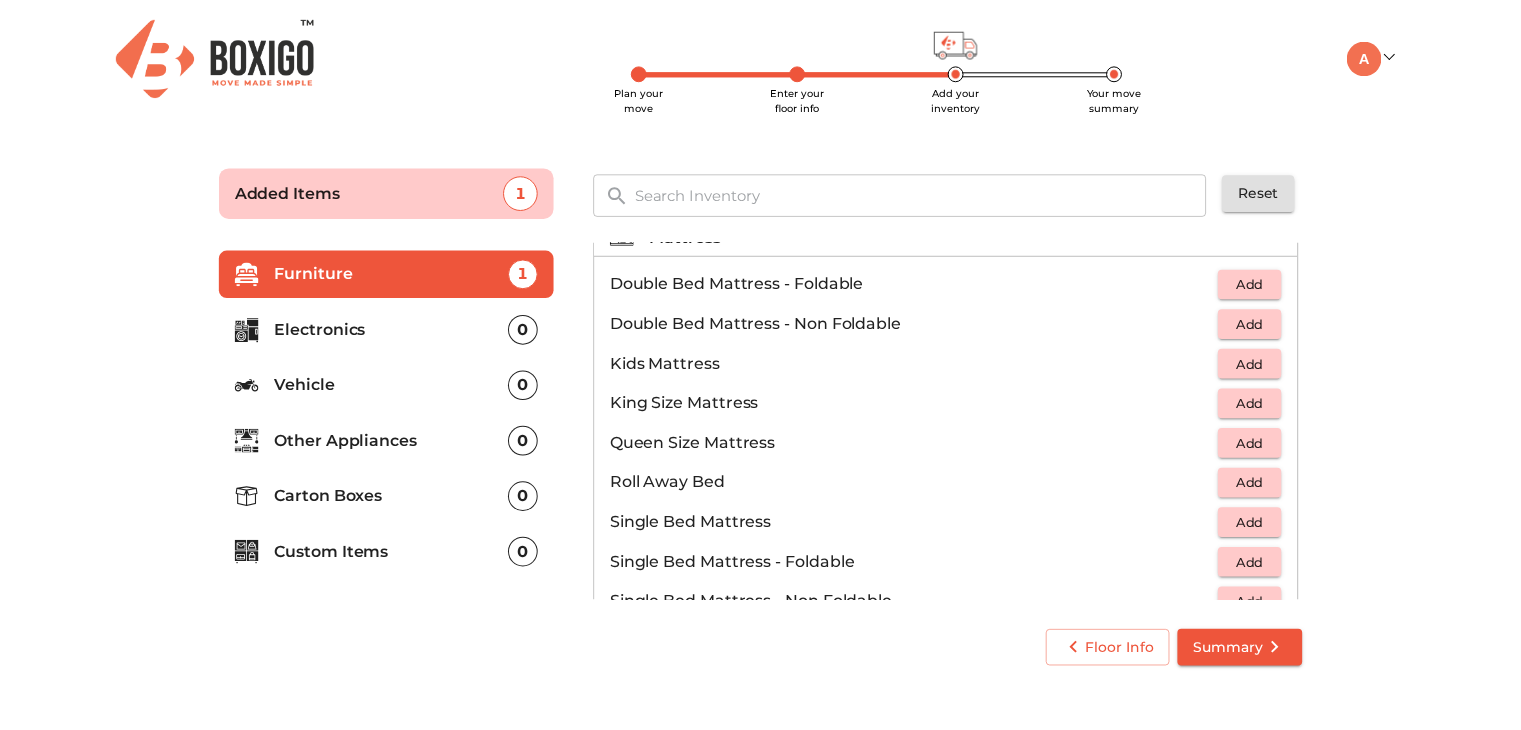 scroll, scrollTop: 192, scrollLeft: 0, axis: vertical 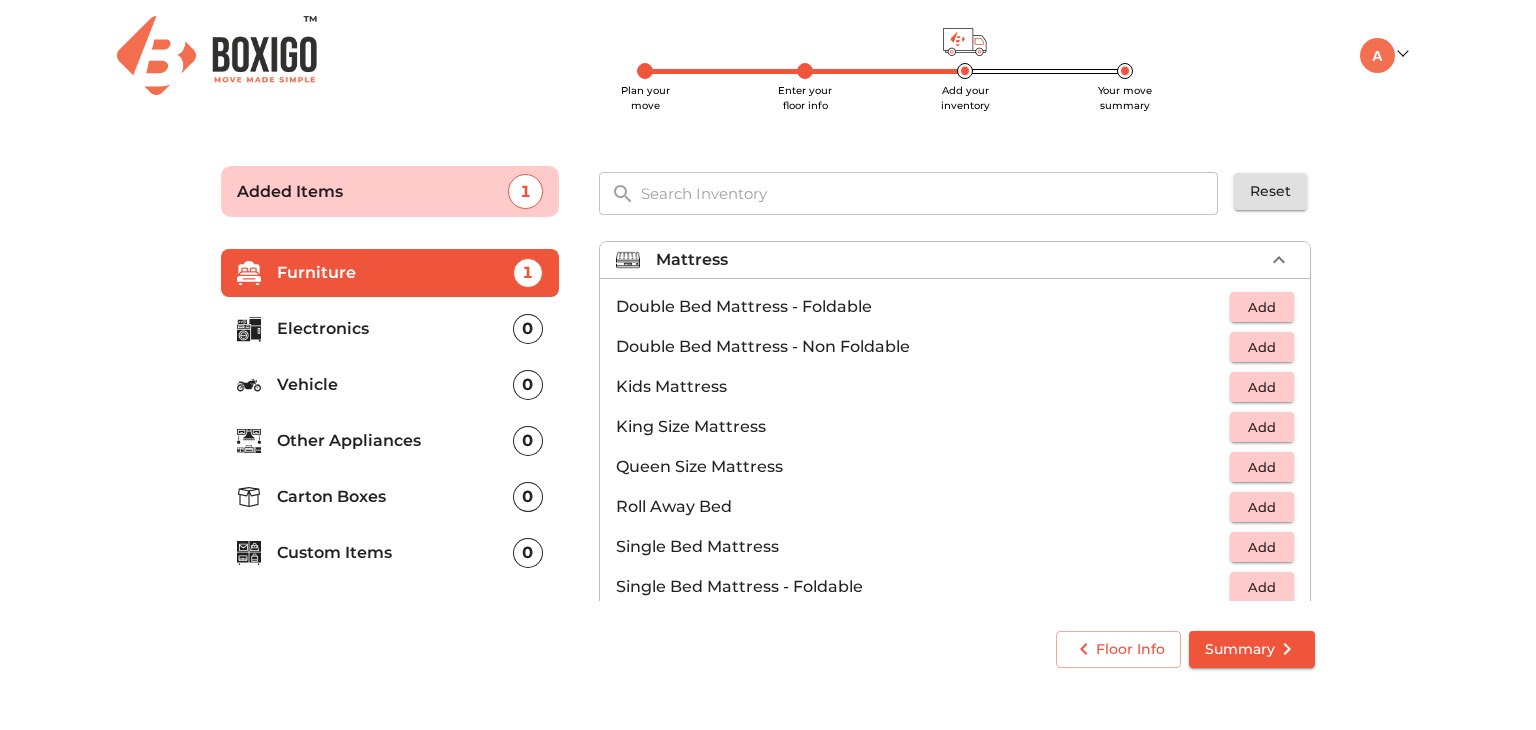 click on "Add" at bounding box center (1262, 467) 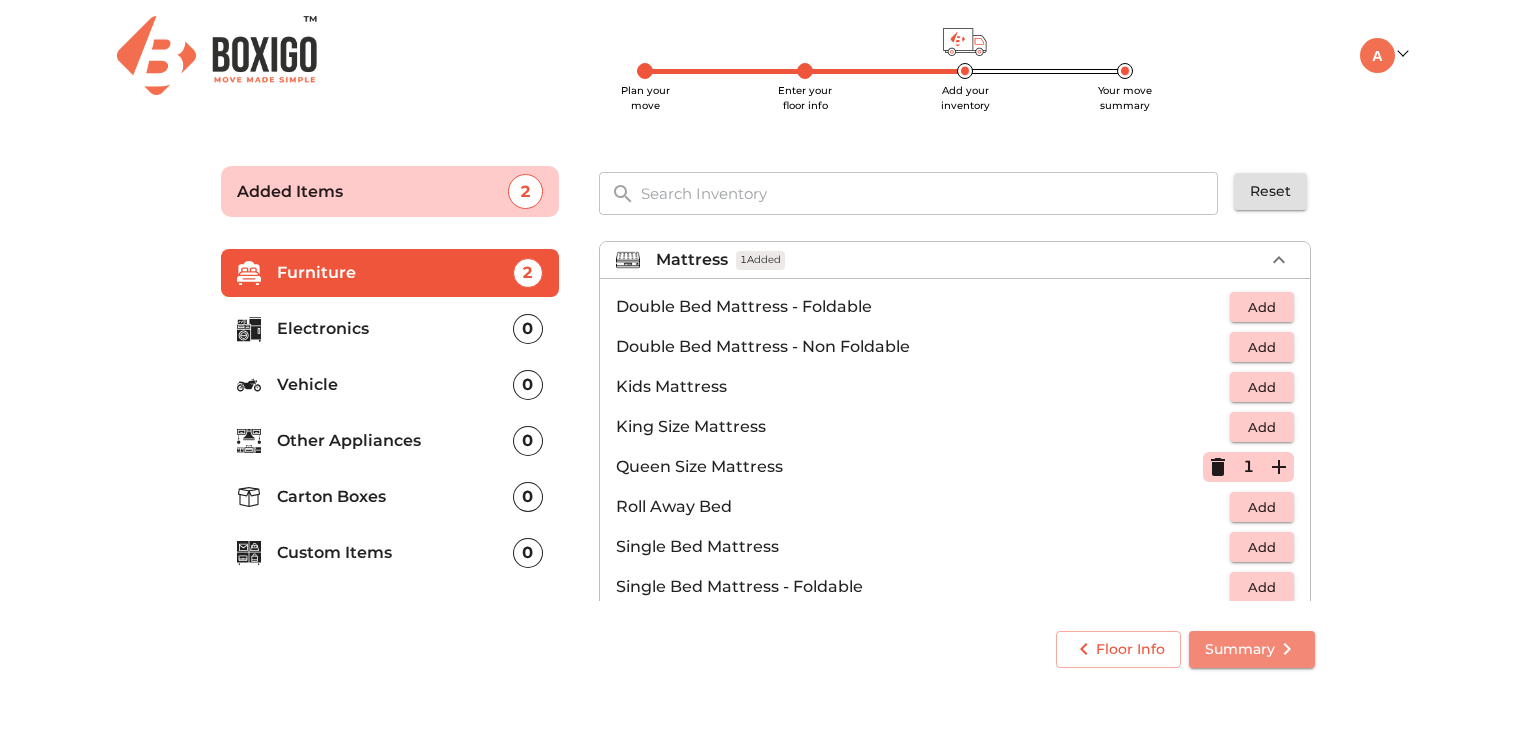 click on "Summary" at bounding box center [1252, 649] 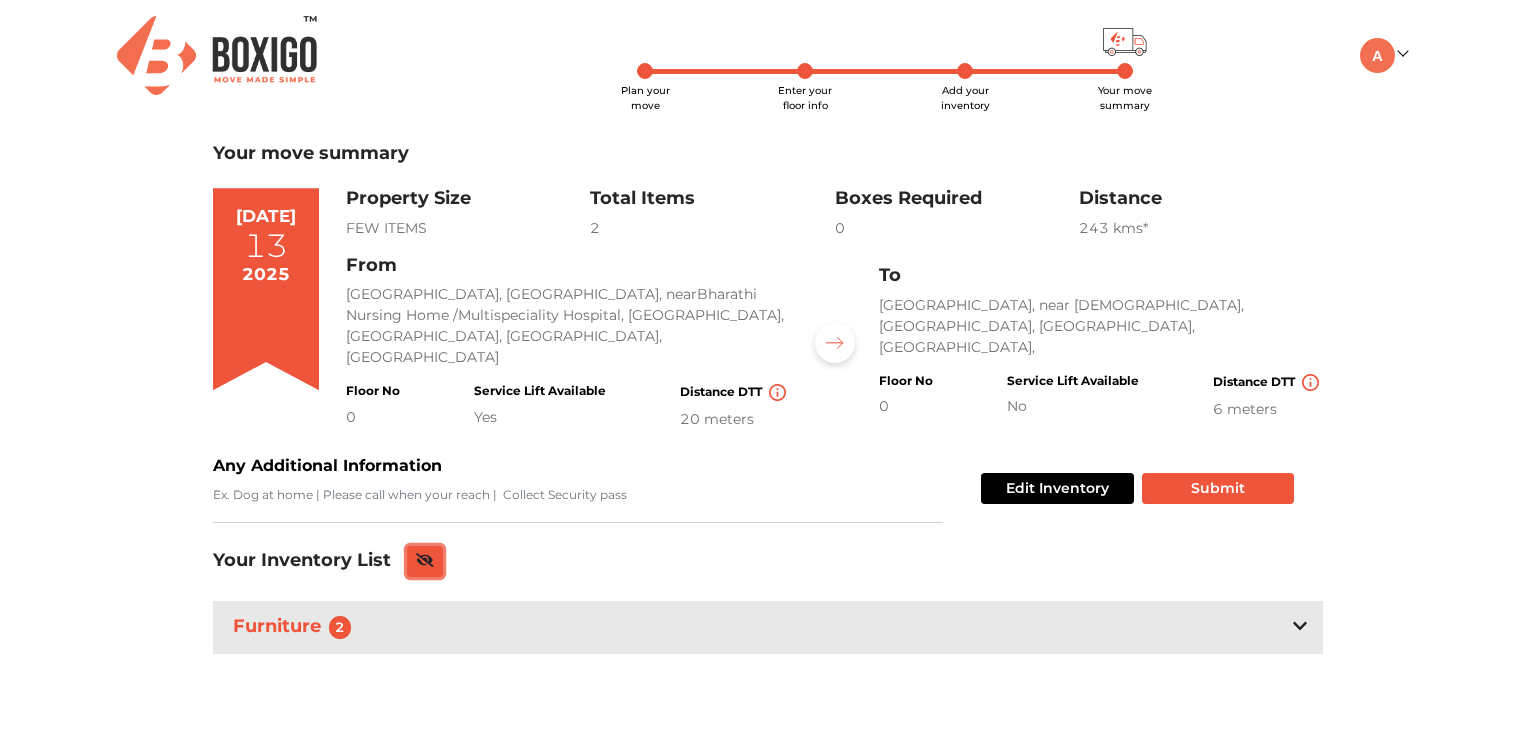 click 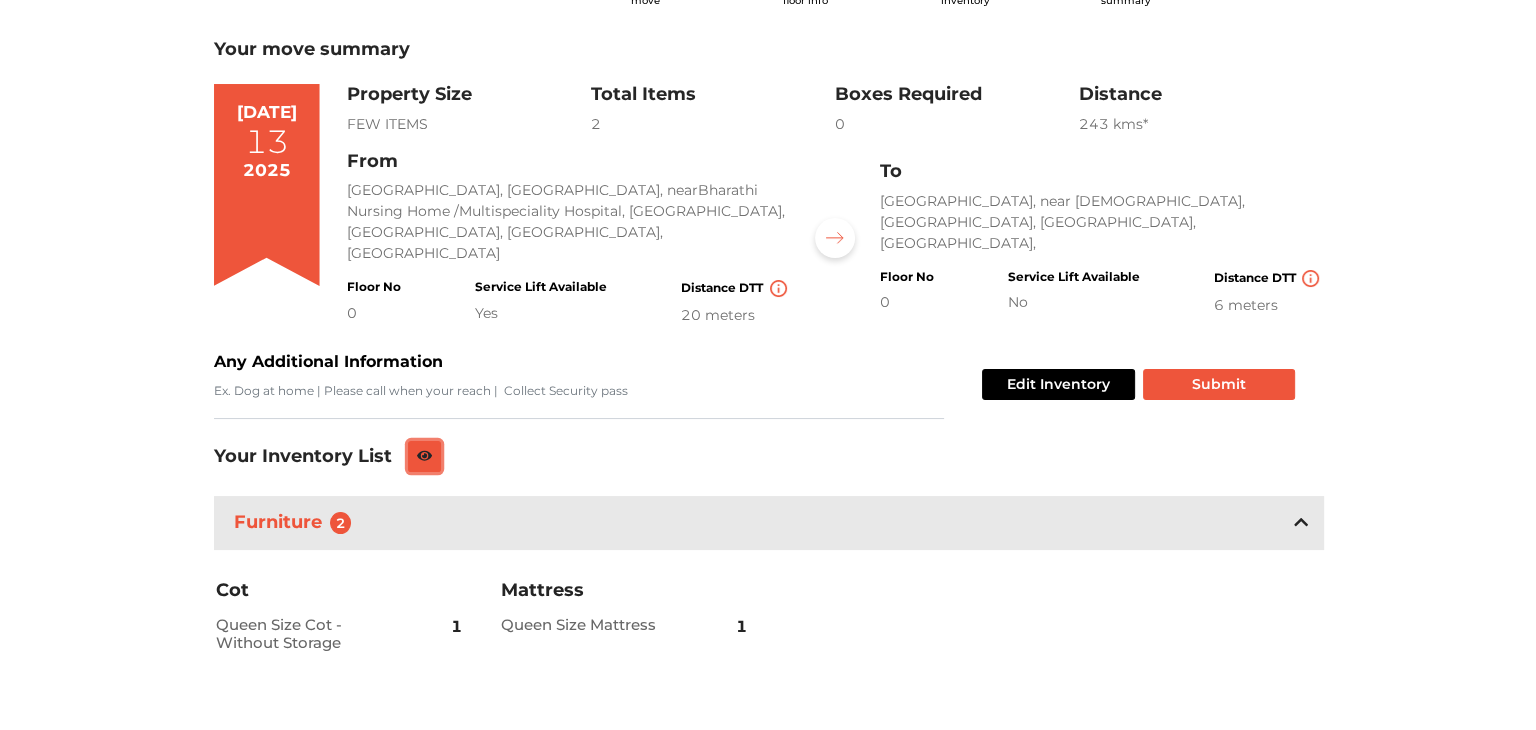 scroll, scrollTop: 106, scrollLeft: 0, axis: vertical 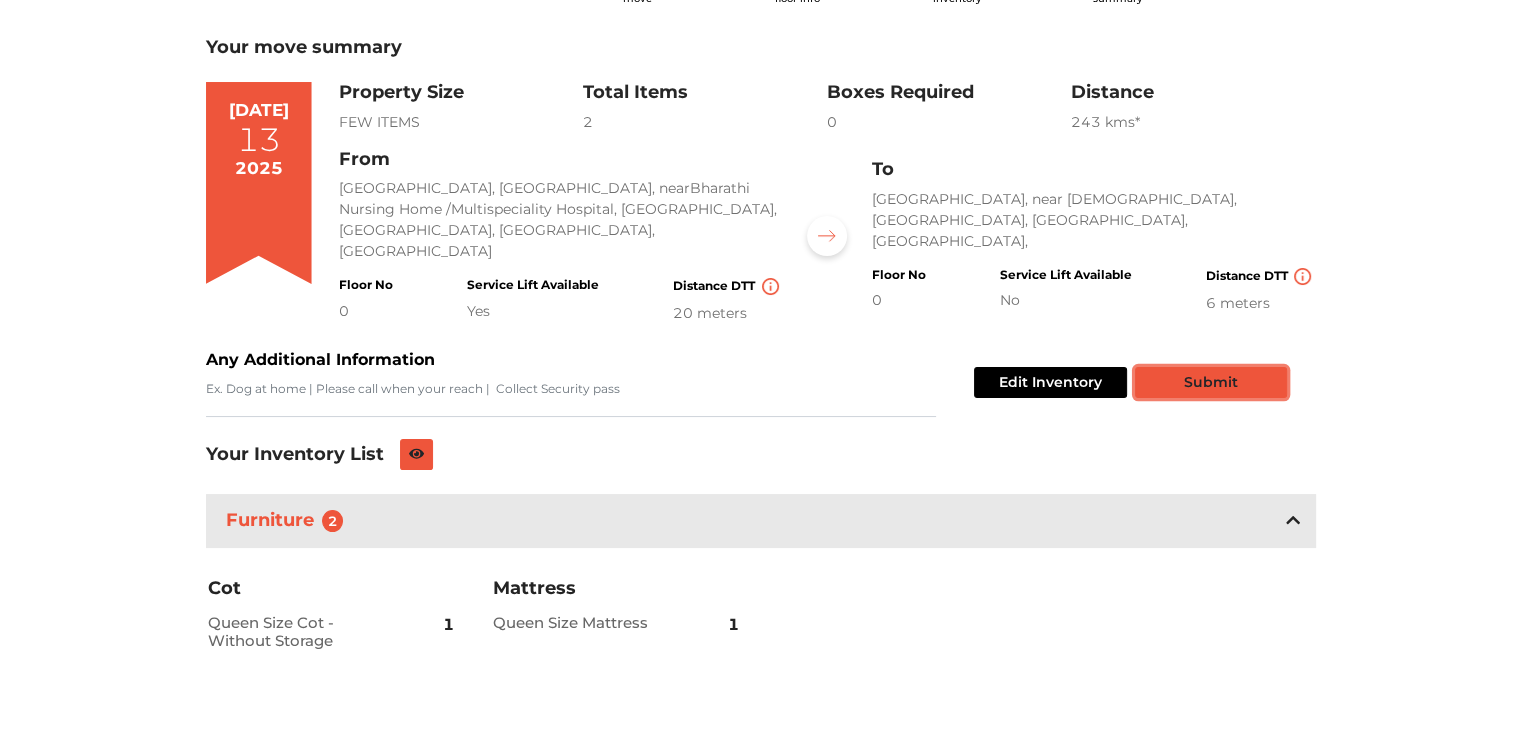click on "Submit" at bounding box center [1211, 382] 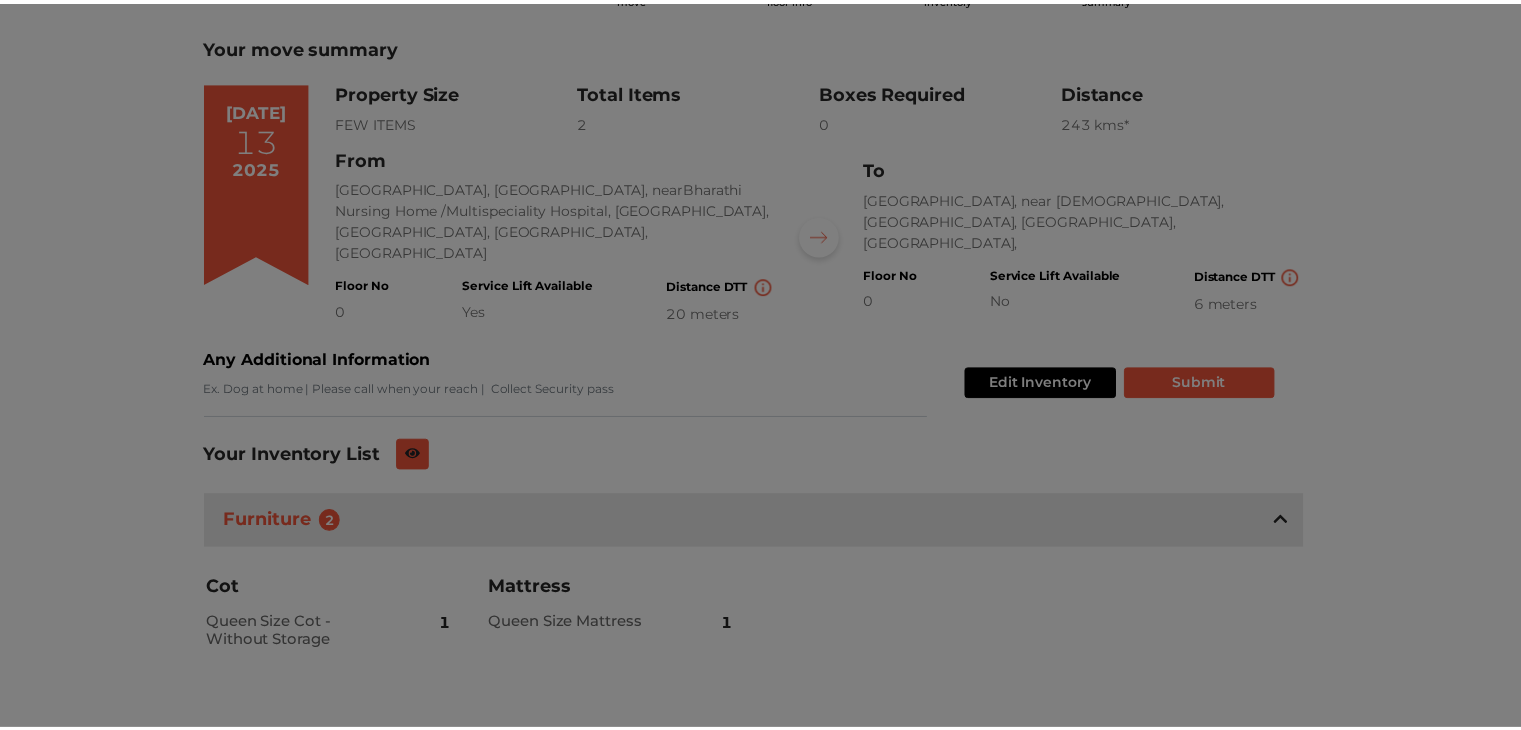 scroll, scrollTop: 0, scrollLeft: 0, axis: both 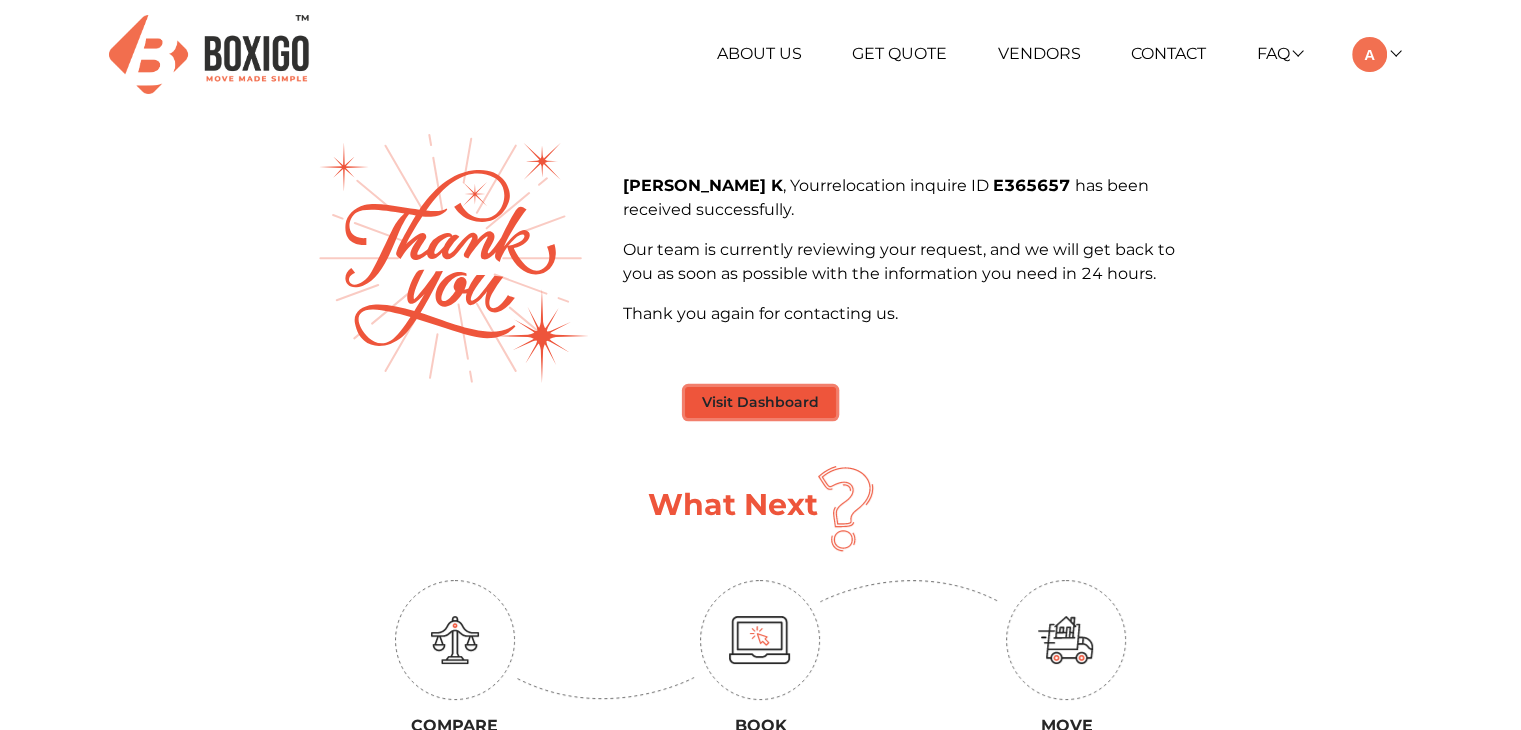 click on "Visit Dashboard" at bounding box center [760, 402] 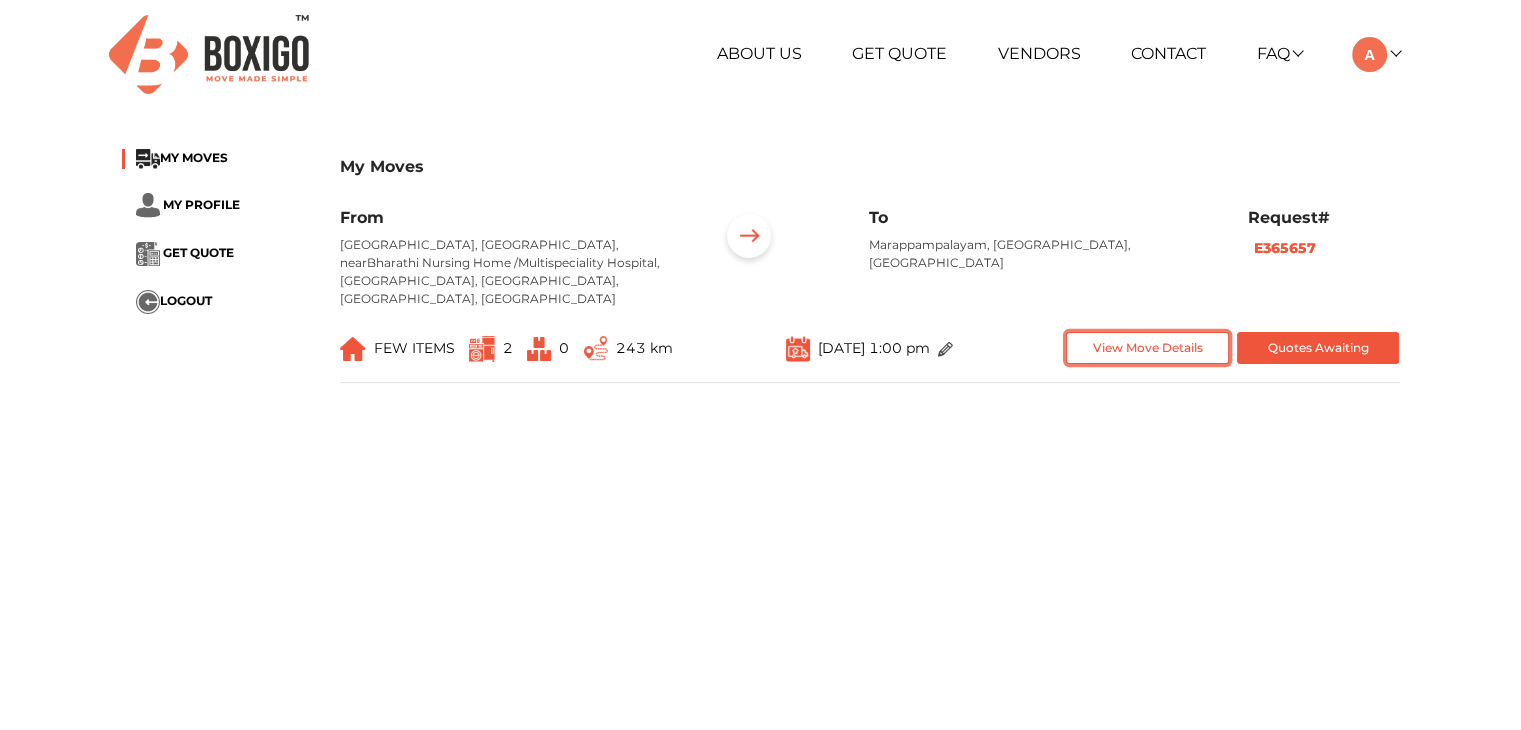 click on "View Move Details" at bounding box center [1147, 348] 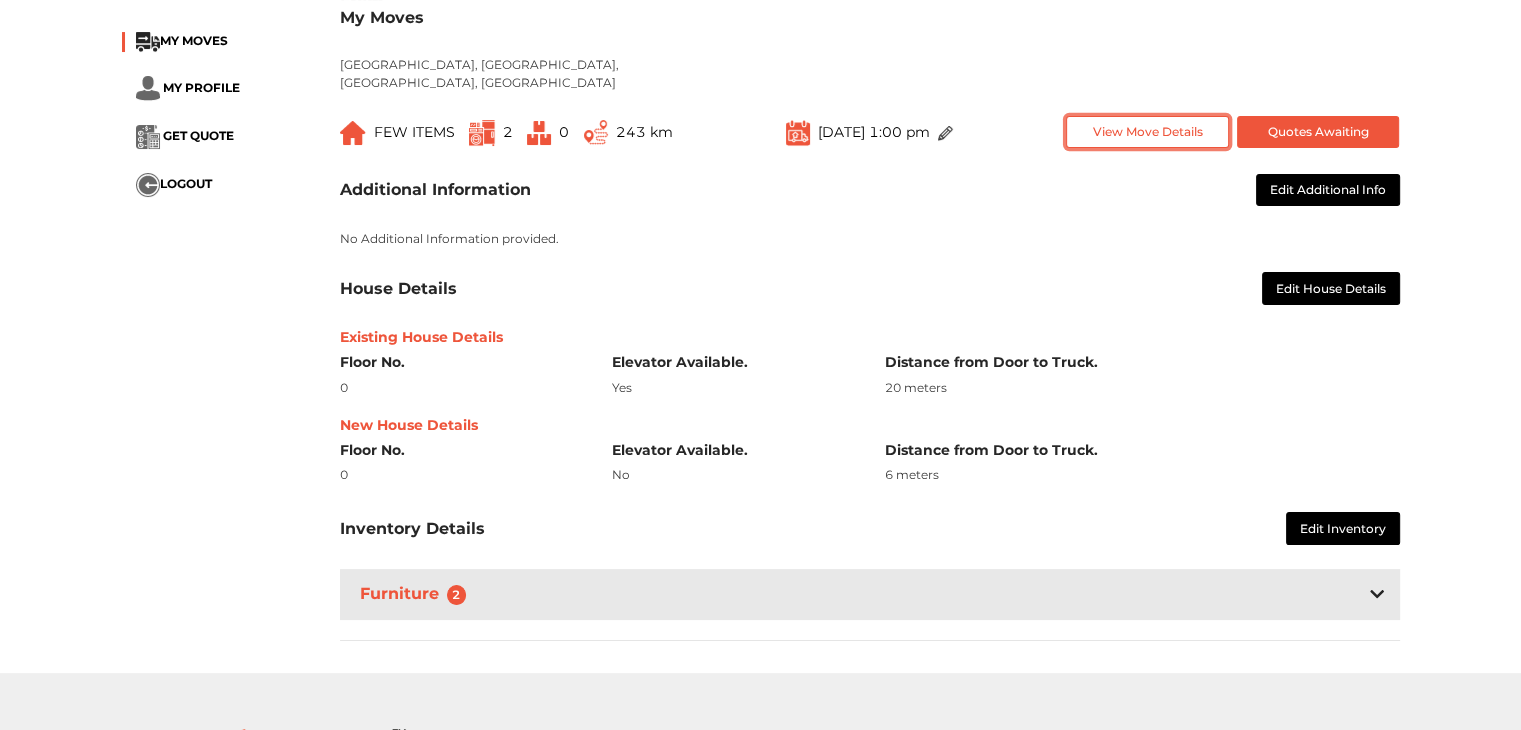 scroll, scrollTop: 300, scrollLeft: 0, axis: vertical 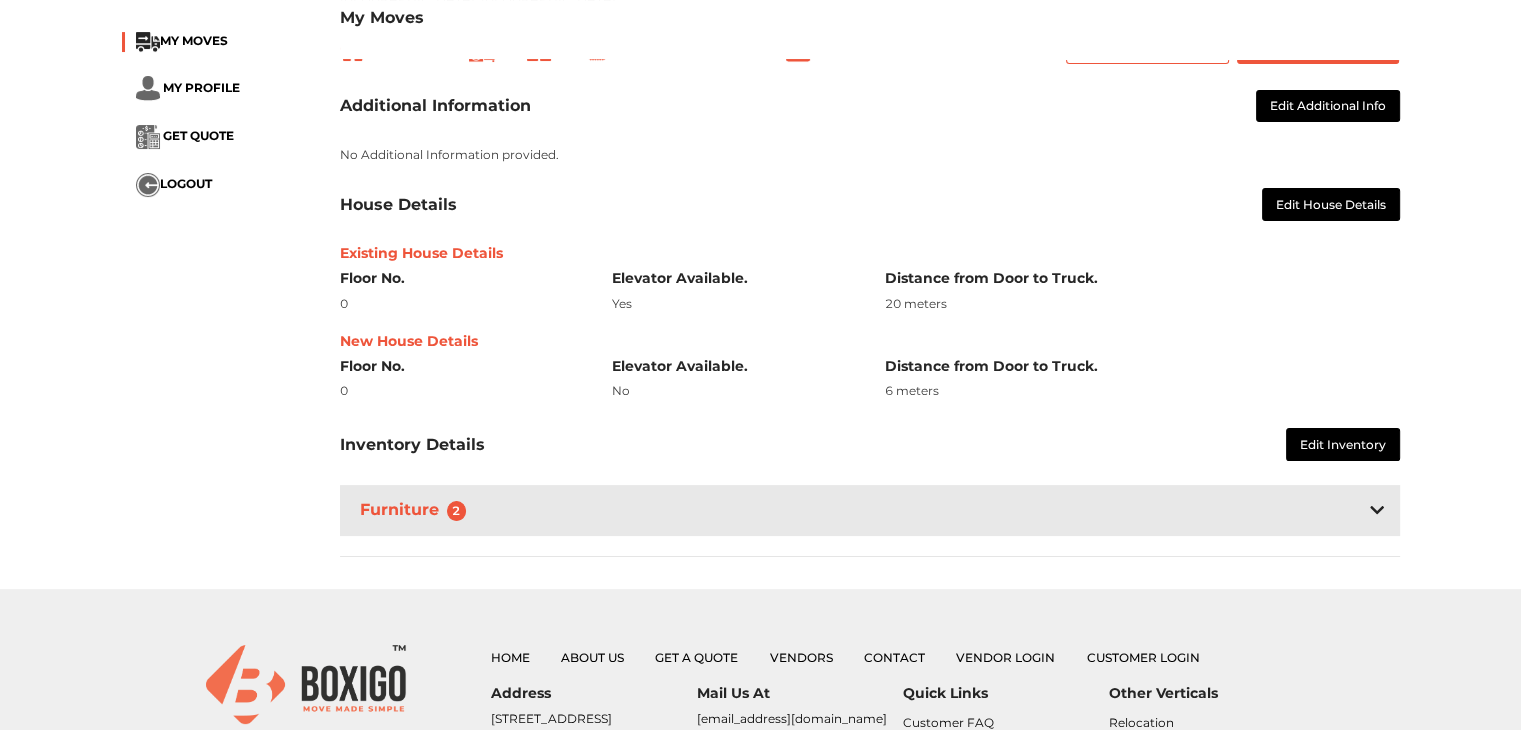 click on "Furniture 2" at bounding box center (870, 510) 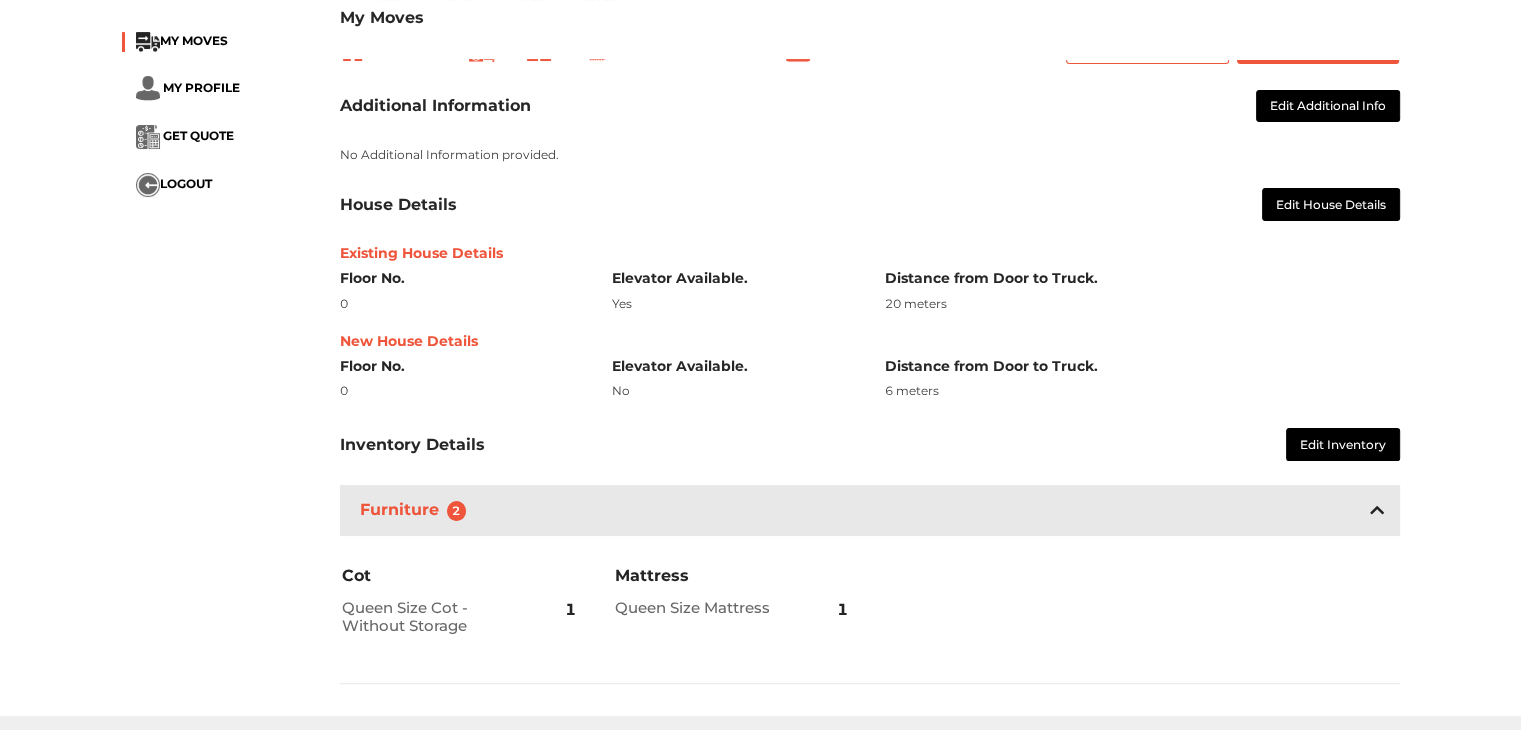 scroll, scrollTop: 0, scrollLeft: 0, axis: both 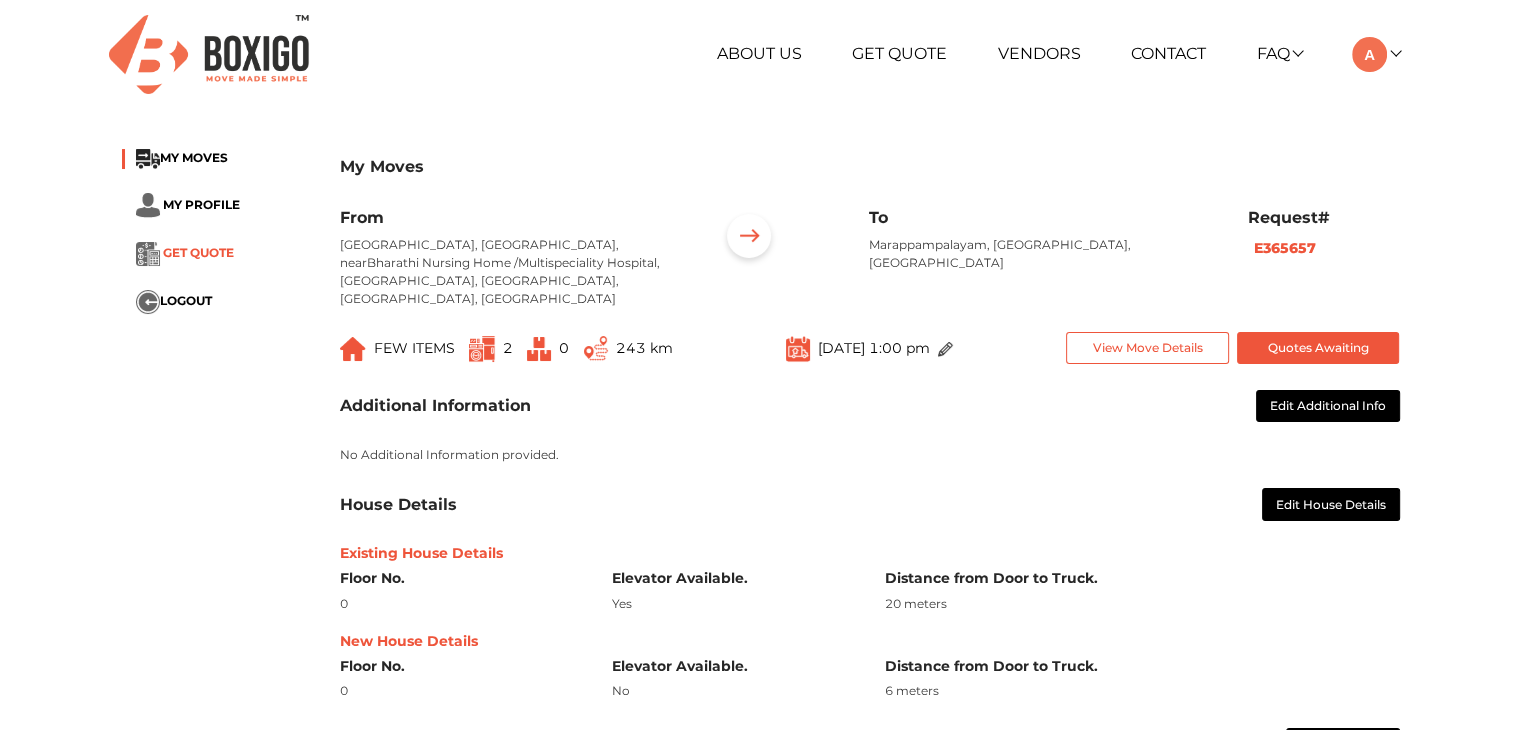 click on "GET QUOTE" at bounding box center [198, 252] 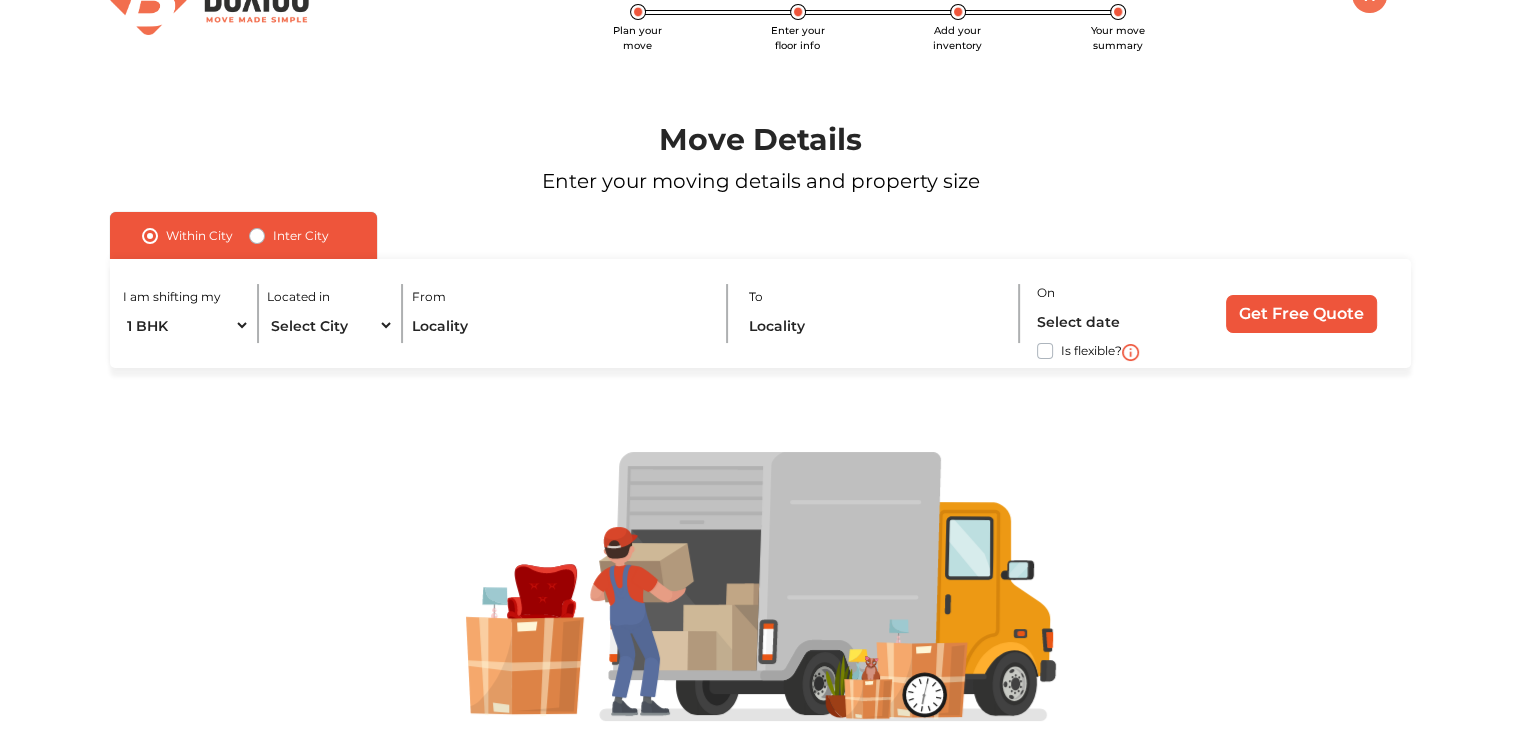 scroll, scrollTop: 0, scrollLeft: 0, axis: both 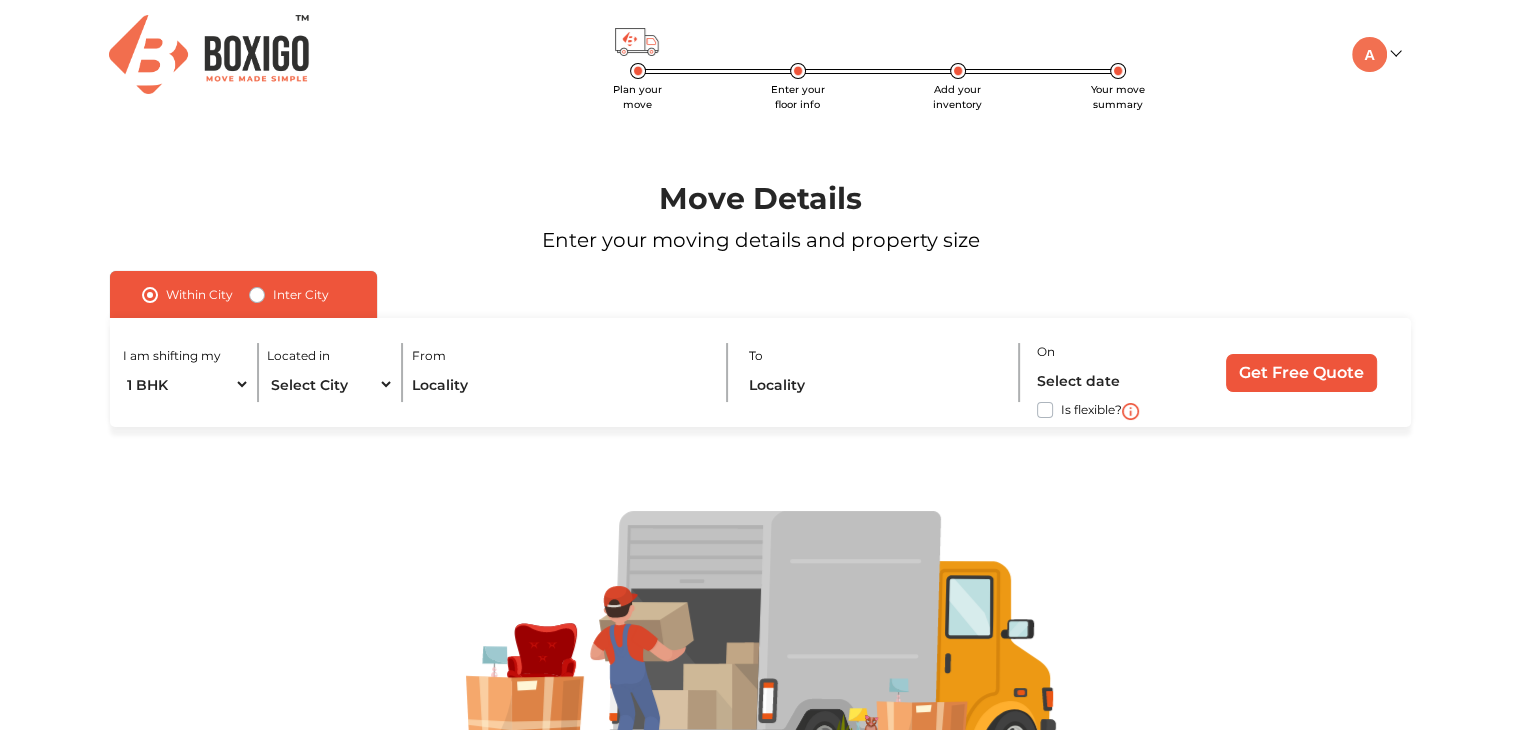 click on "My Moves My Profile Make Estimate LOGOUT" at bounding box center (1306, 54) 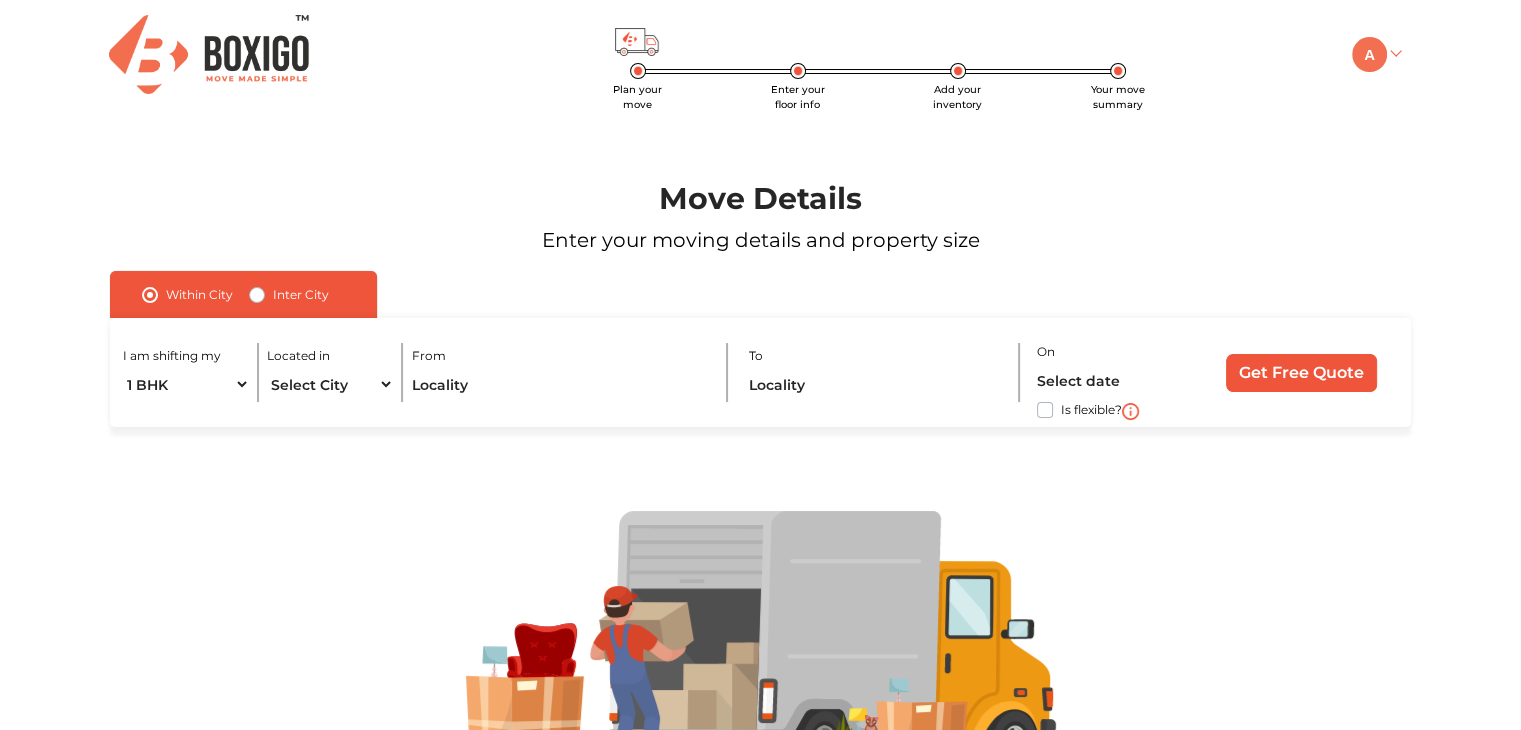 click at bounding box center [1369, 54] 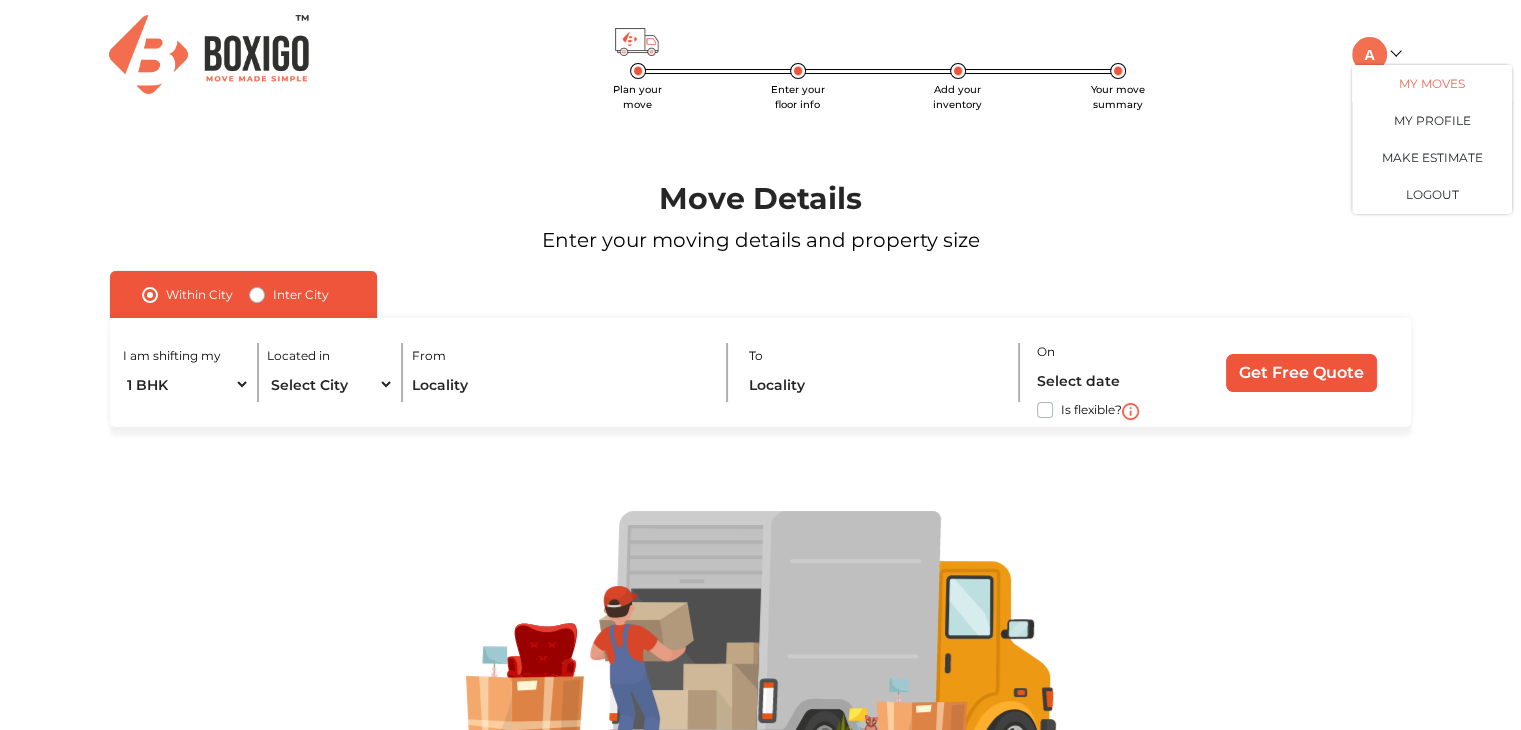 click on "My Moves" at bounding box center [1432, 83] 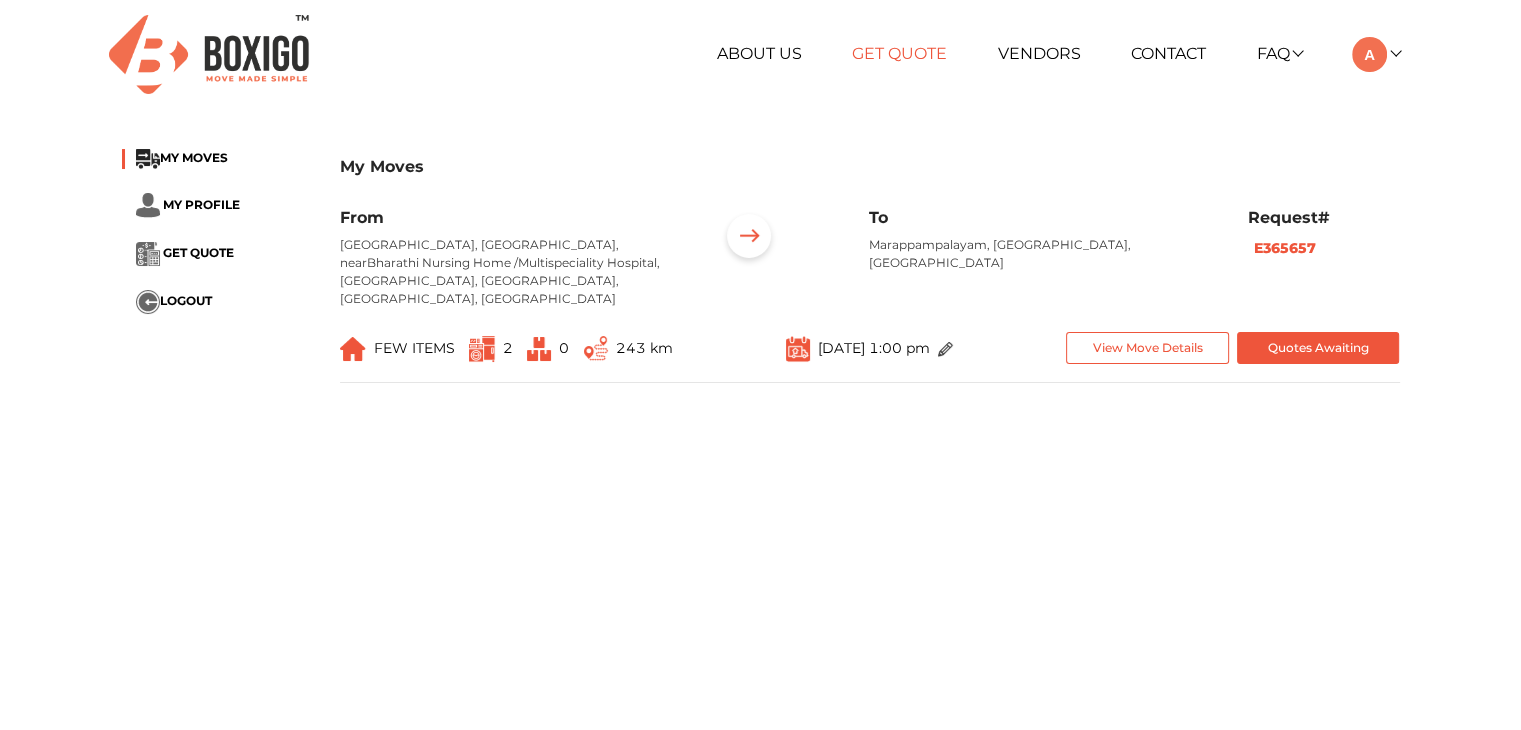 click on "Get Quote" at bounding box center [899, 53] 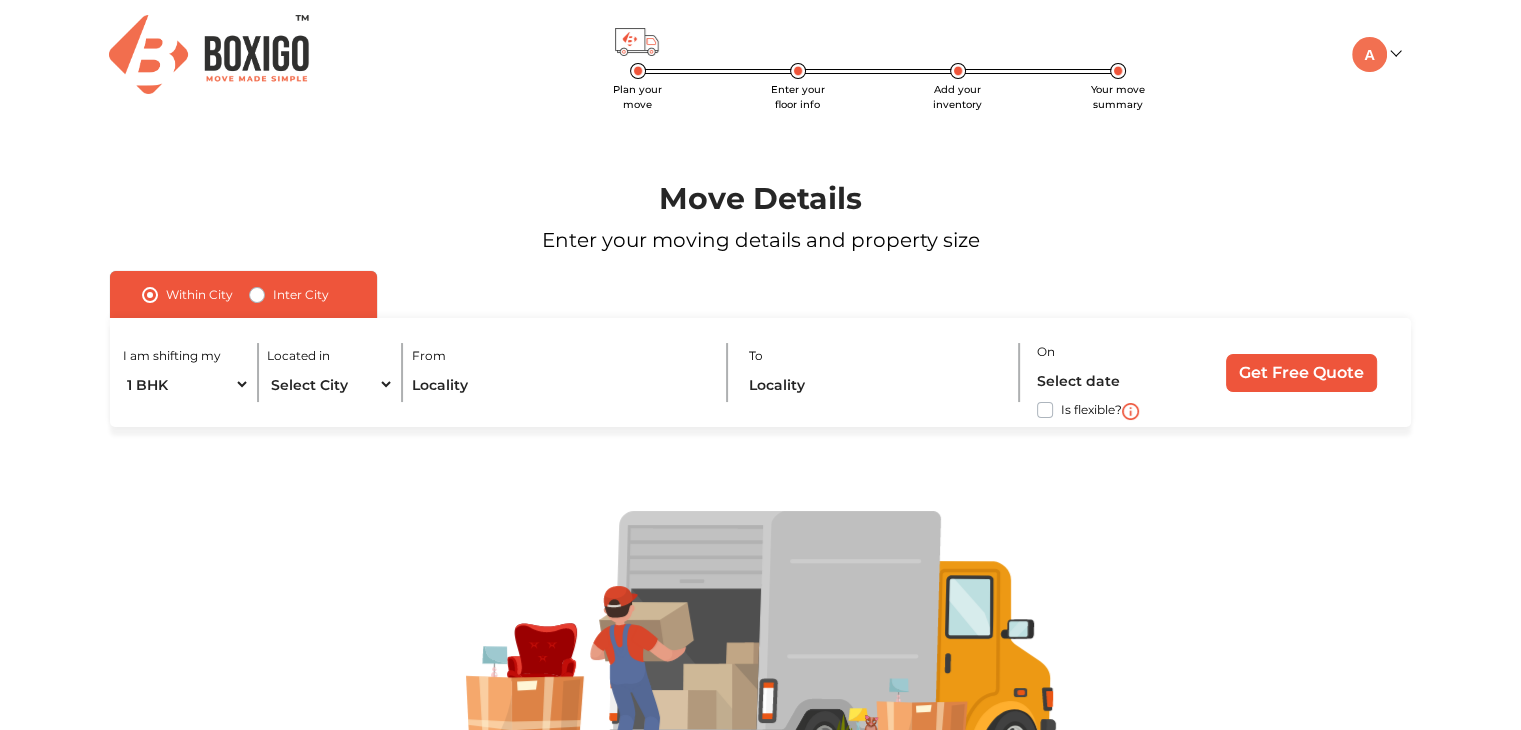 click on "Inter City" at bounding box center [301, 295] 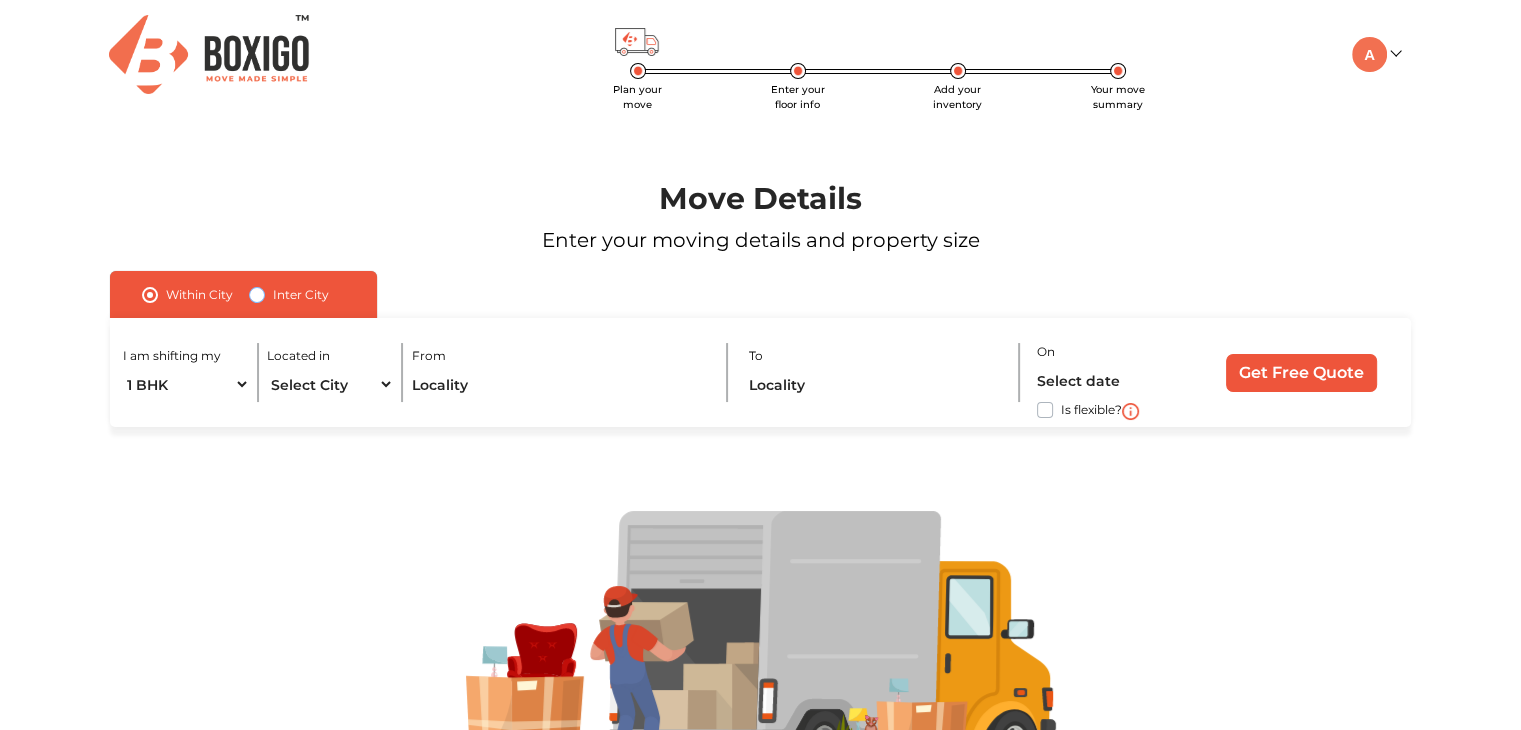 click on "Inter City" at bounding box center [257, 293] 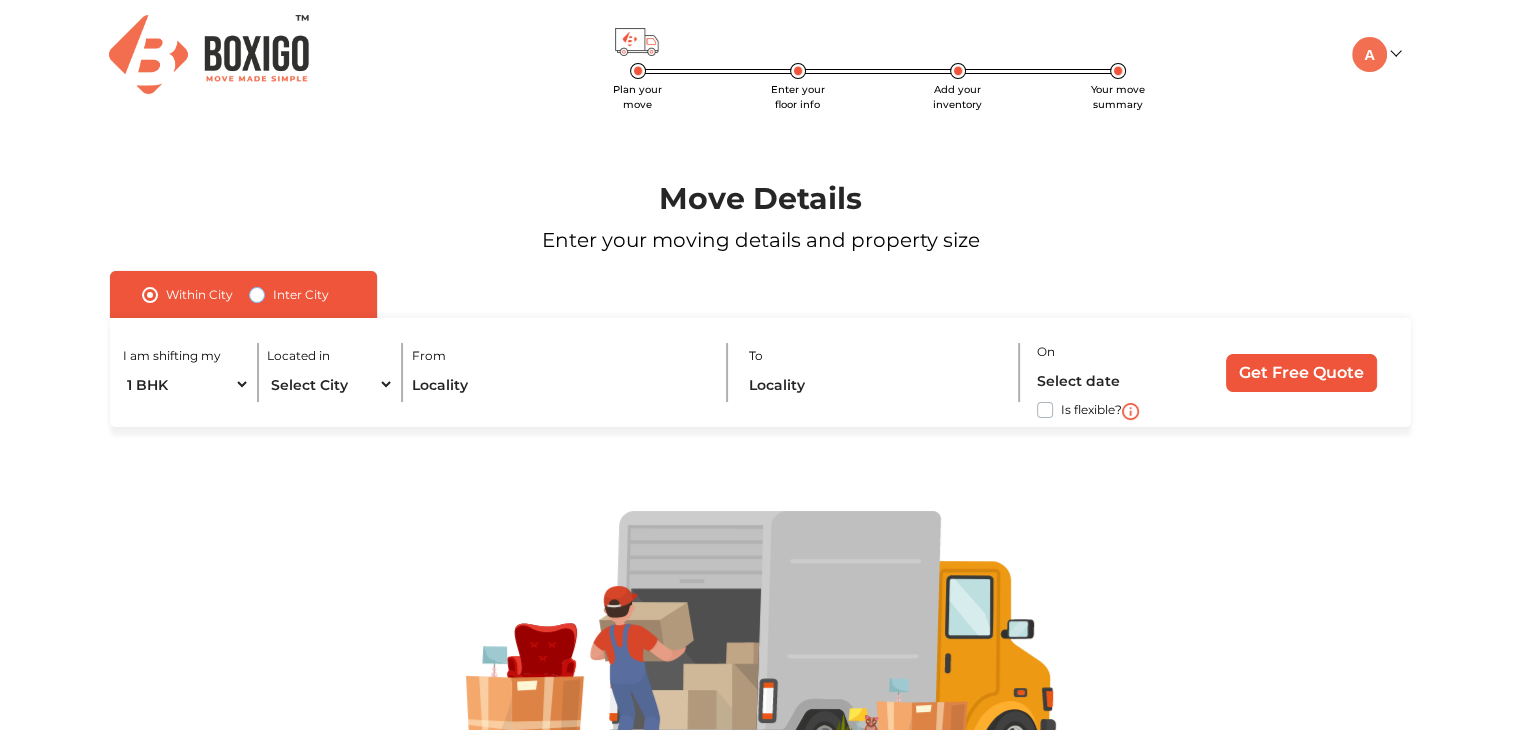 radio on "true" 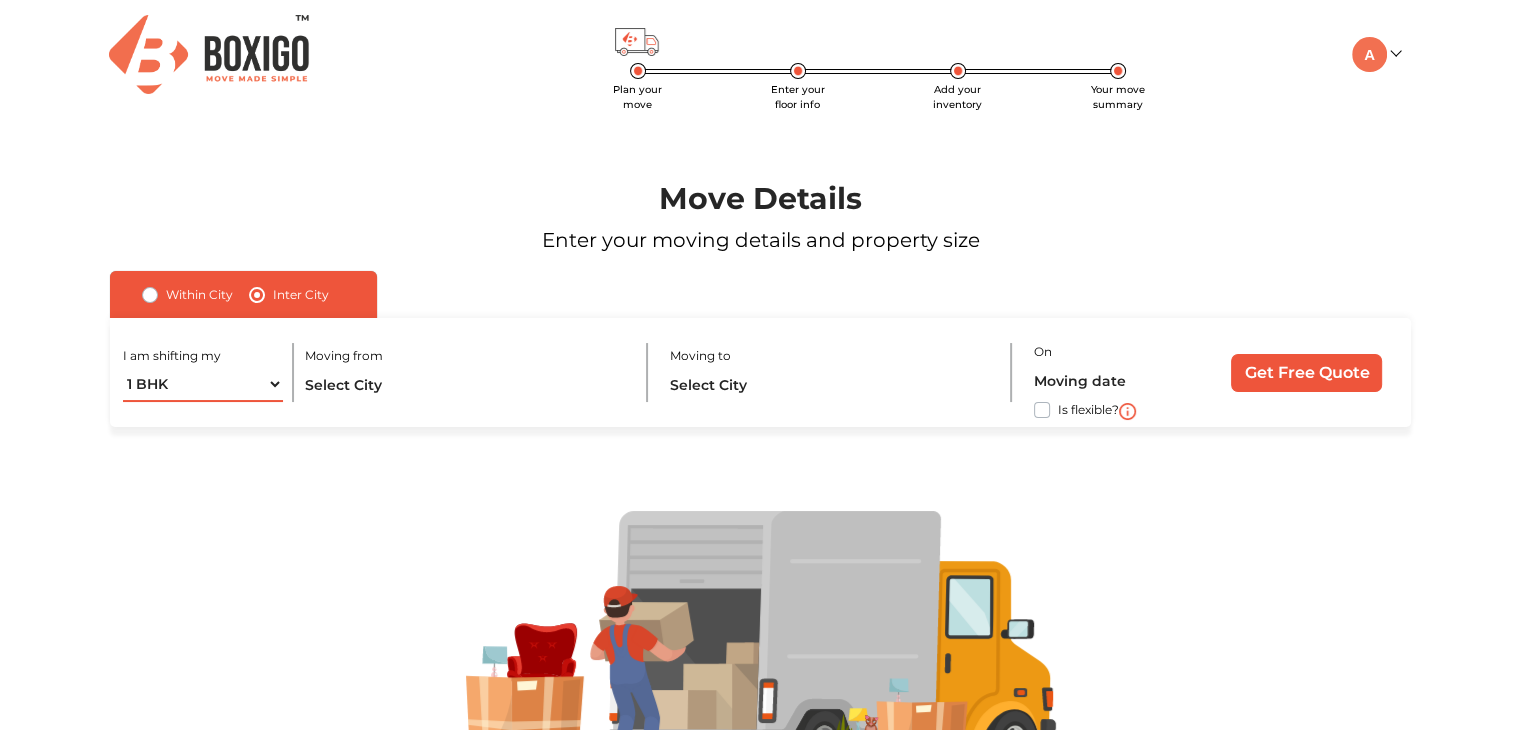 click on "1 BHK 2 BHK 3 BHK 3 + BHK FEW ITEMS" at bounding box center [203, 384] 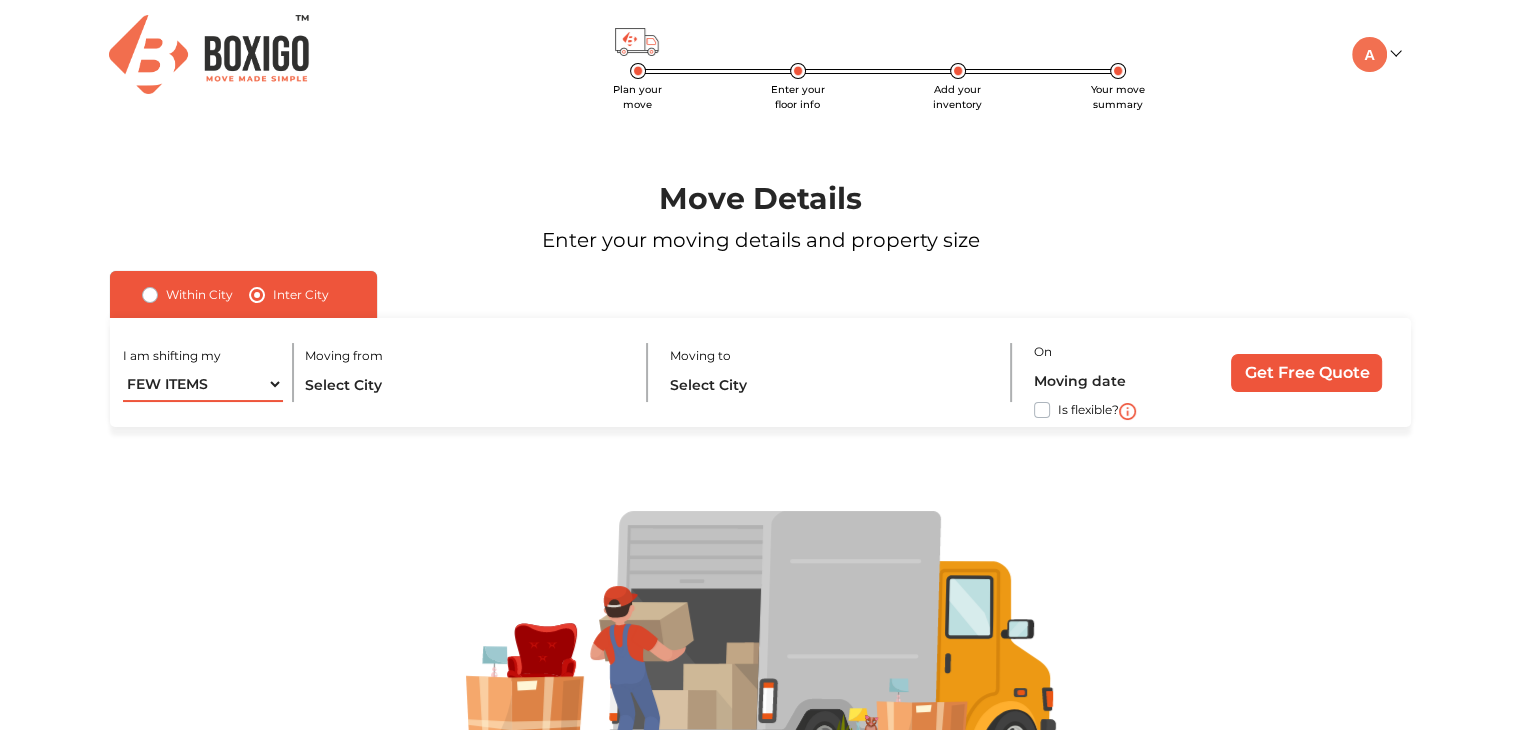 click on "1 BHK 2 BHK 3 BHK 3 + BHK FEW ITEMS" at bounding box center (203, 384) 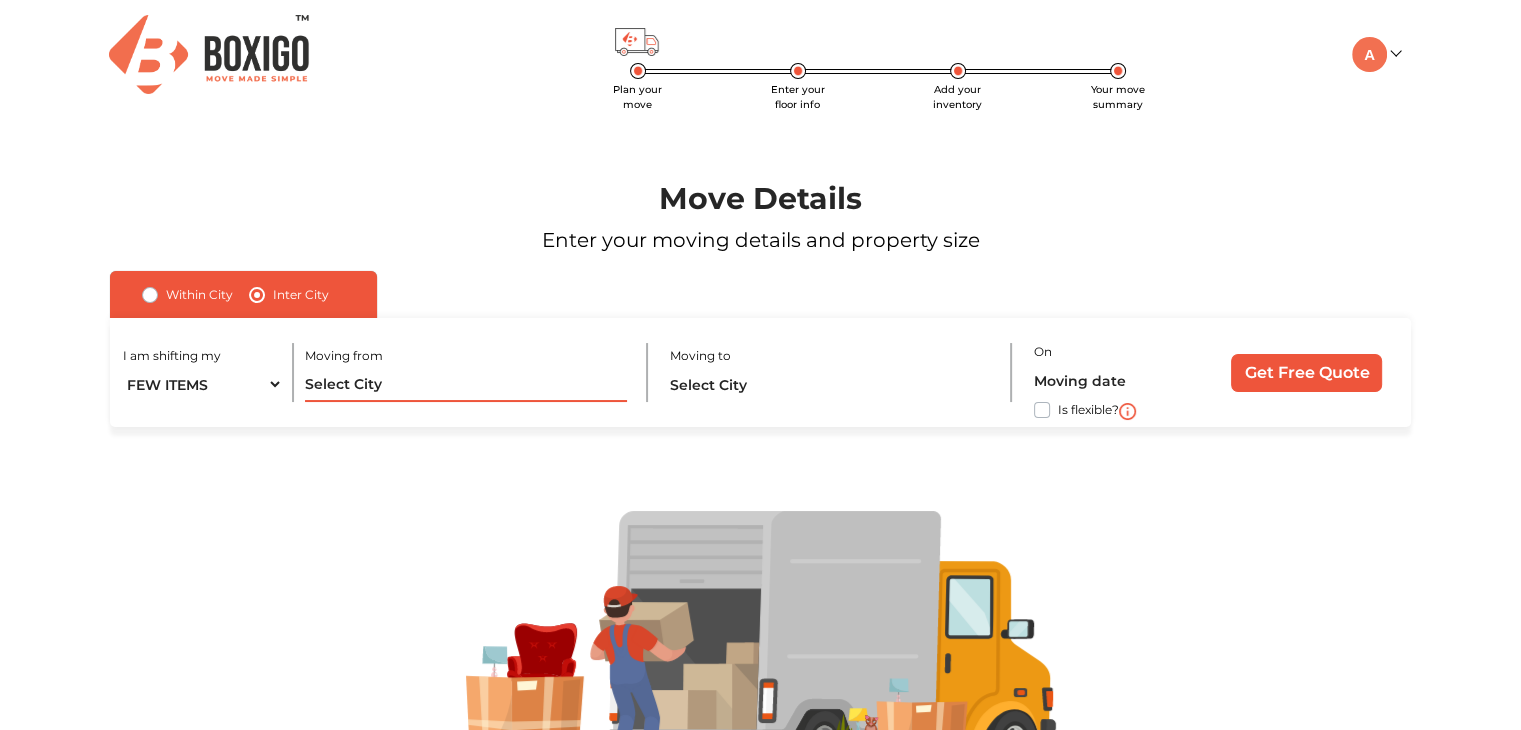 click at bounding box center [466, 384] 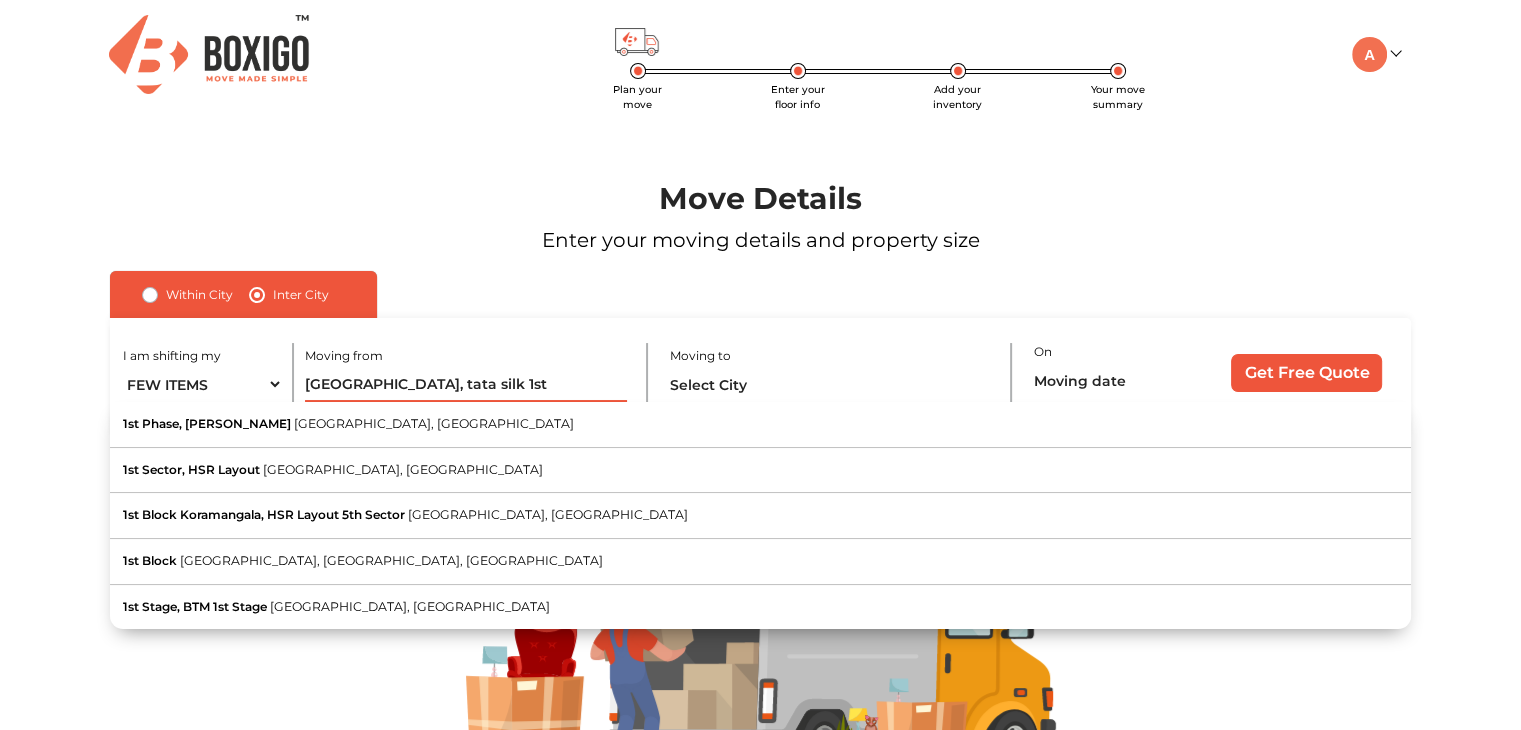 drag, startPoint x: 412, startPoint y: 384, endPoint x: 284, endPoint y: 389, distance: 128.09763 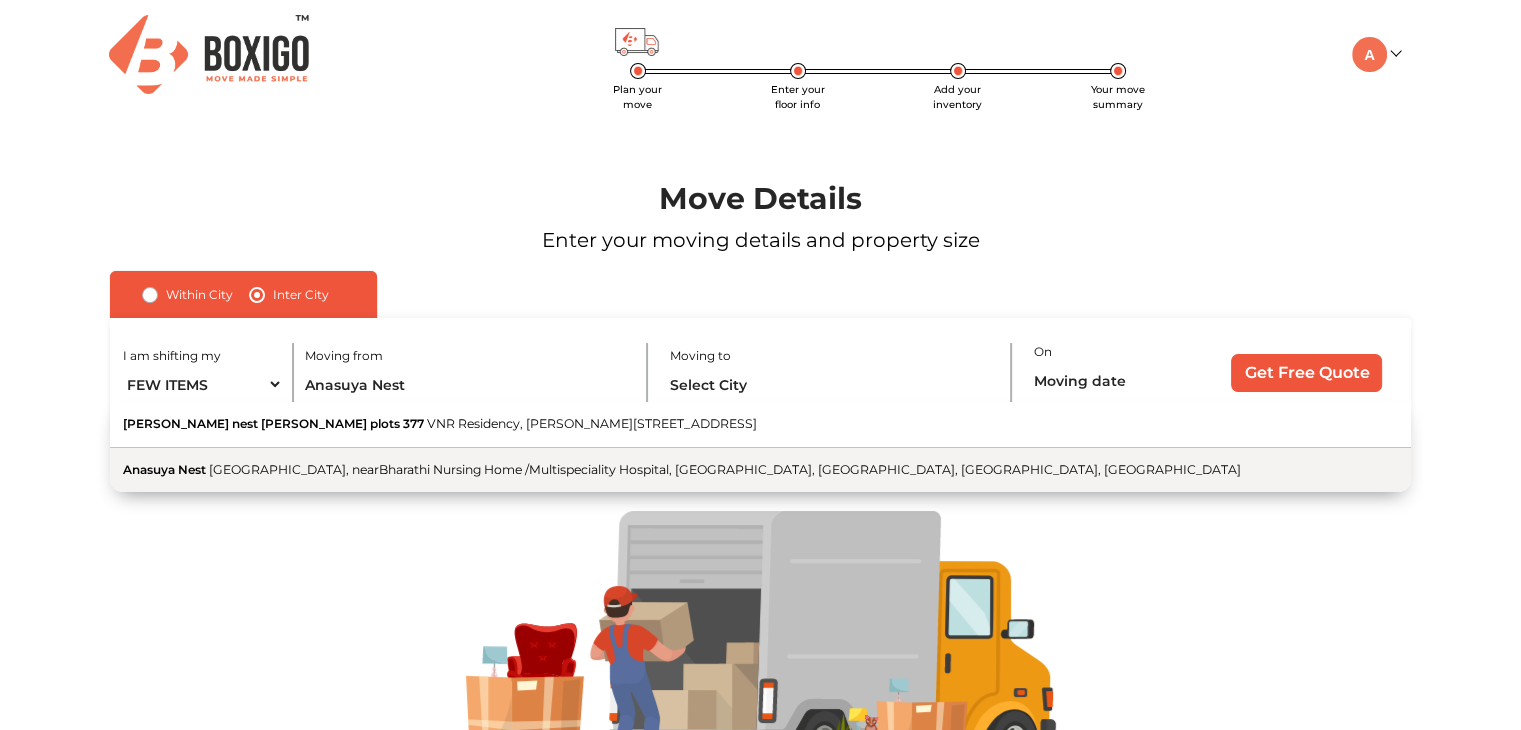 click on "[GEOGRAPHIC_DATA], nearBharathi Nursing Home /Multispeciality Hospital, [GEOGRAPHIC_DATA], [GEOGRAPHIC_DATA], [GEOGRAPHIC_DATA], [GEOGRAPHIC_DATA]" at bounding box center [725, 469] 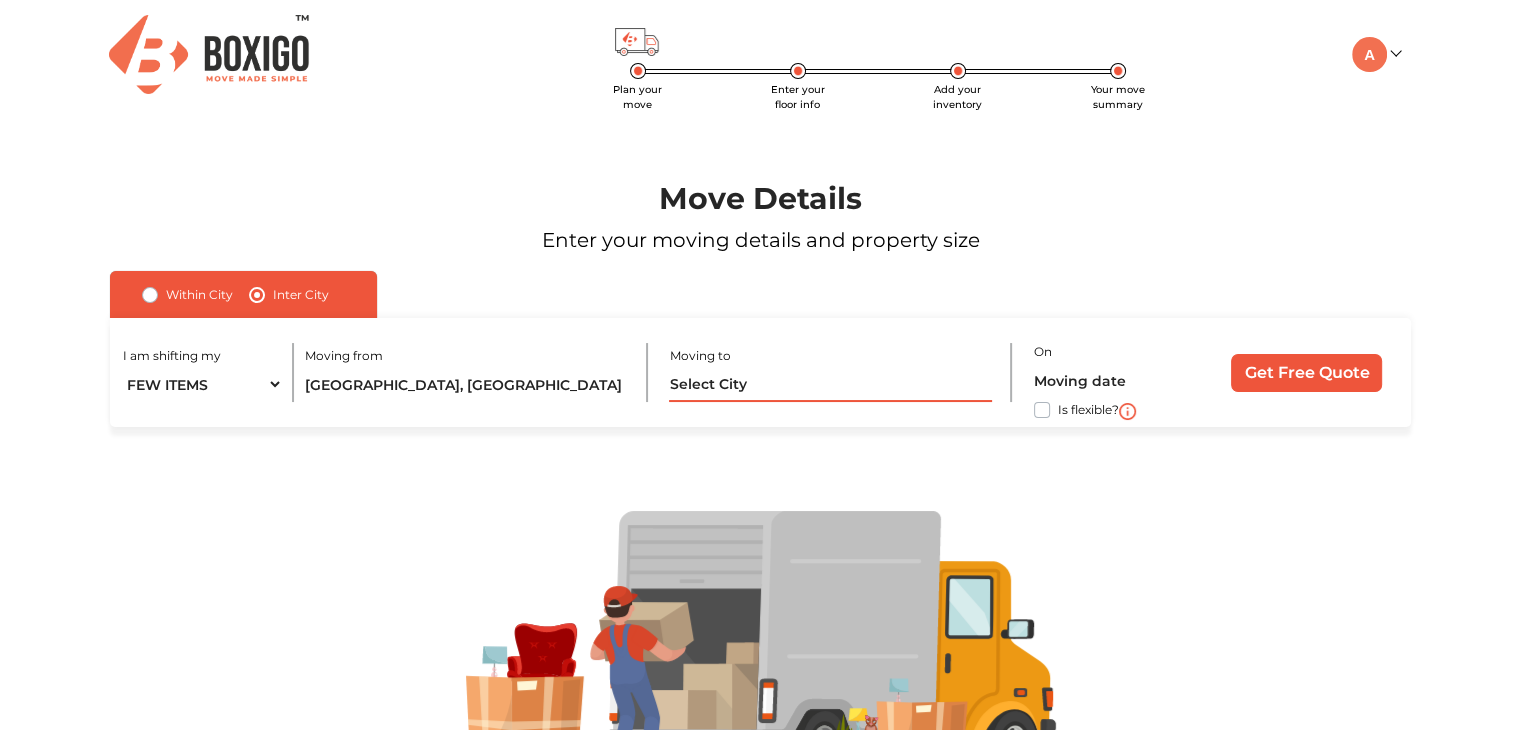 click at bounding box center [830, 384] 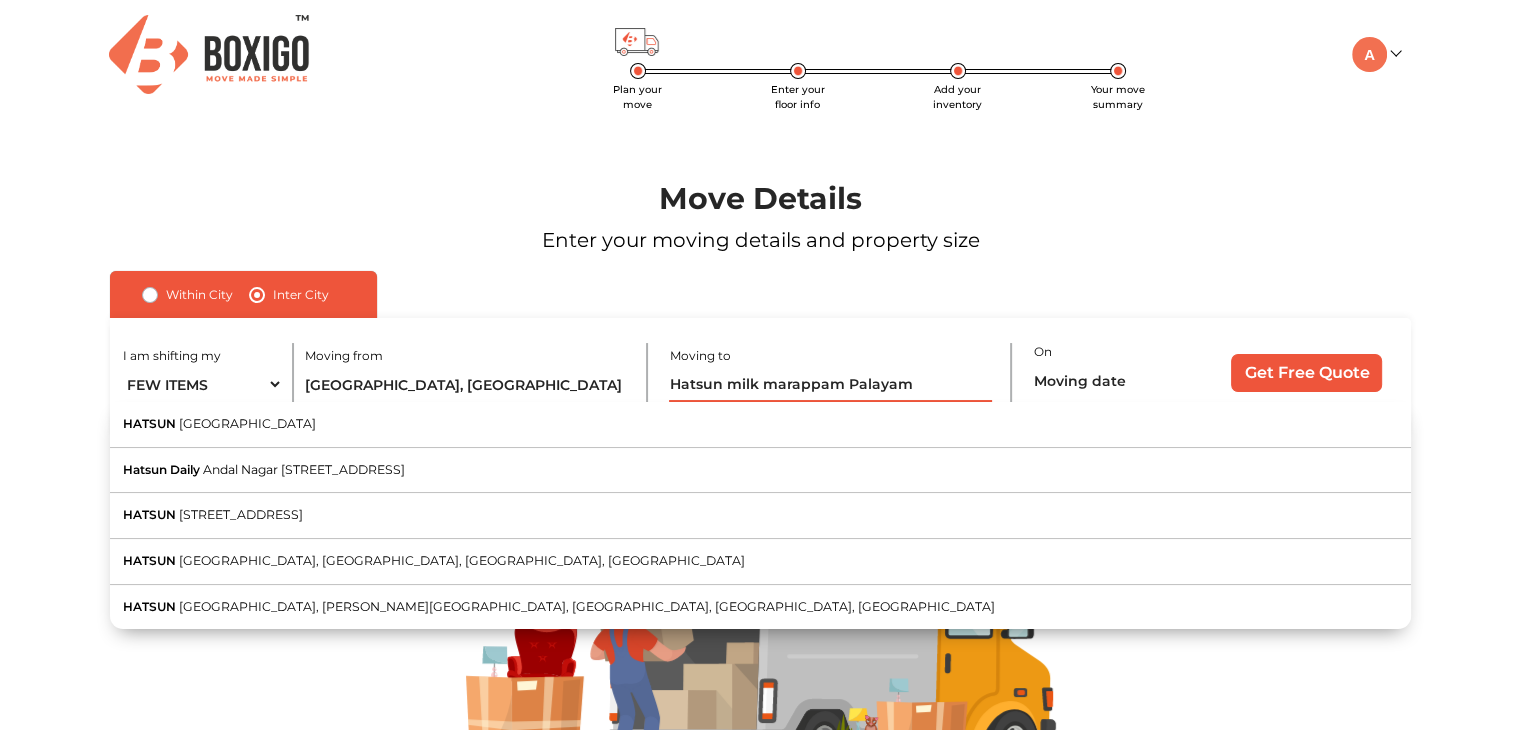 click on "Hatsun milk marappam Palayam" at bounding box center [830, 384] 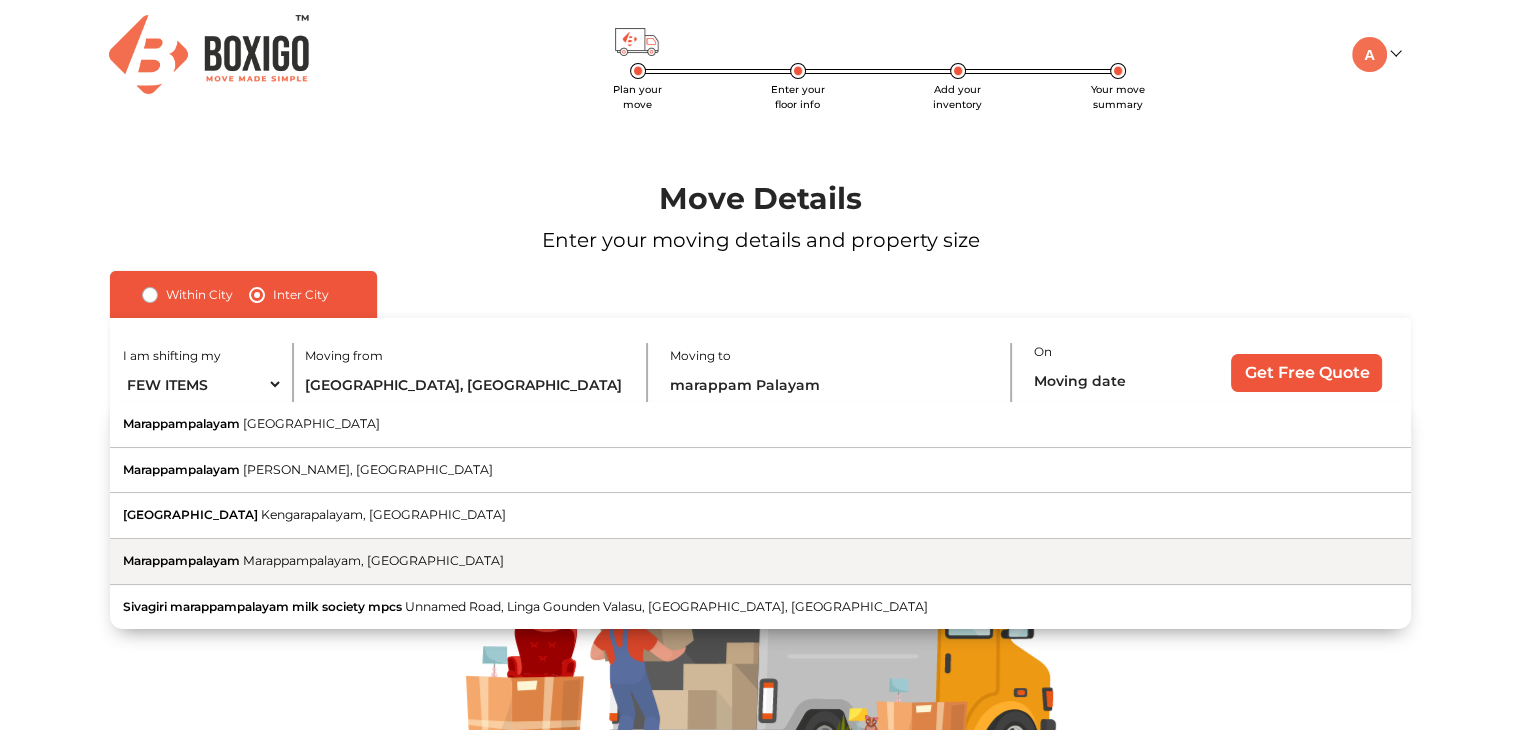 click on "Marappampalayam [GEOGRAPHIC_DATA], [GEOGRAPHIC_DATA]" at bounding box center [760, 562] 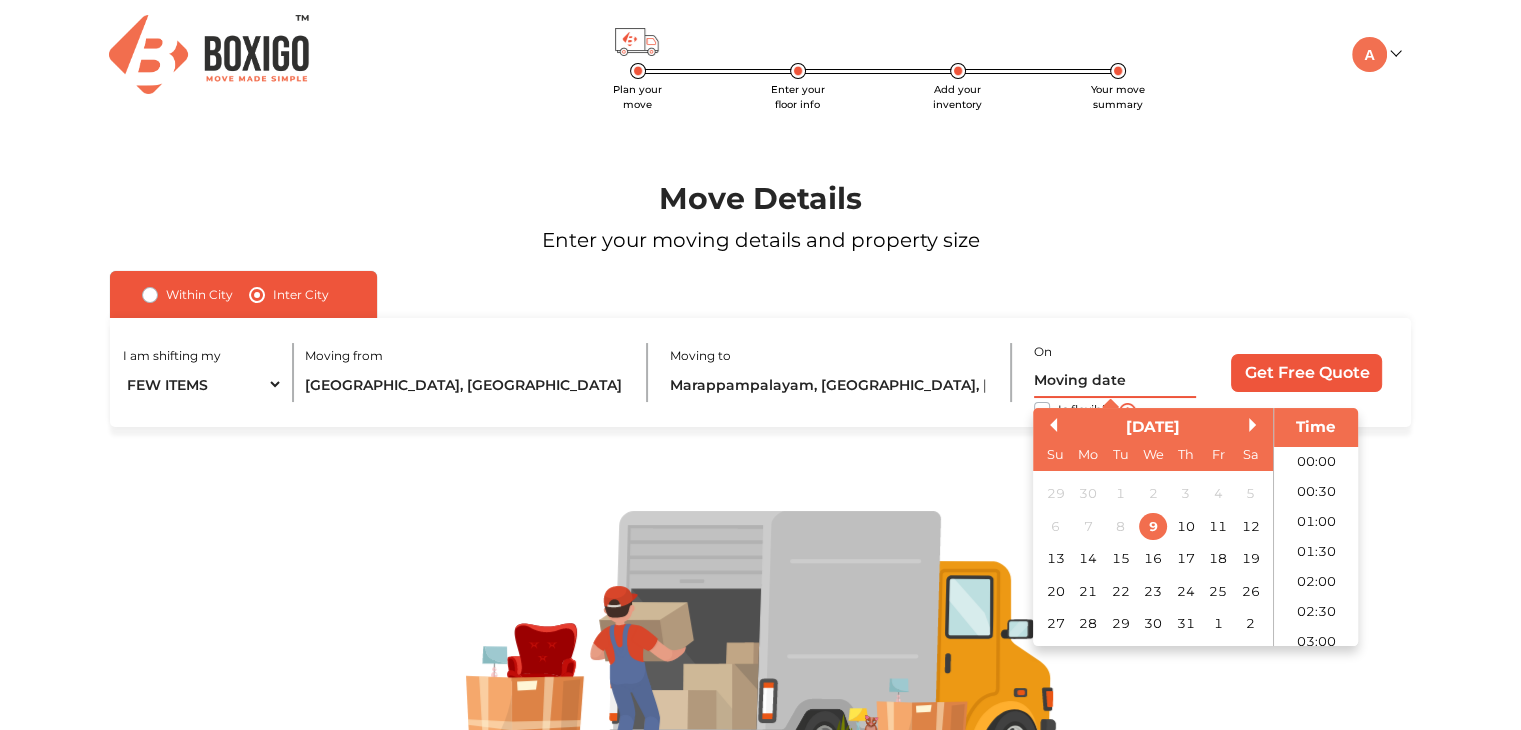 click at bounding box center [1115, 380] 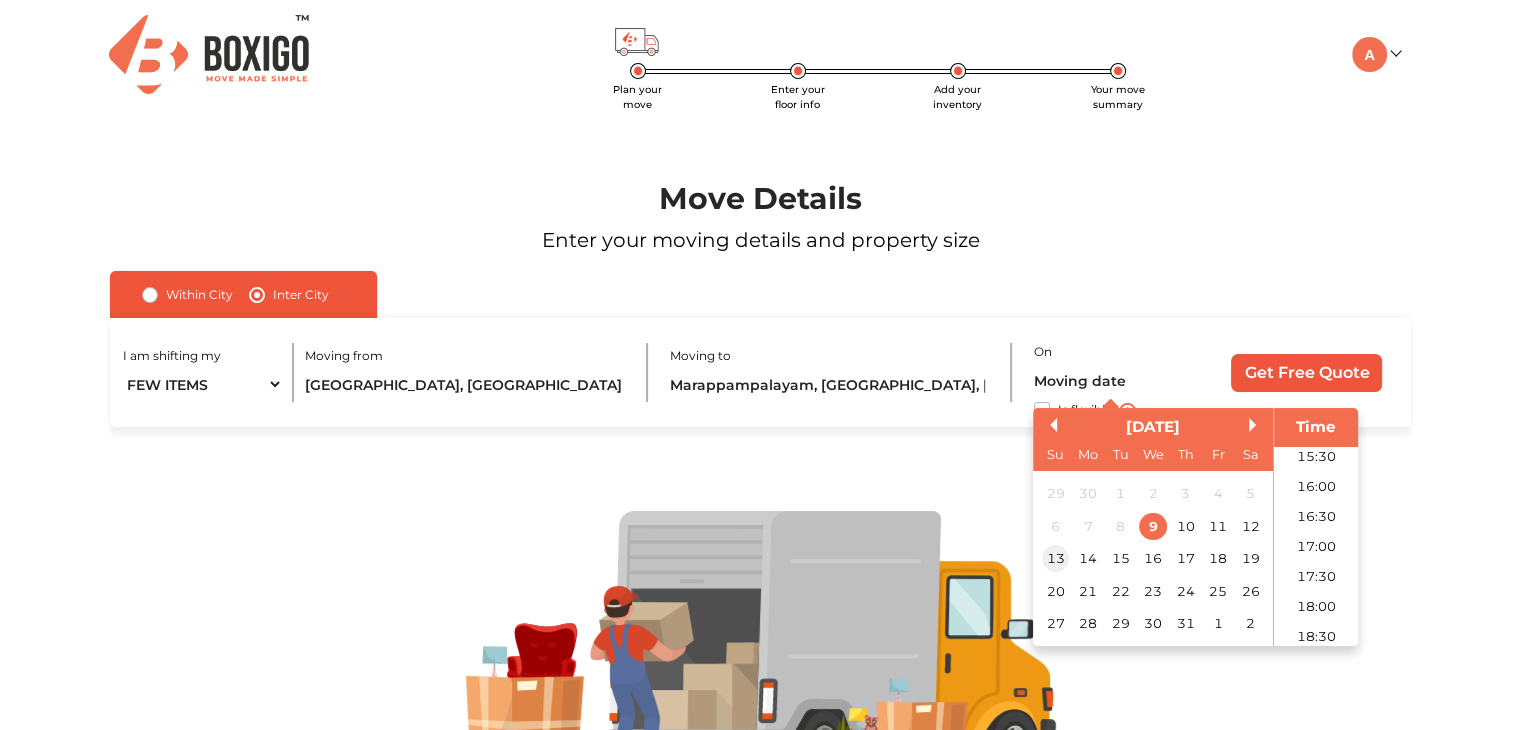 click on "13" at bounding box center (1055, 559) 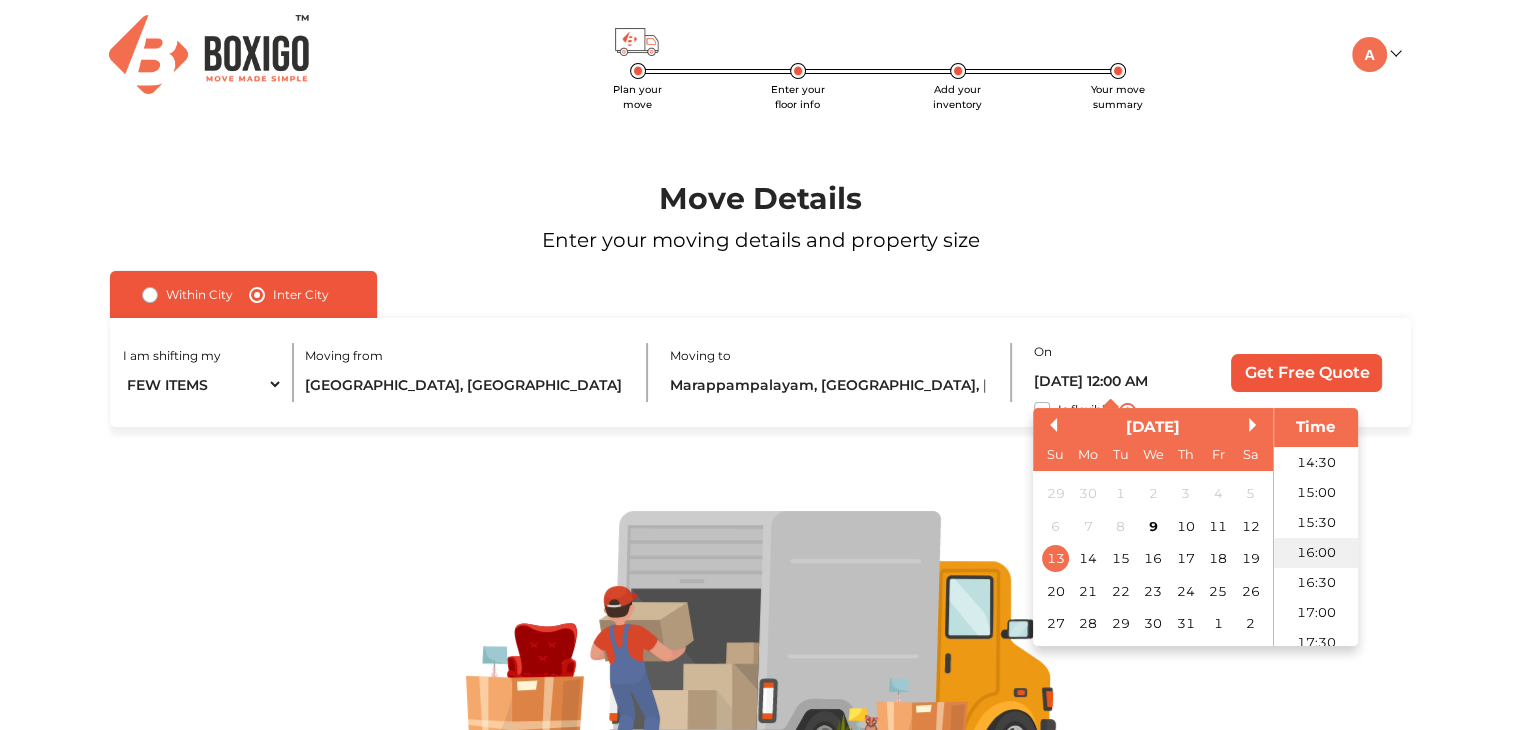scroll, scrollTop: 835, scrollLeft: 0, axis: vertical 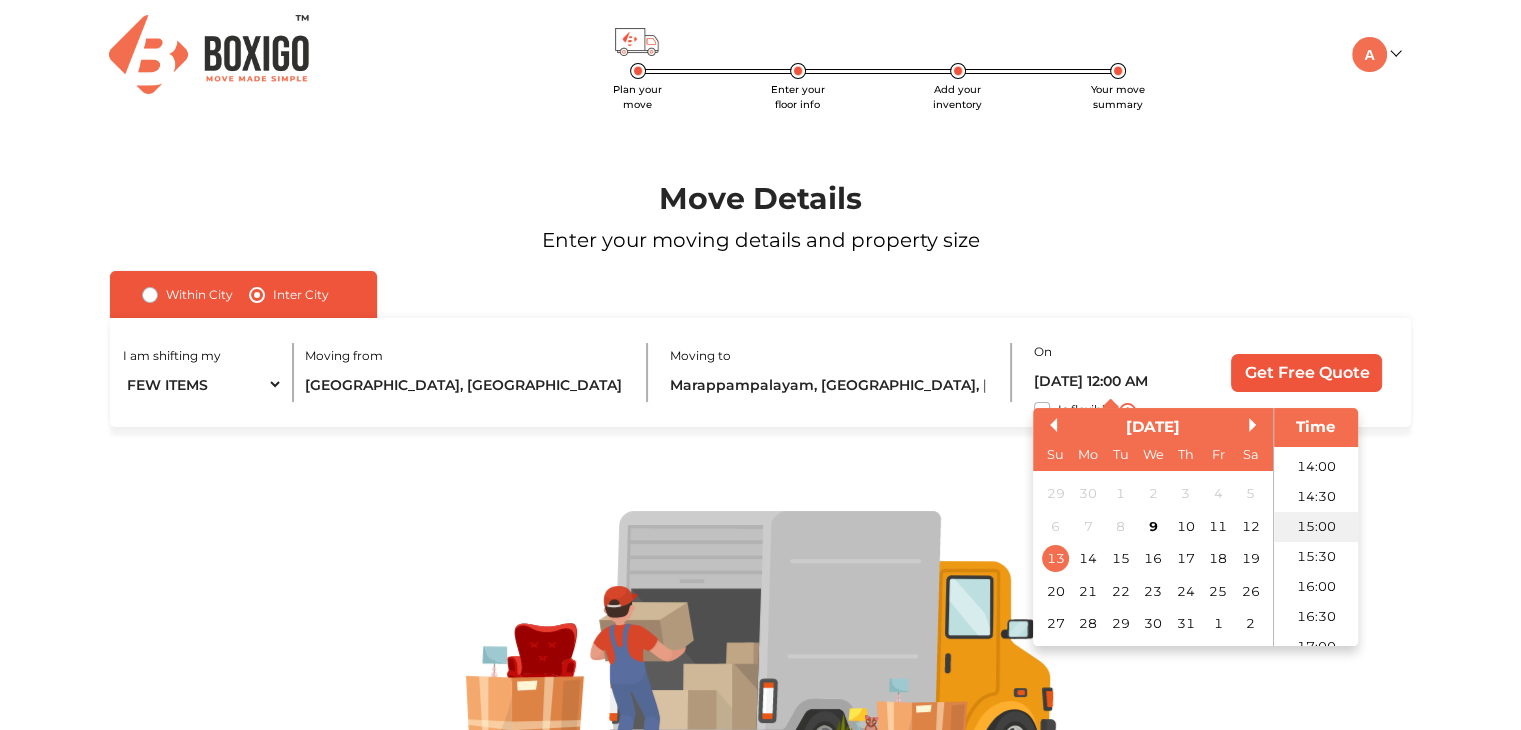 click on "15:00" at bounding box center [1316, 527] 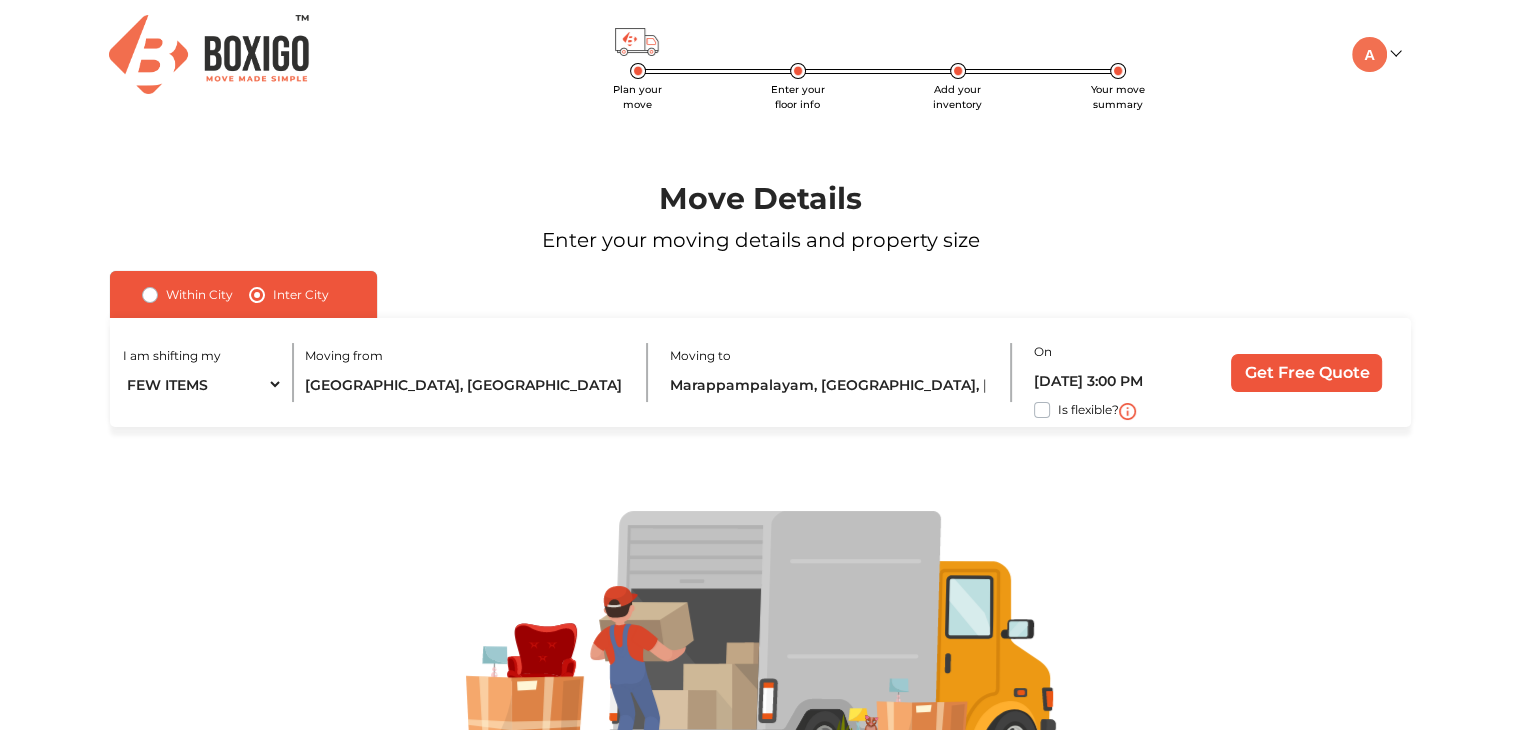 click on "Is flexible?" at bounding box center (1088, 408) 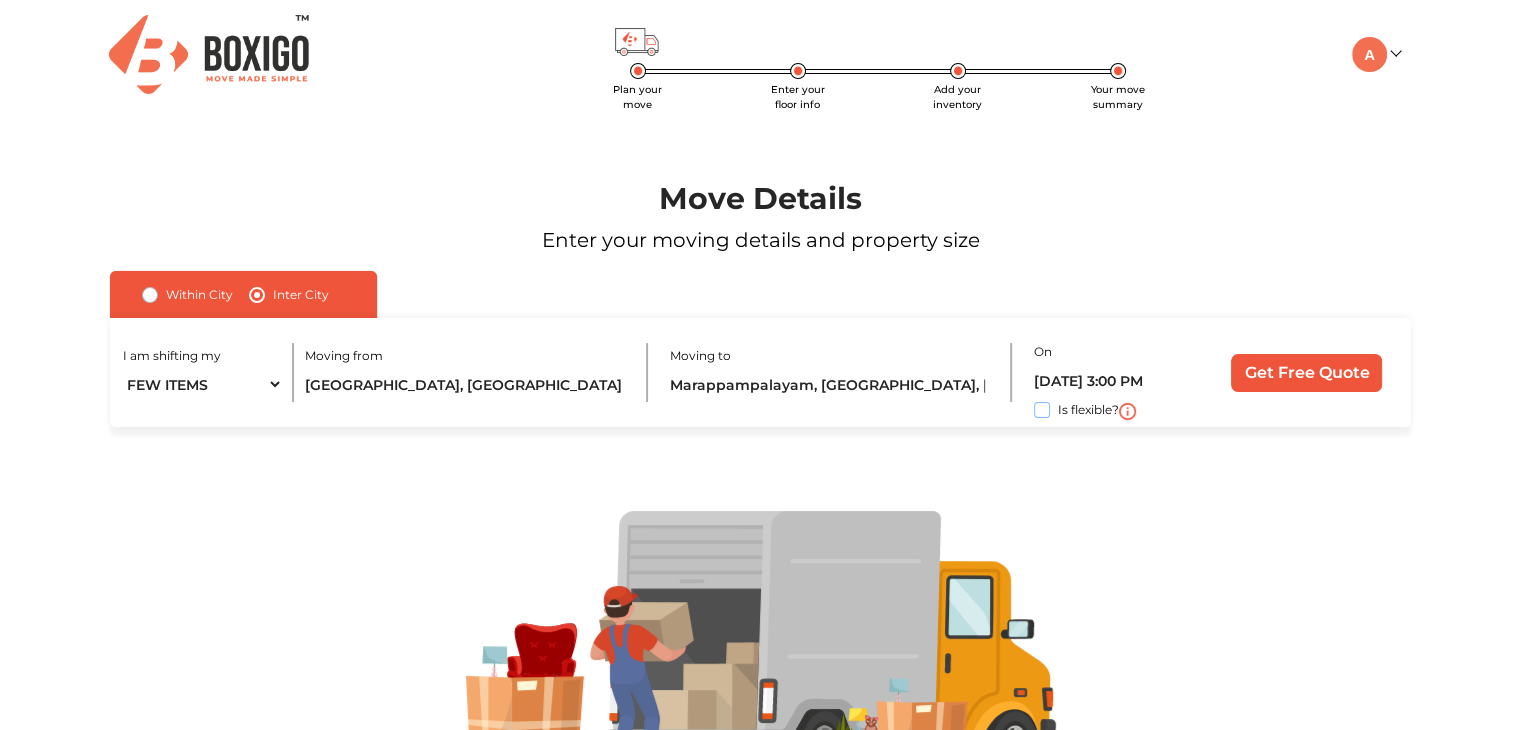 click on "Is flexible?" at bounding box center (118, 408) 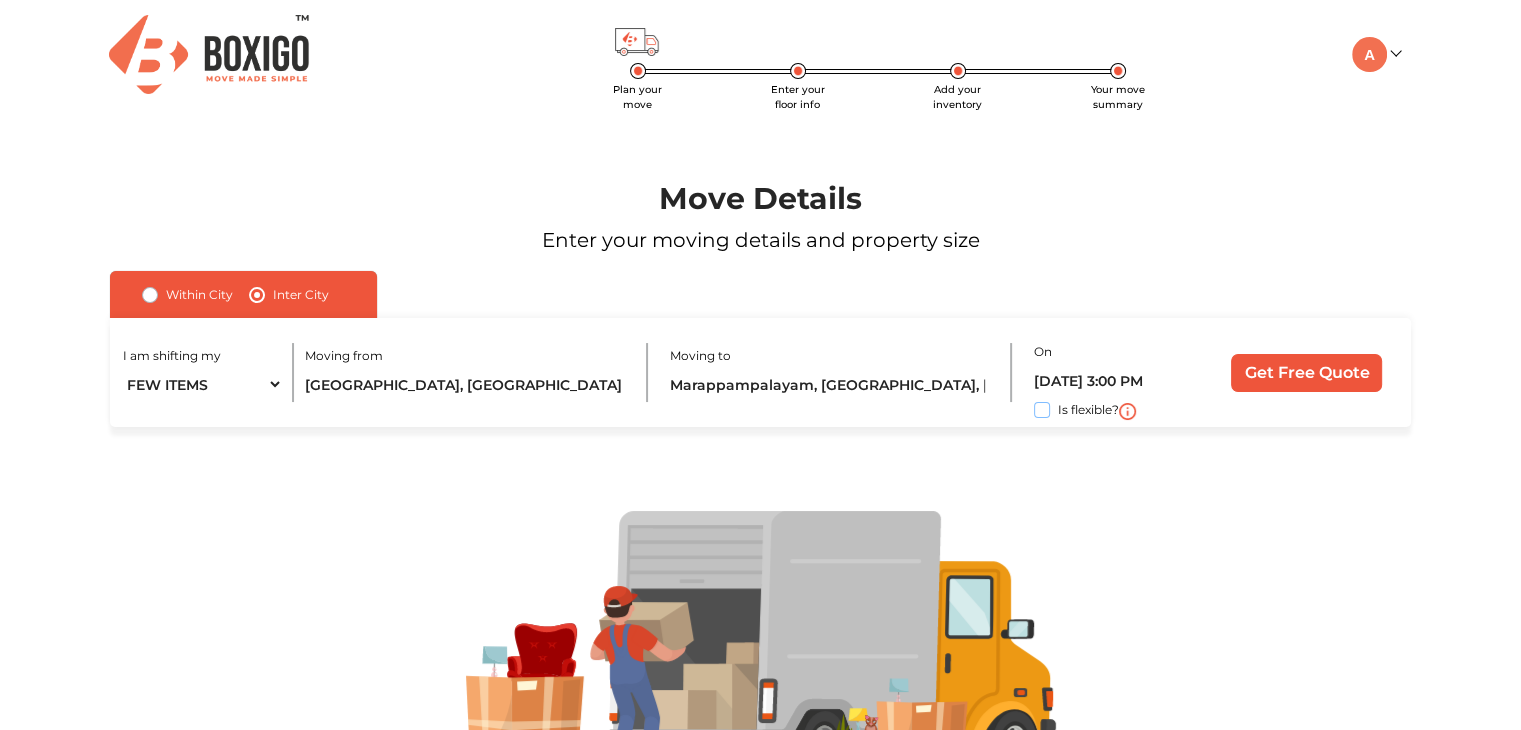 checkbox on "true" 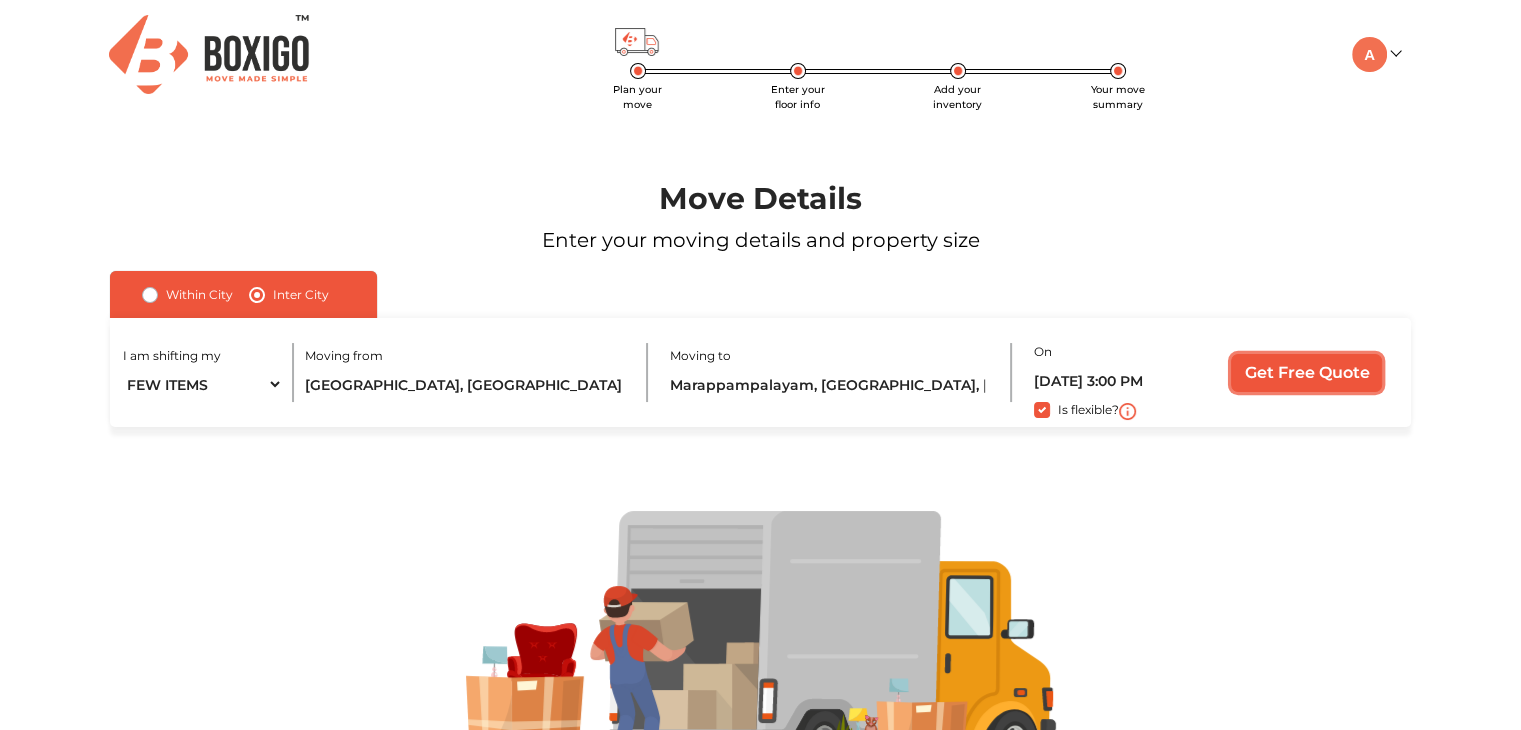 click on "Get Free Quote" at bounding box center [1306, 373] 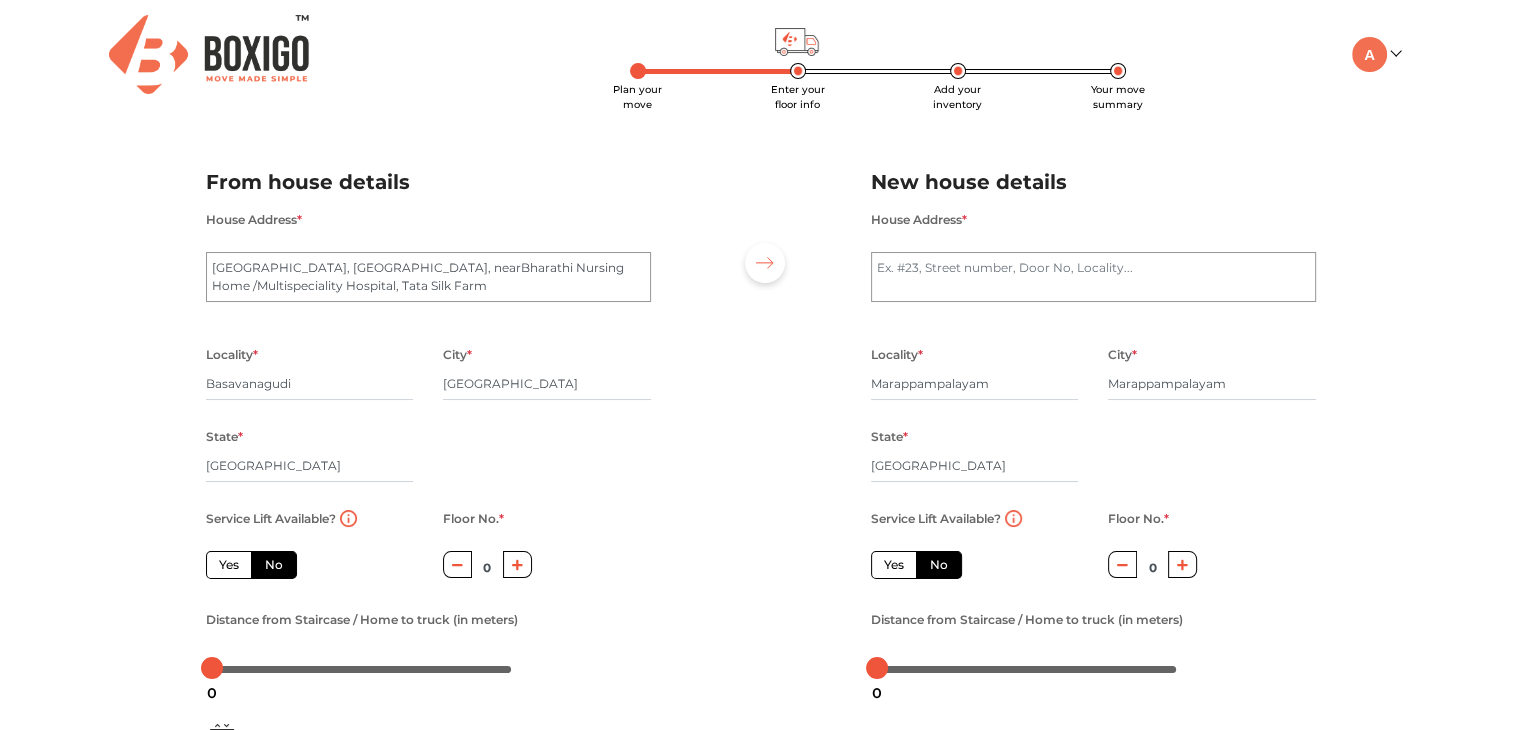 scroll, scrollTop: 220, scrollLeft: 0, axis: vertical 